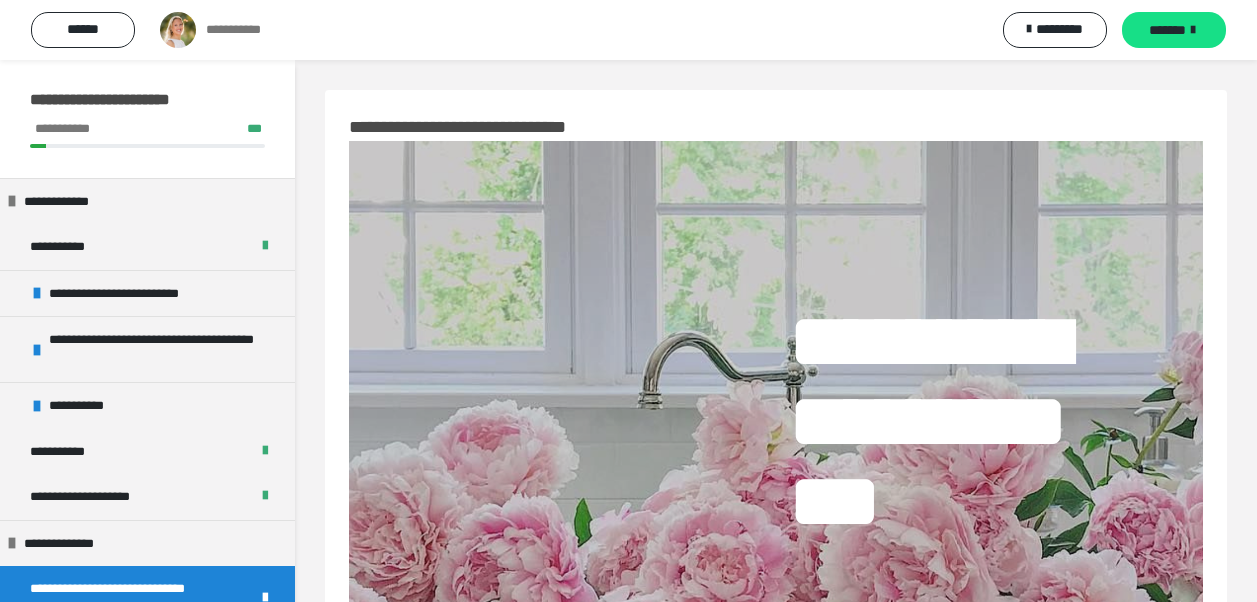 scroll, scrollTop: 1165, scrollLeft: 0, axis: vertical 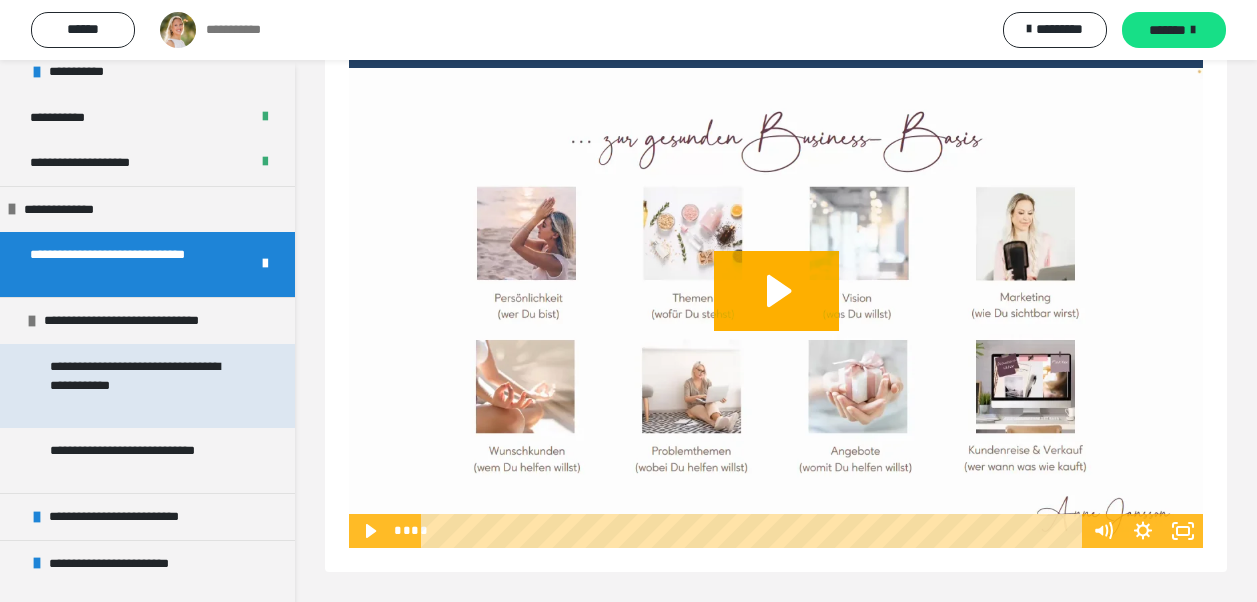 click on "**********" at bounding box center [142, 386] 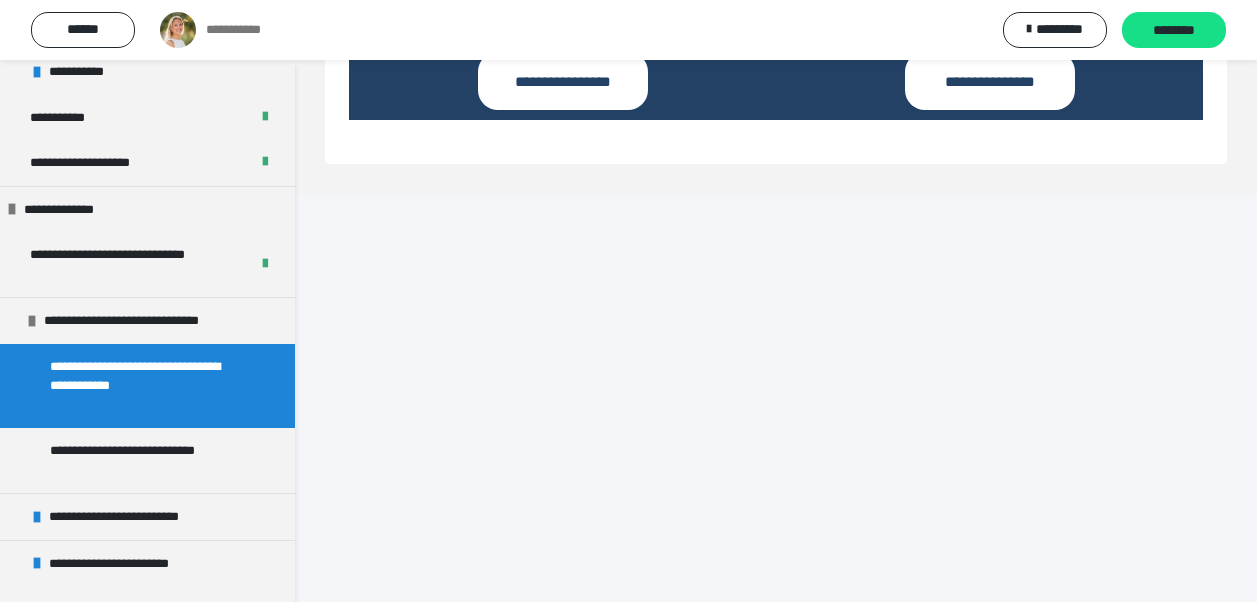 scroll, scrollTop: 757, scrollLeft: 0, axis: vertical 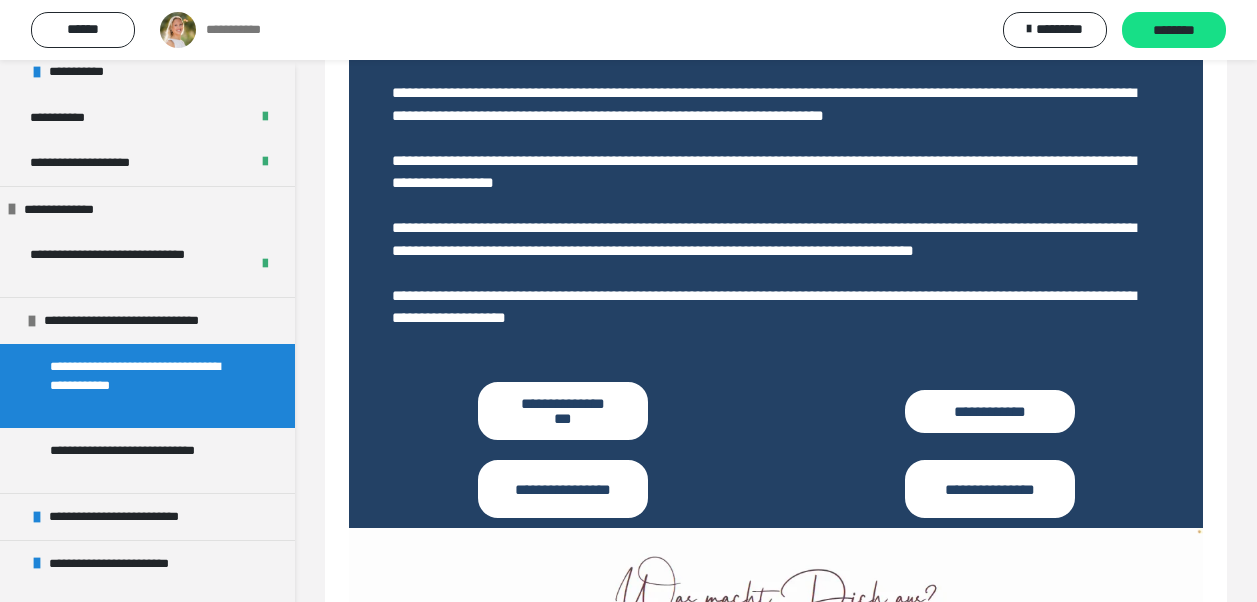 click on "**********" at bounding box center (563, 411) 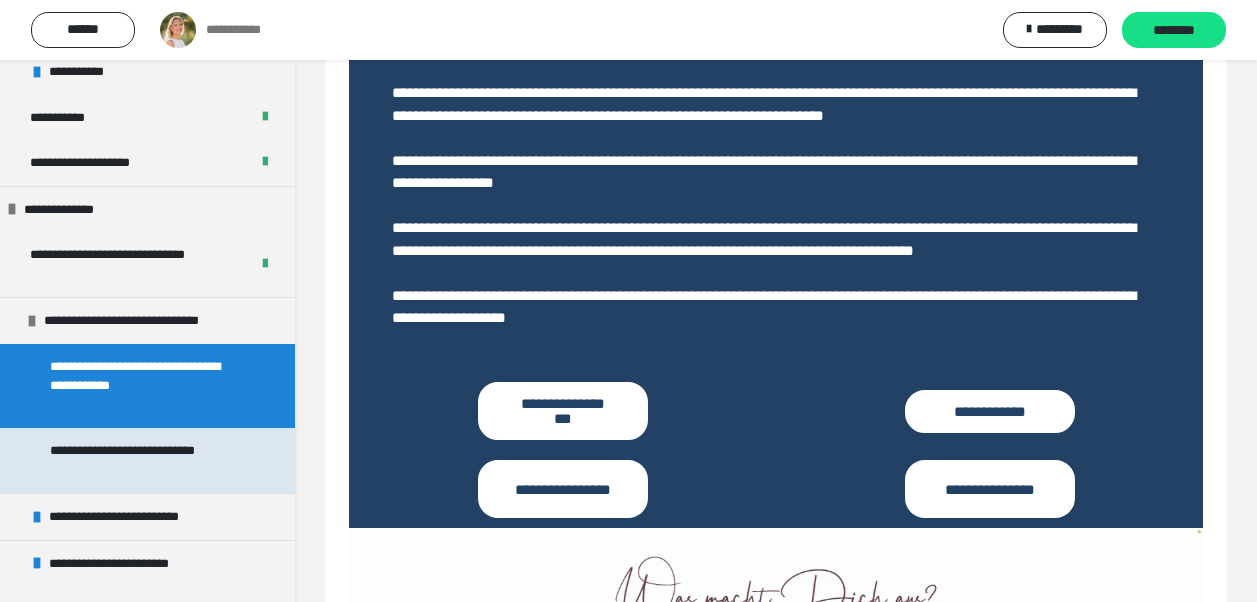 click on "**********" at bounding box center (142, 460) 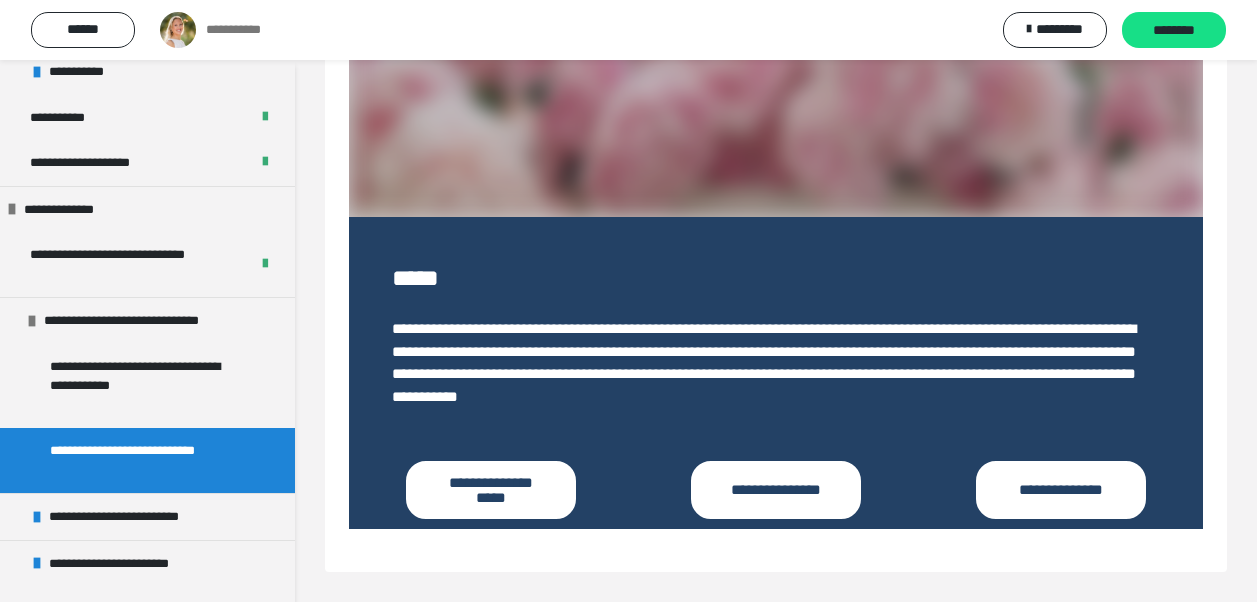 scroll, scrollTop: 524, scrollLeft: 0, axis: vertical 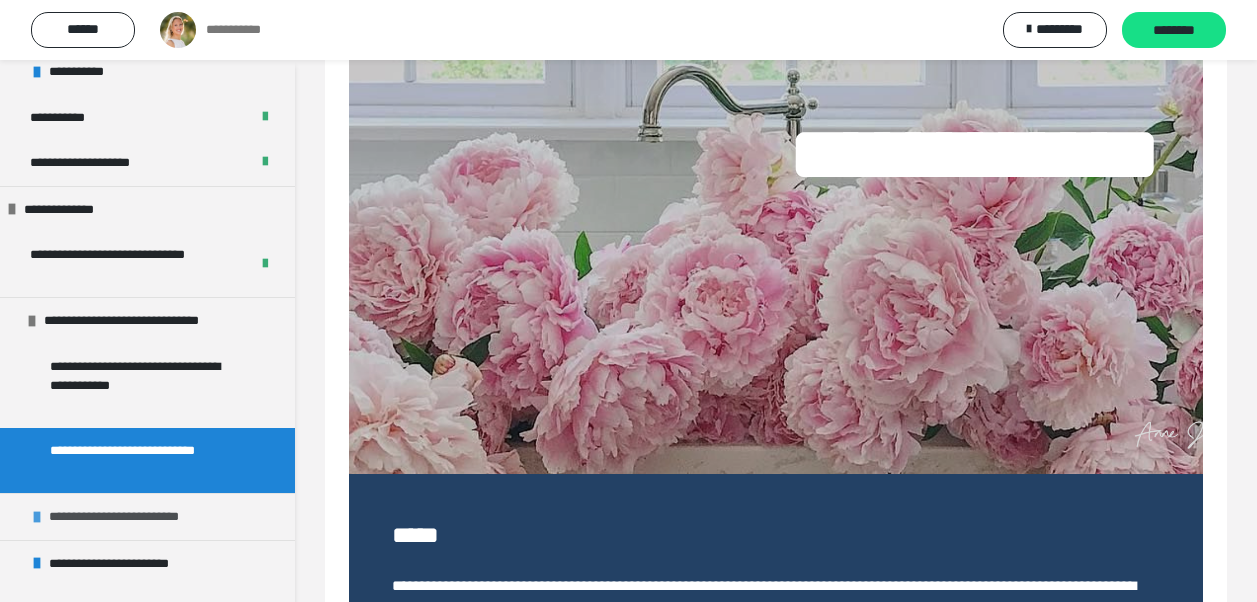 click on "**********" at bounding box center (127, 517) 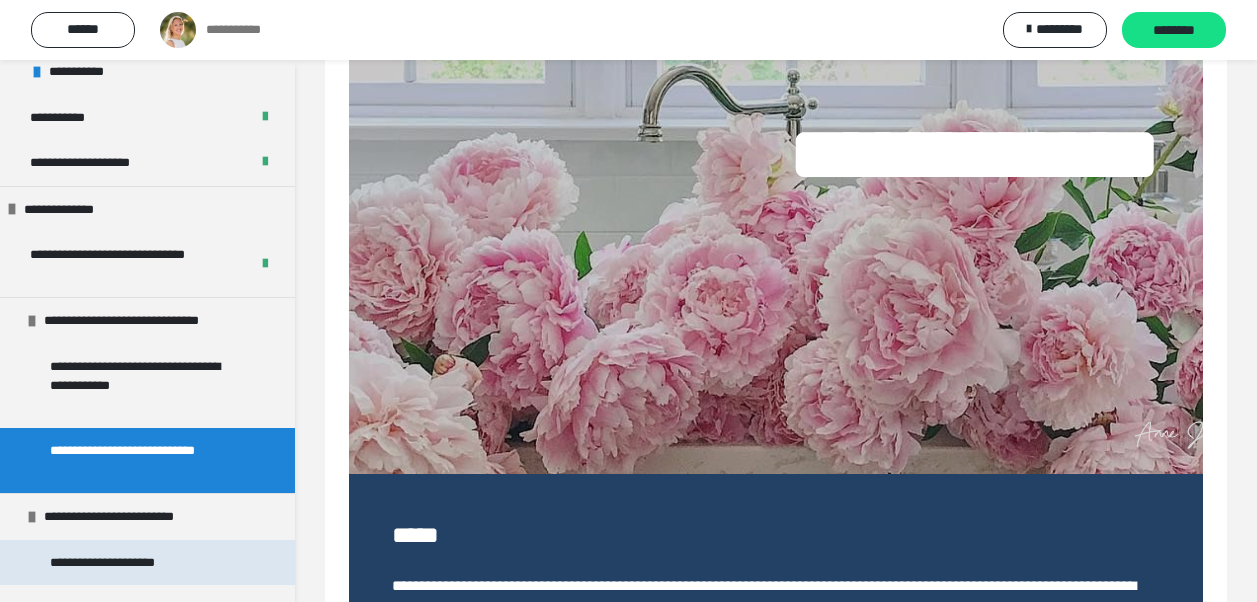 click on "**********" at bounding box center [122, 563] 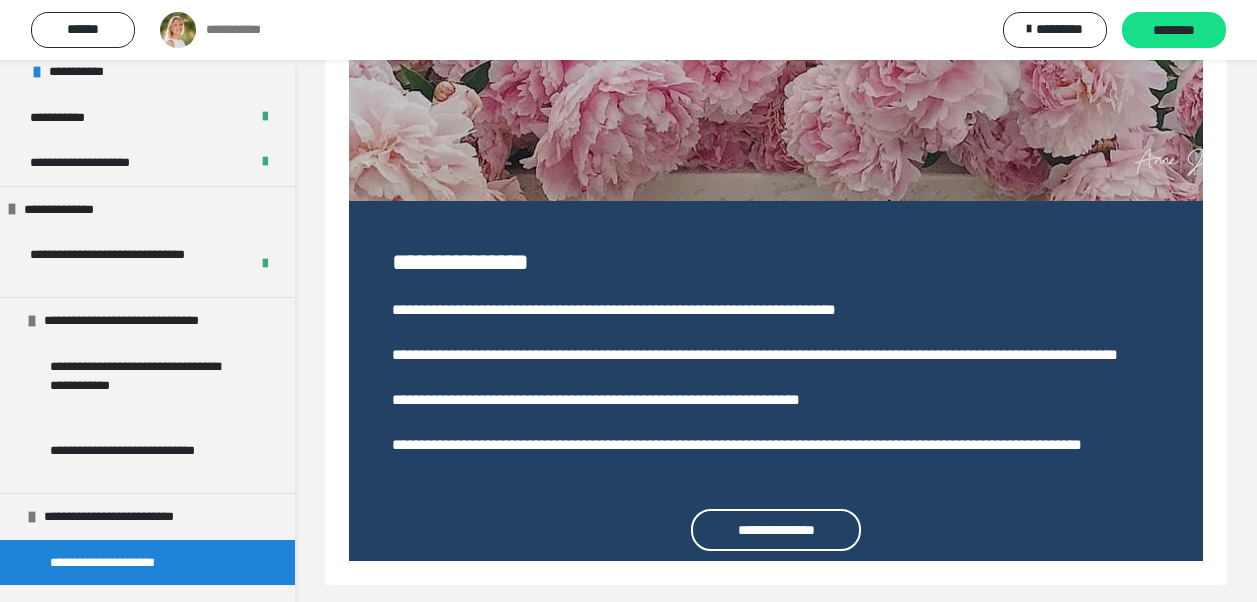 scroll, scrollTop: 576, scrollLeft: 0, axis: vertical 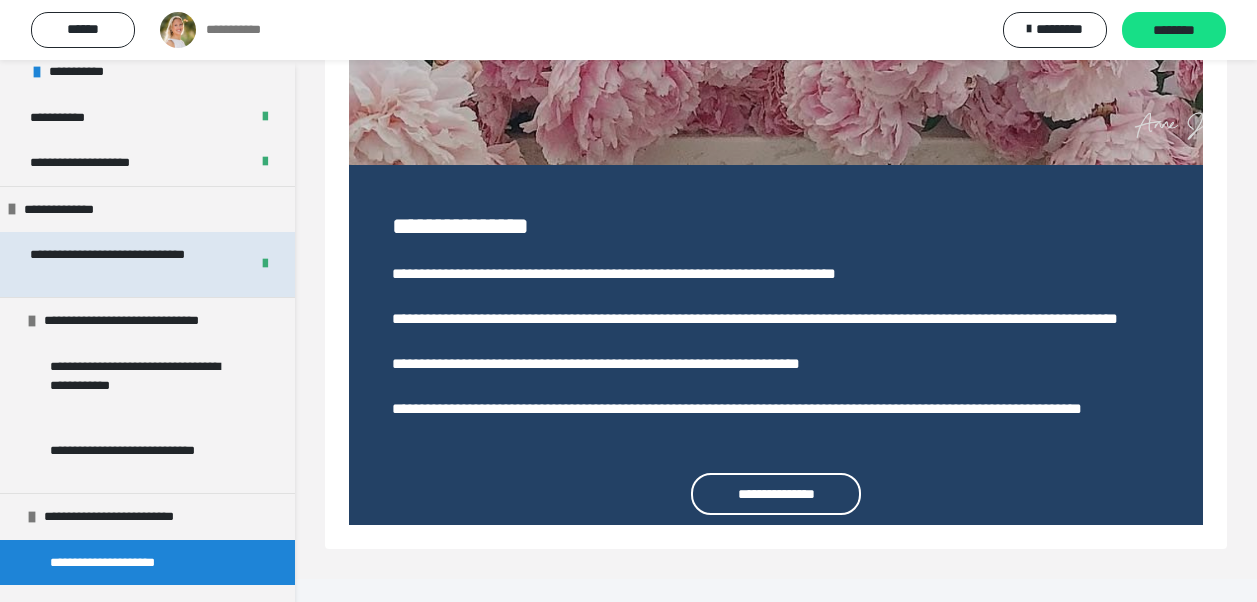 click on "**********" at bounding box center [124, 264] 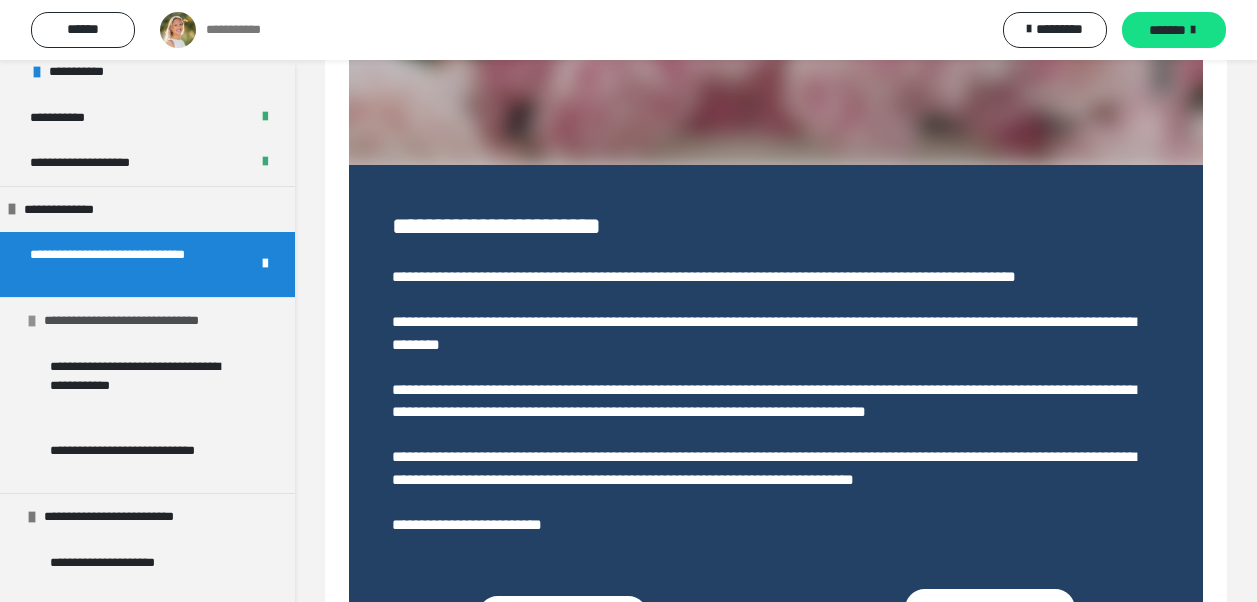 click on "**********" at bounding box center [143, 321] 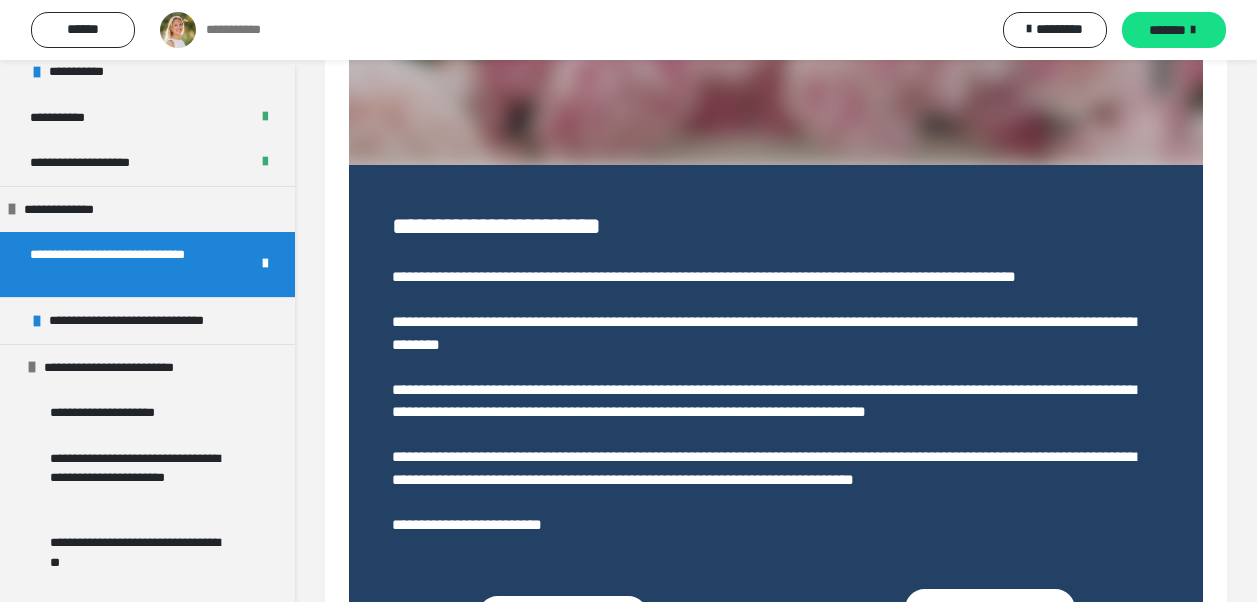 click on "**********" at bounding box center [124, 264] 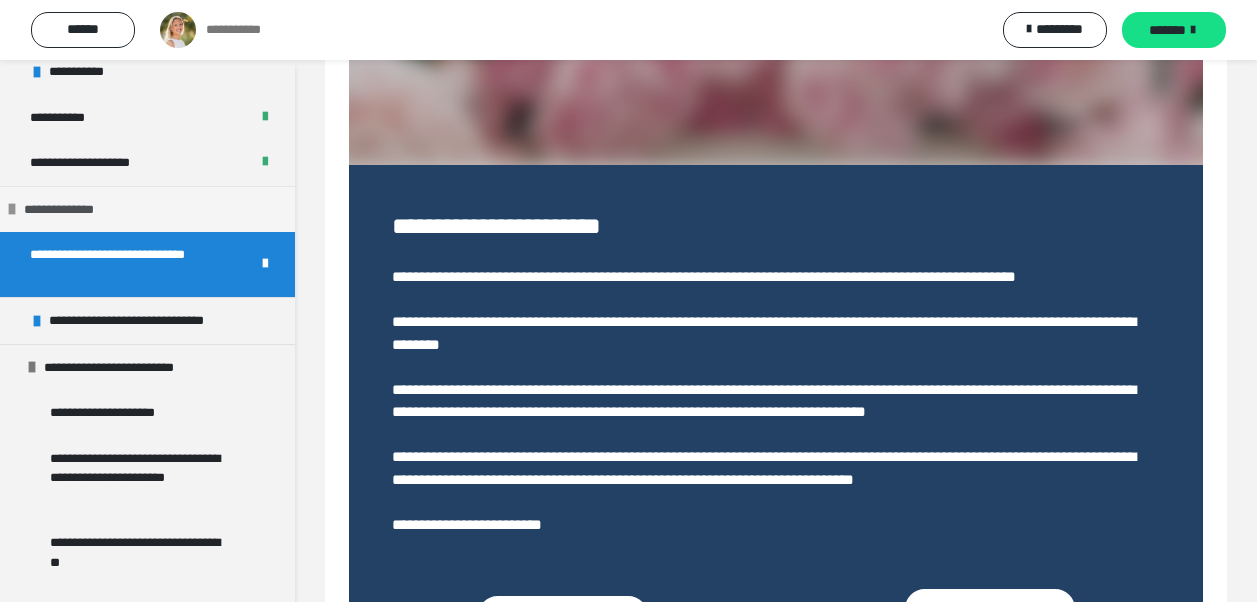 click on "**********" at bounding box center (147, 209) 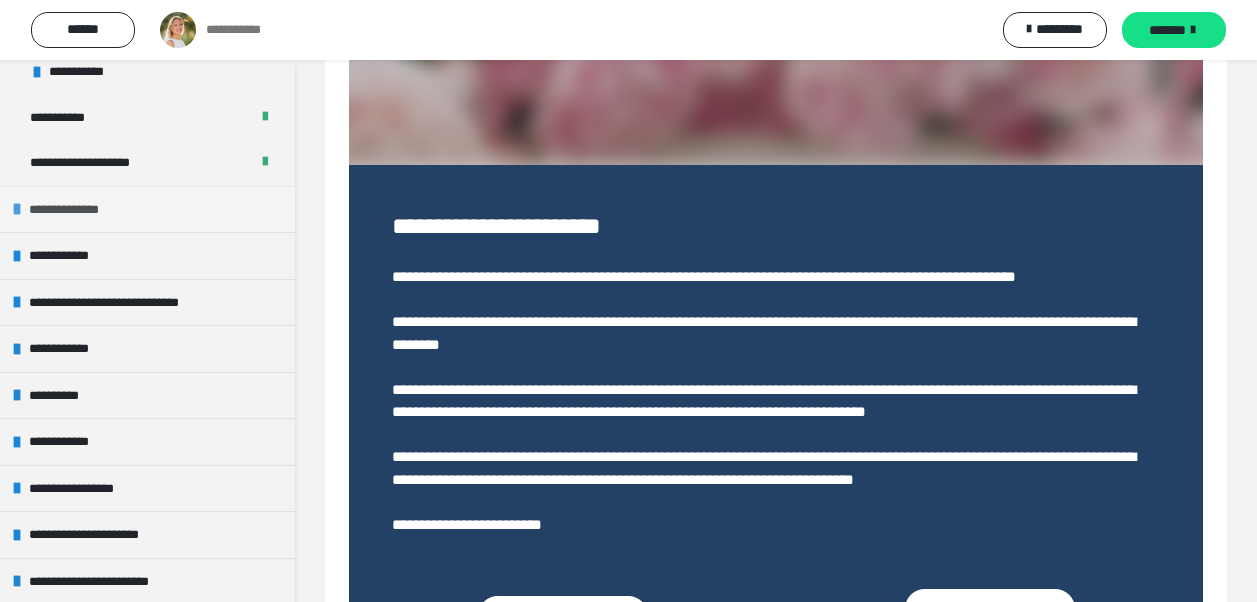 click on "**********" at bounding box center [147, 209] 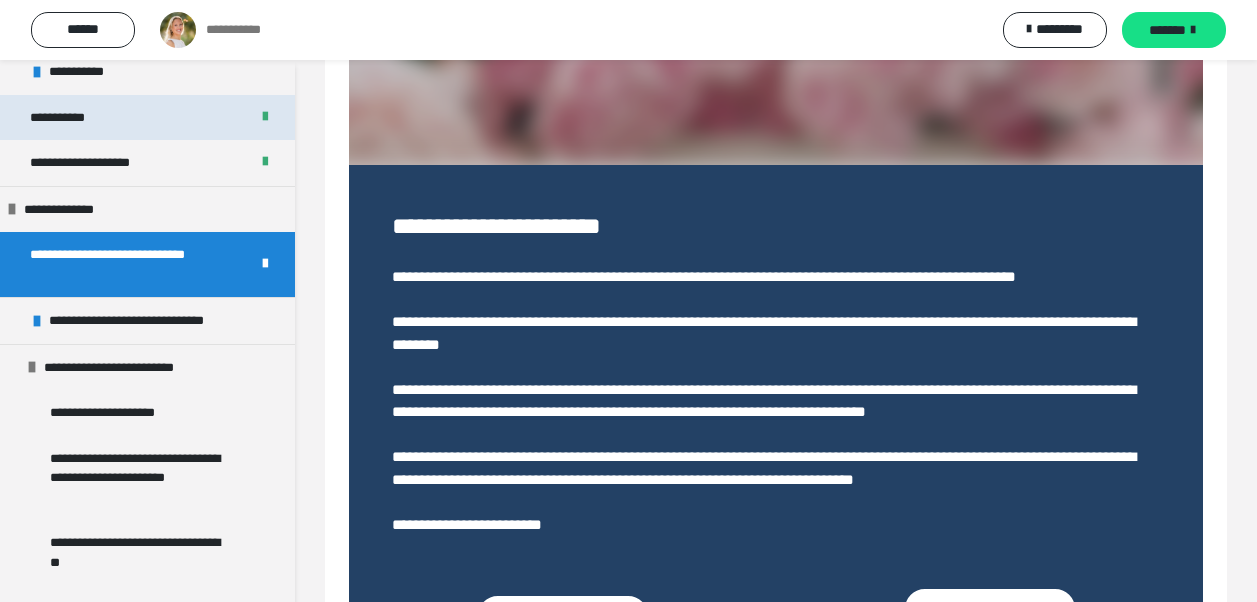 click on "**********" at bounding box center [147, 118] 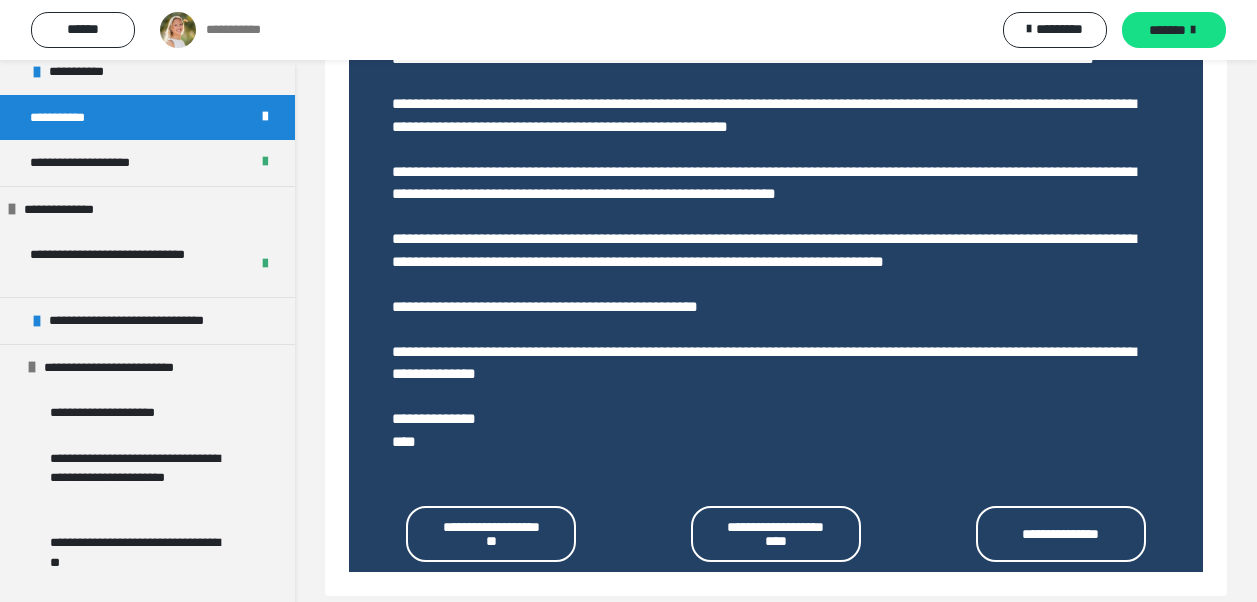 scroll, scrollTop: 837, scrollLeft: 0, axis: vertical 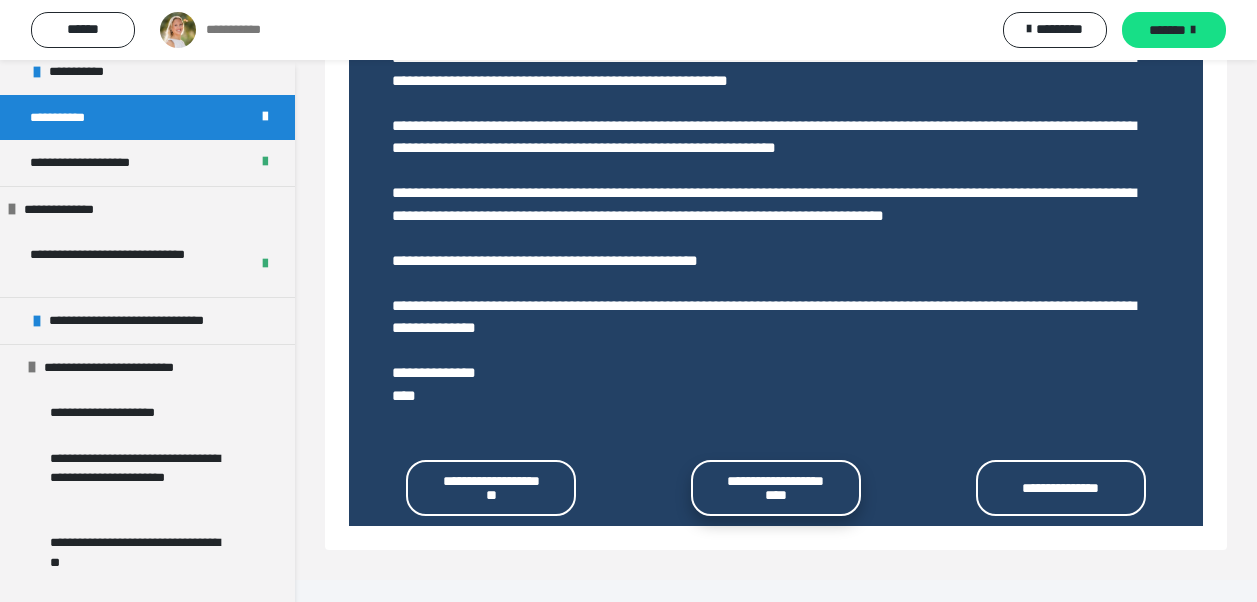 click on "**********" at bounding box center (776, 488) 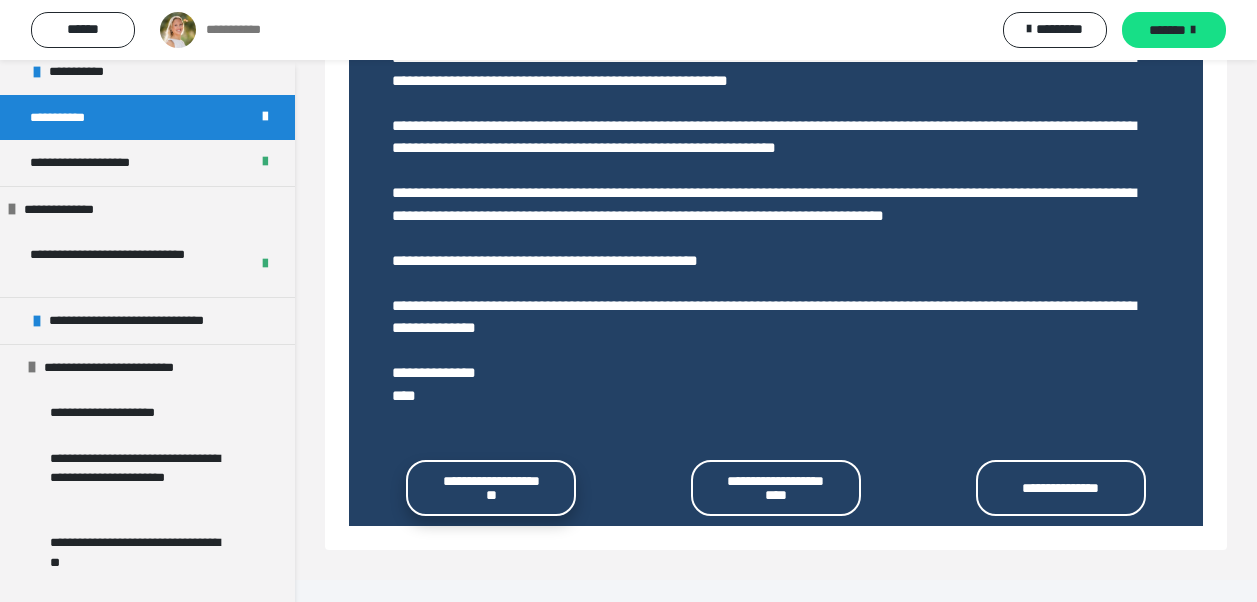 click on "**********" at bounding box center [491, 488] 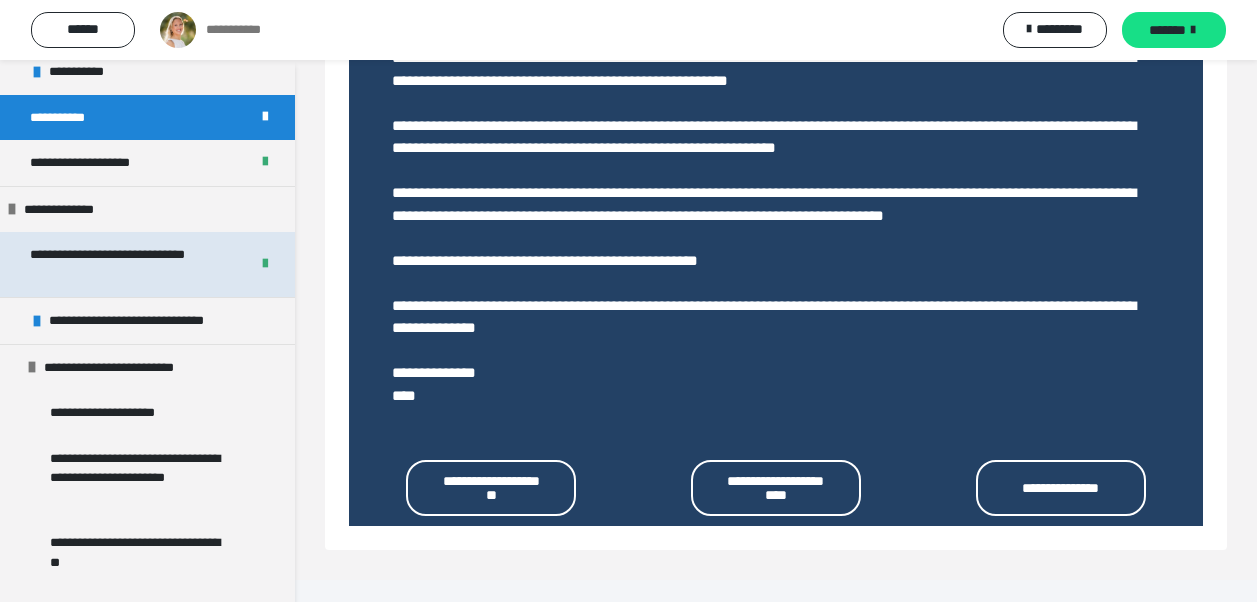 click on "**********" at bounding box center (124, 264) 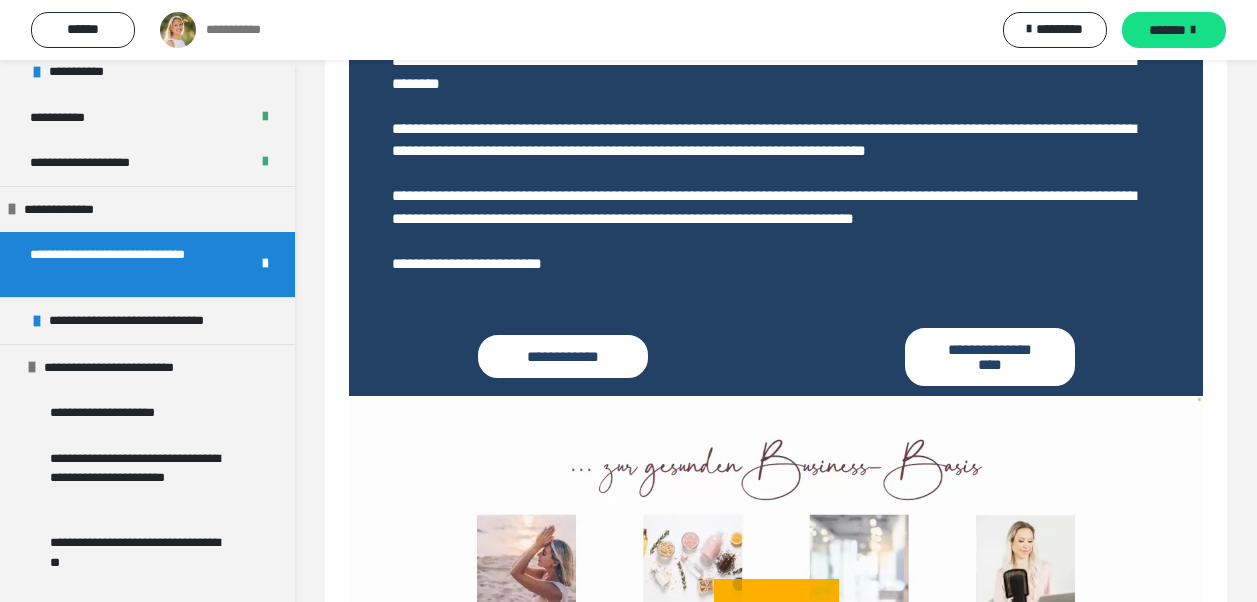 scroll, scrollTop: 704, scrollLeft: 0, axis: vertical 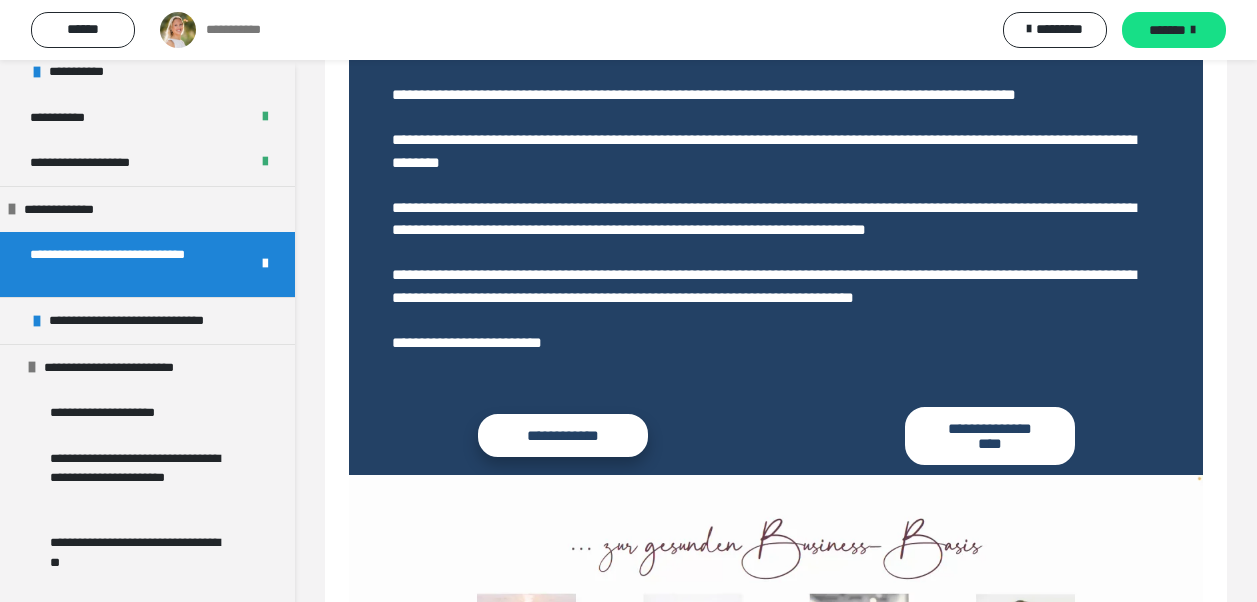 click on "**********" at bounding box center (563, 435) 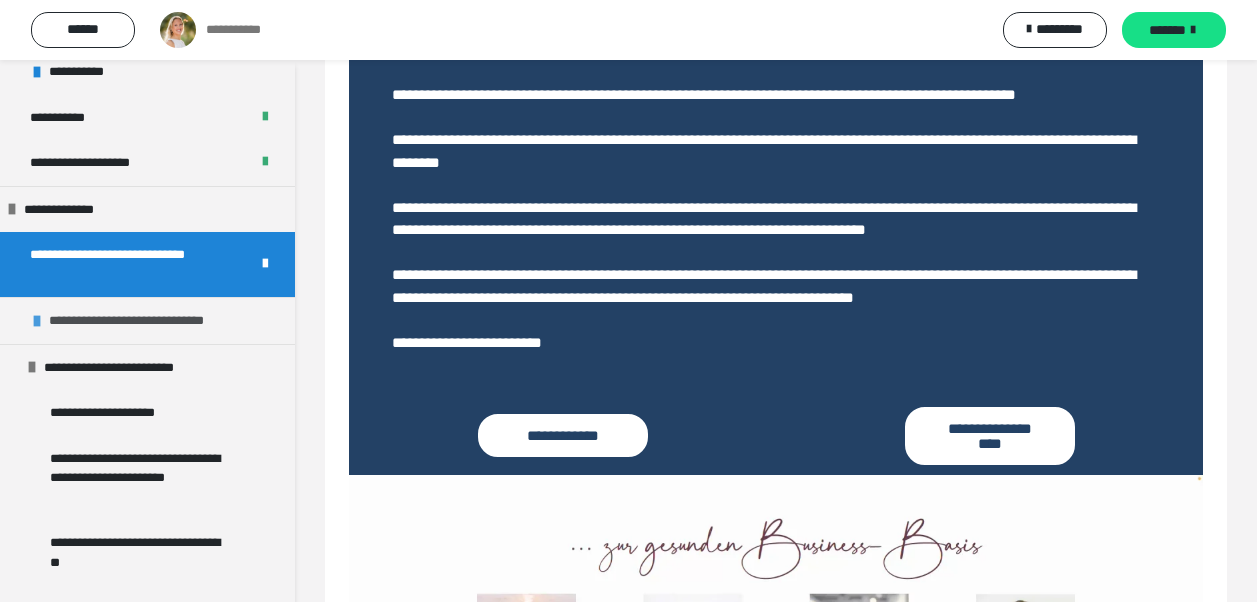 click on "**********" at bounding box center [148, 321] 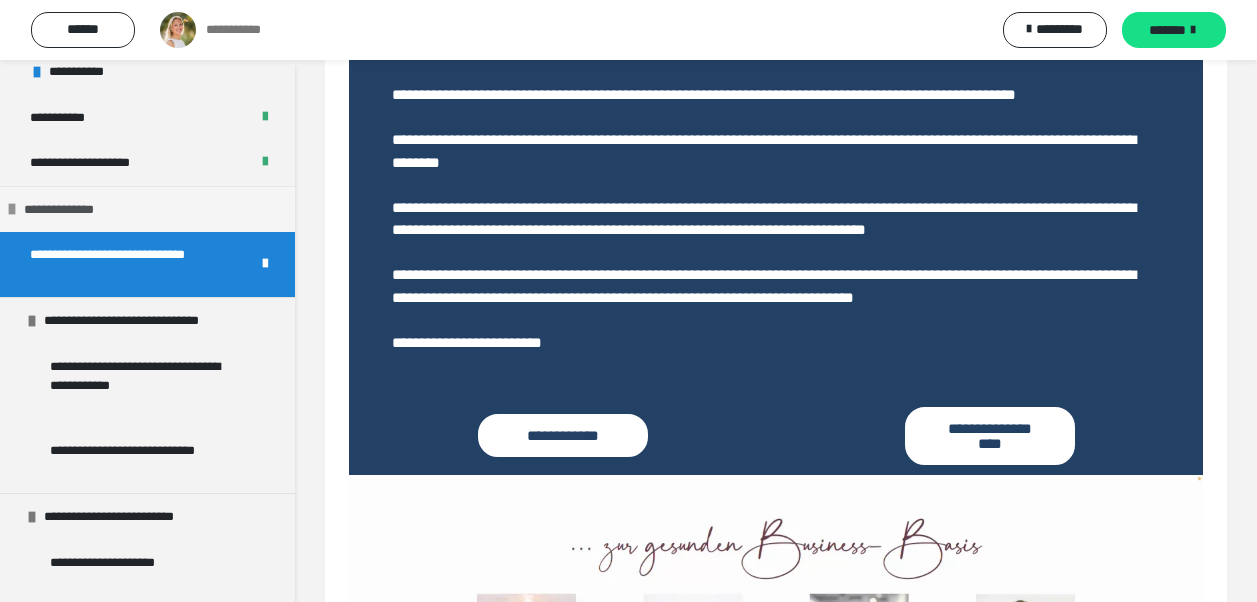click on "**********" at bounding box center [147, 209] 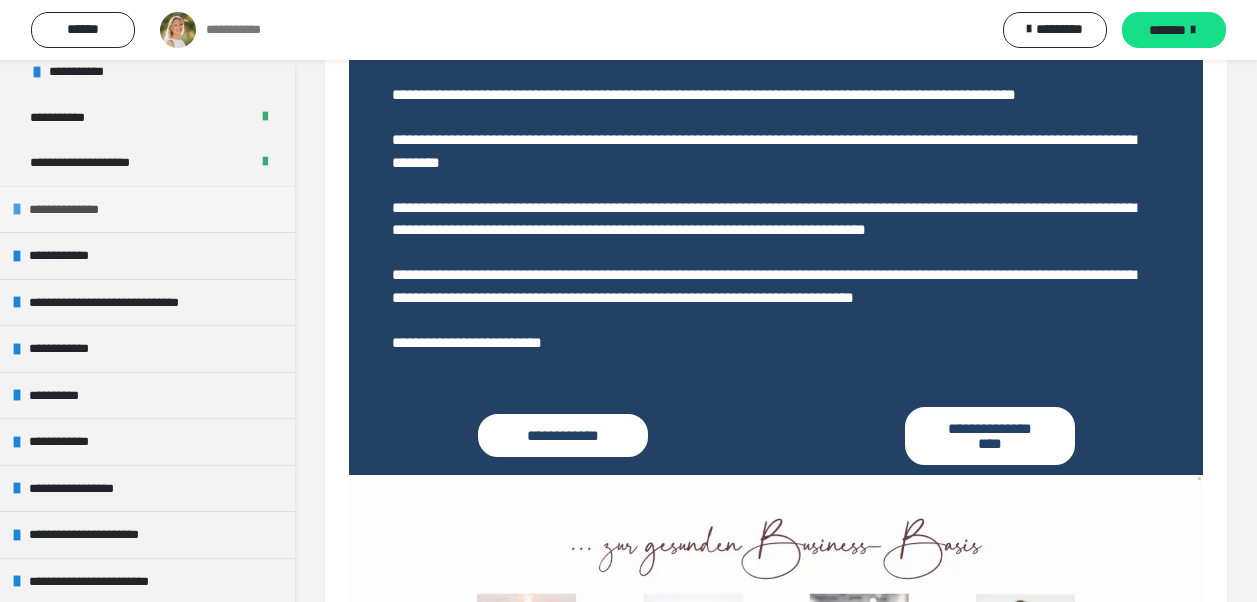 click on "**********" at bounding box center (76, 210) 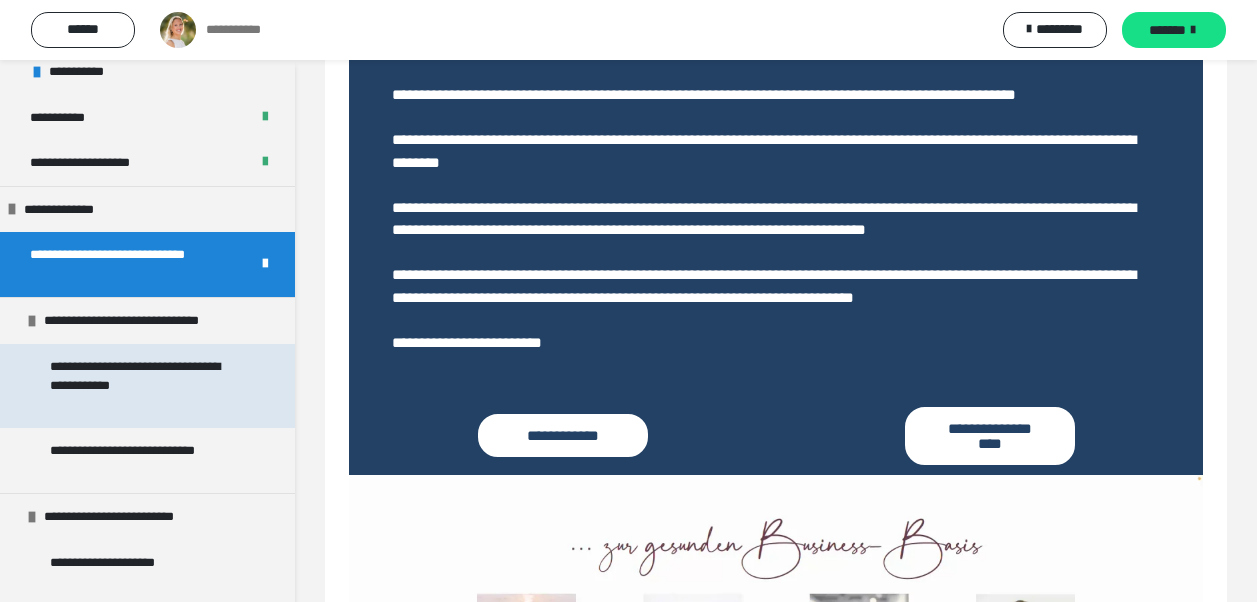 click on "**********" at bounding box center [142, 386] 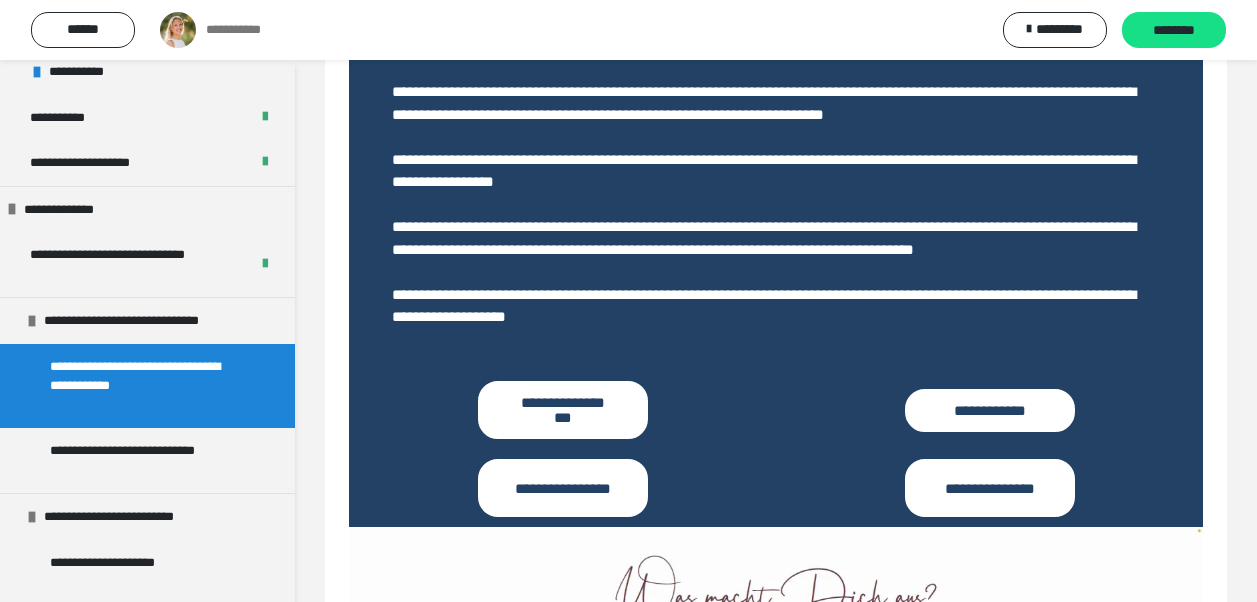 scroll, scrollTop: 757, scrollLeft: 0, axis: vertical 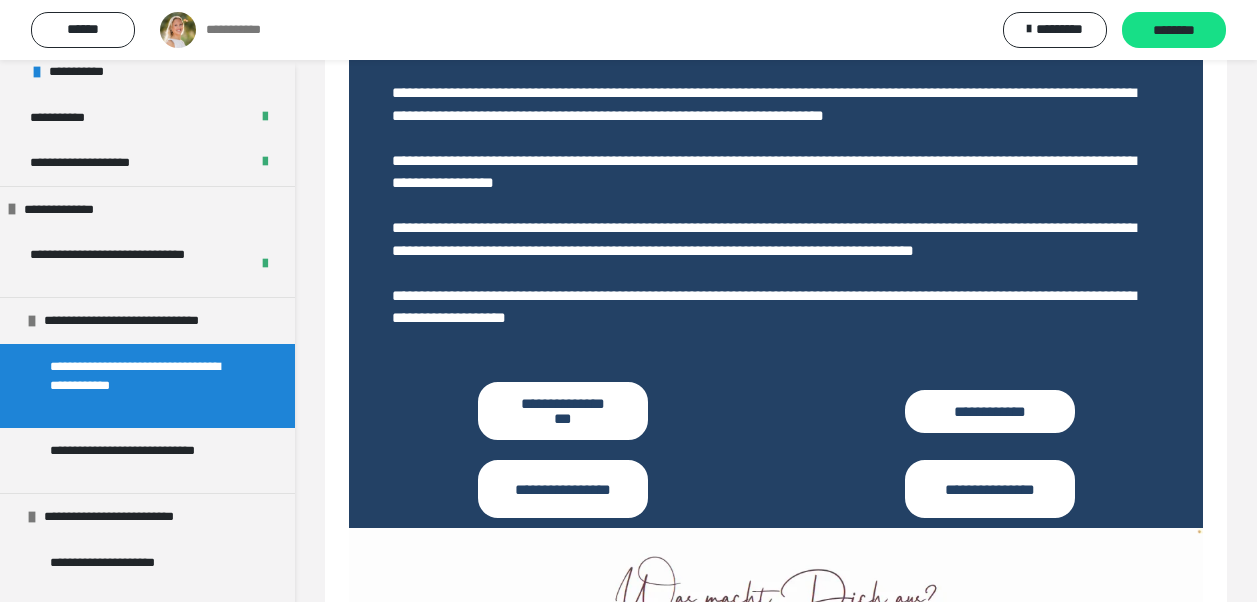 click on "**********" at bounding box center [563, 411] 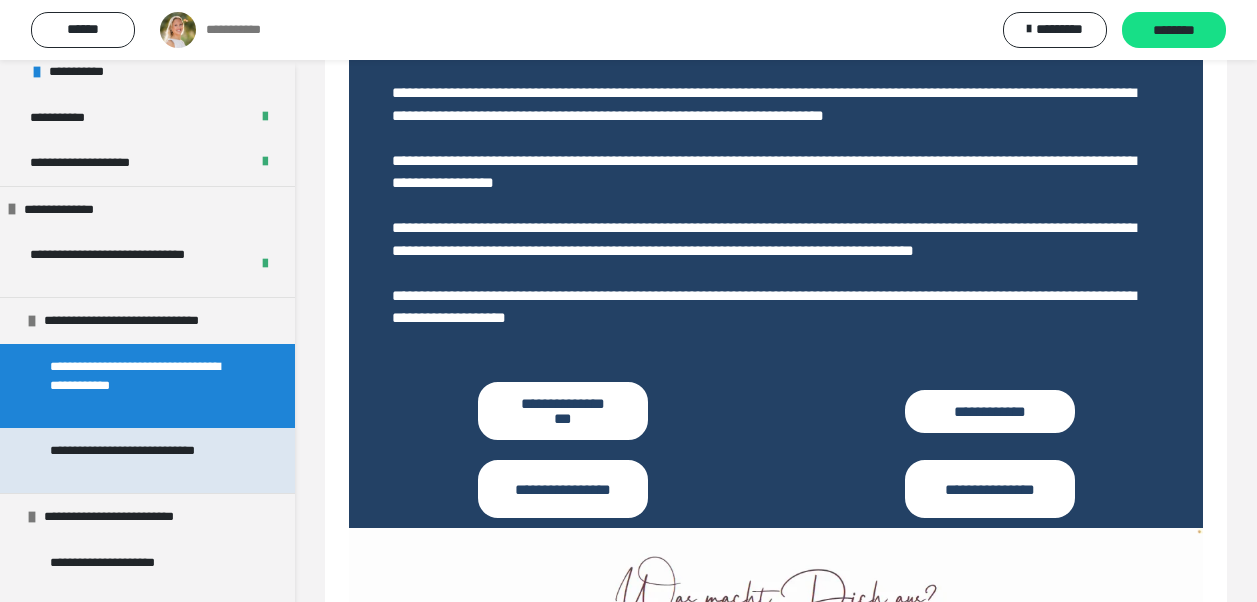 click on "**********" at bounding box center [142, 460] 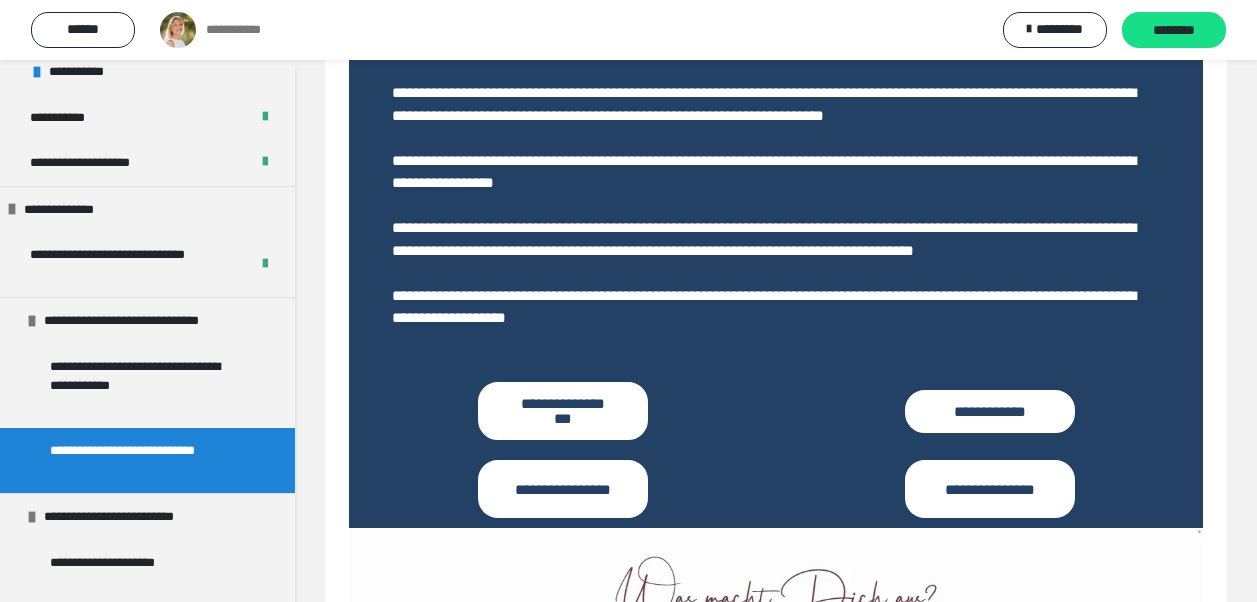 scroll, scrollTop: 524, scrollLeft: 0, axis: vertical 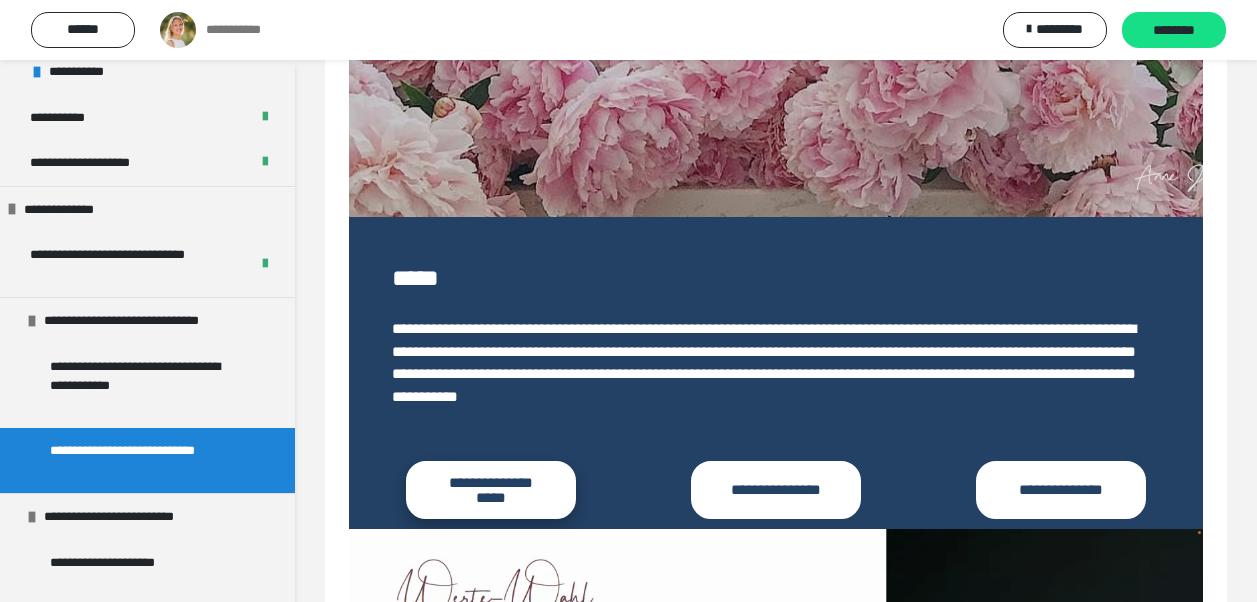 click on "**********" at bounding box center (491, 490) 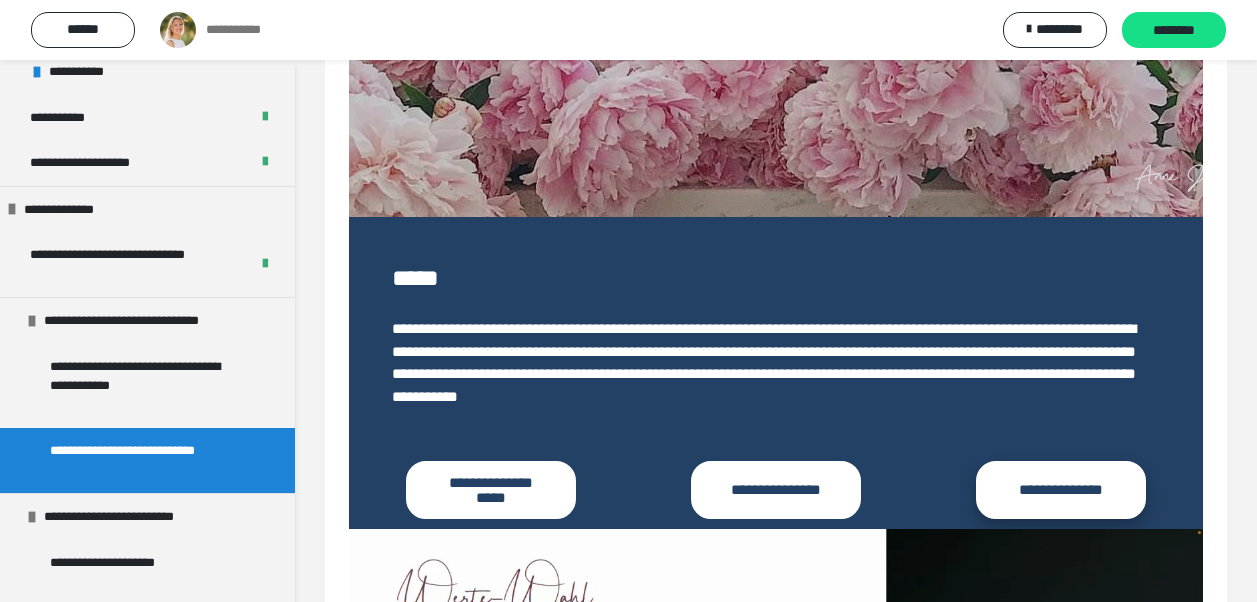 click on "**********" at bounding box center [1061, 490] 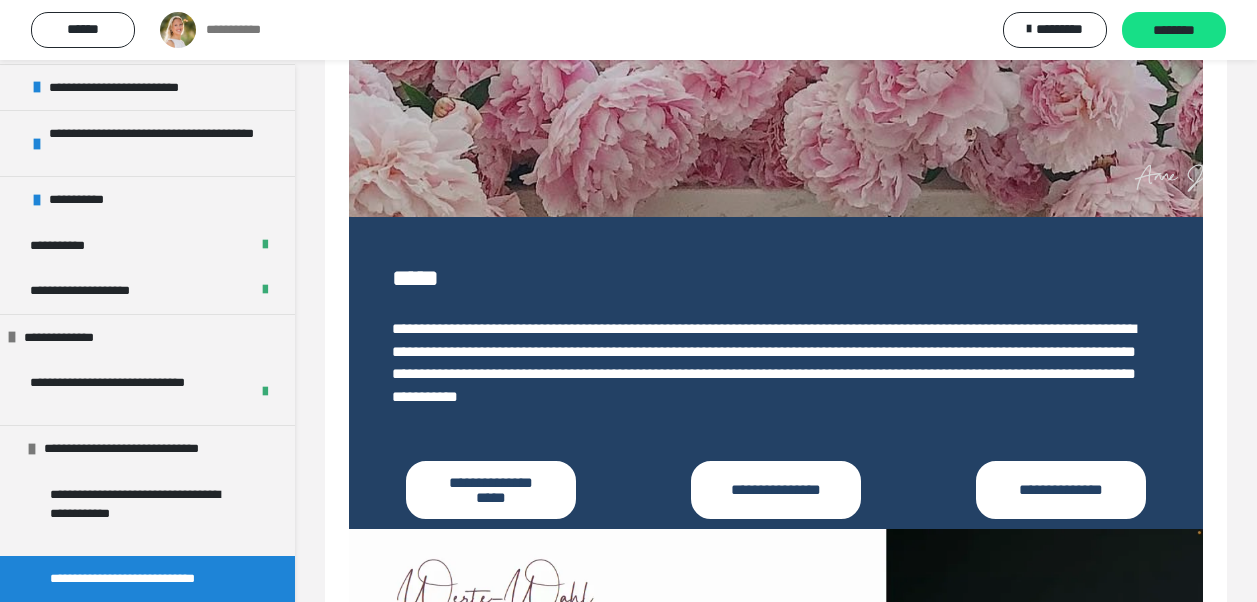 scroll, scrollTop: 196, scrollLeft: 0, axis: vertical 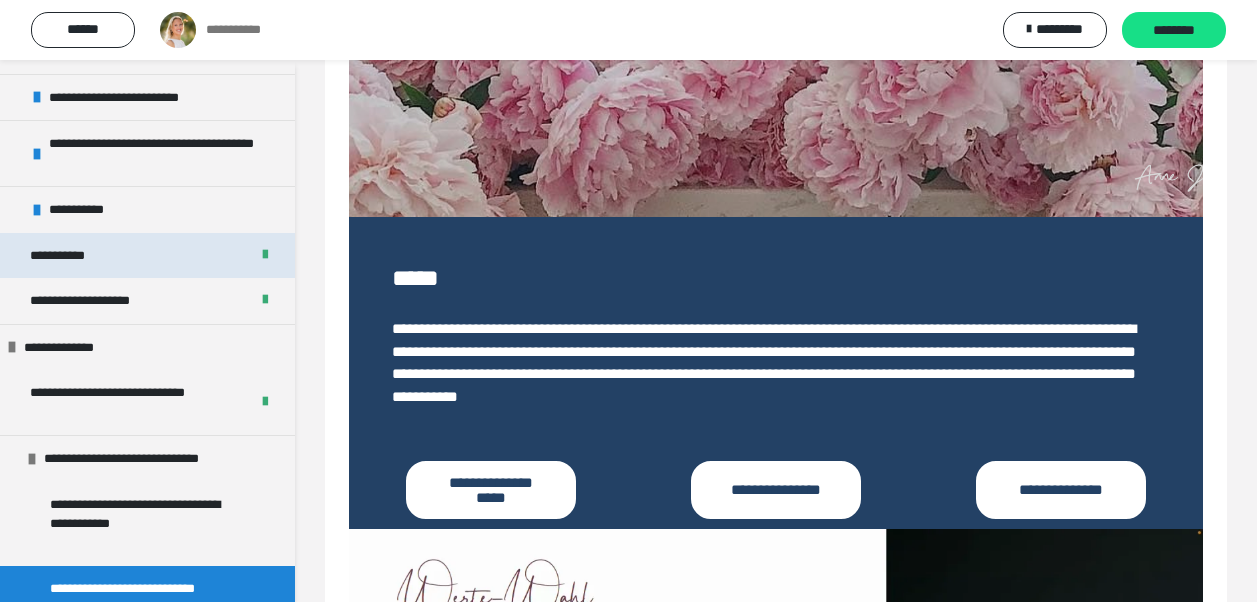 click on "**********" at bounding box center [147, 256] 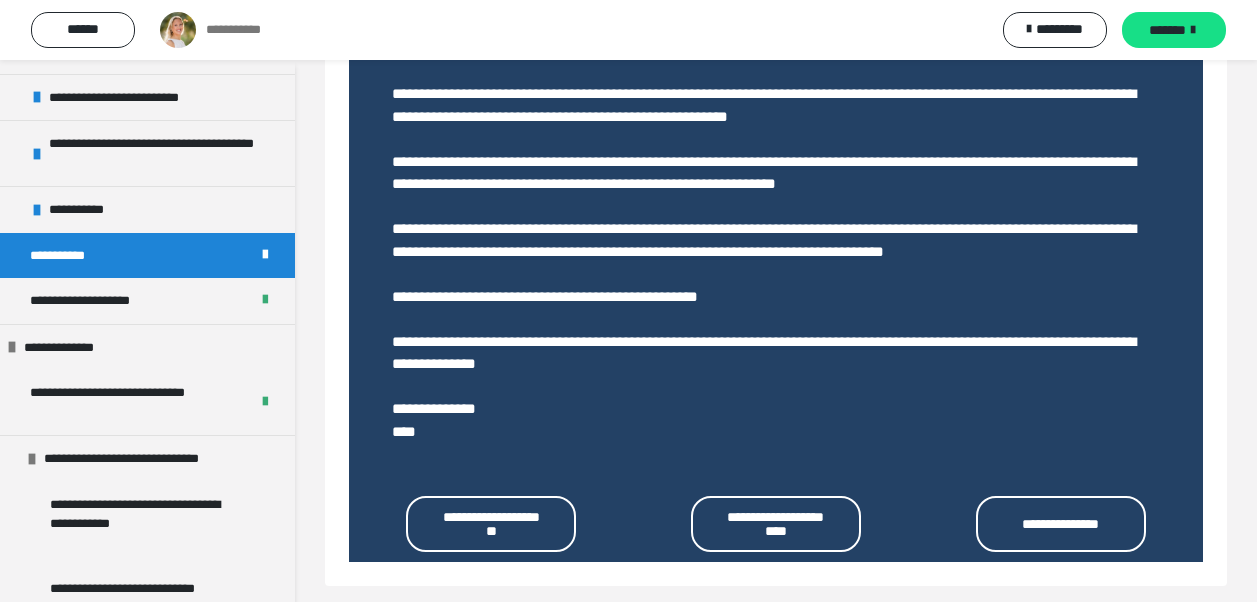 scroll, scrollTop: 837, scrollLeft: 0, axis: vertical 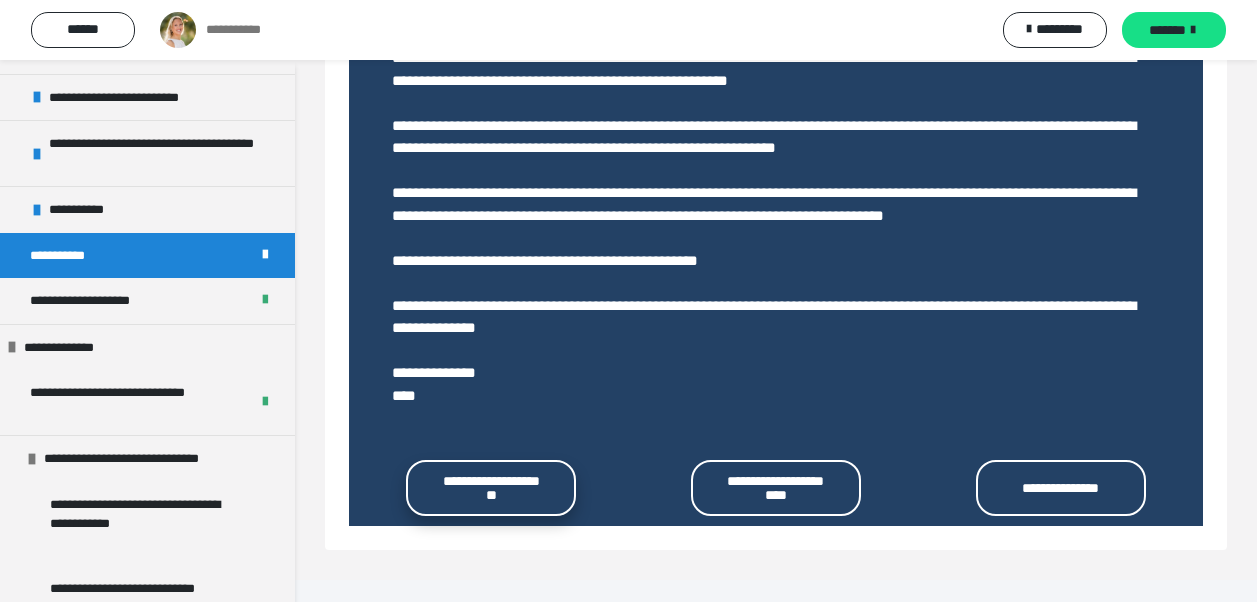 click on "**********" at bounding box center [491, 488] 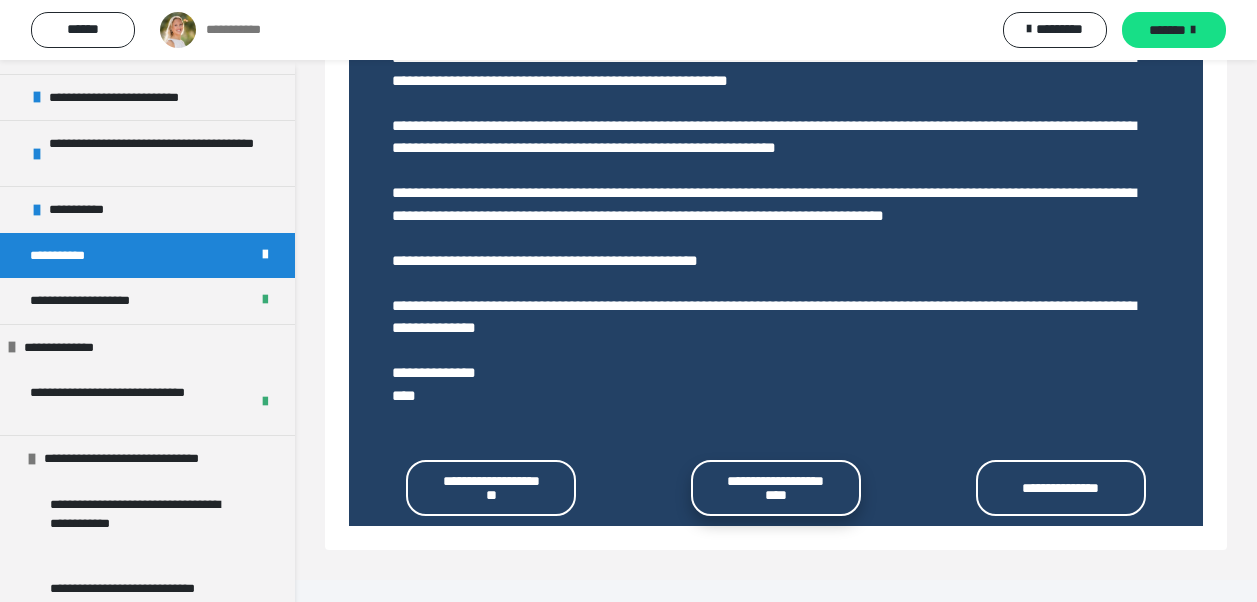 click on "**********" at bounding box center (776, 488) 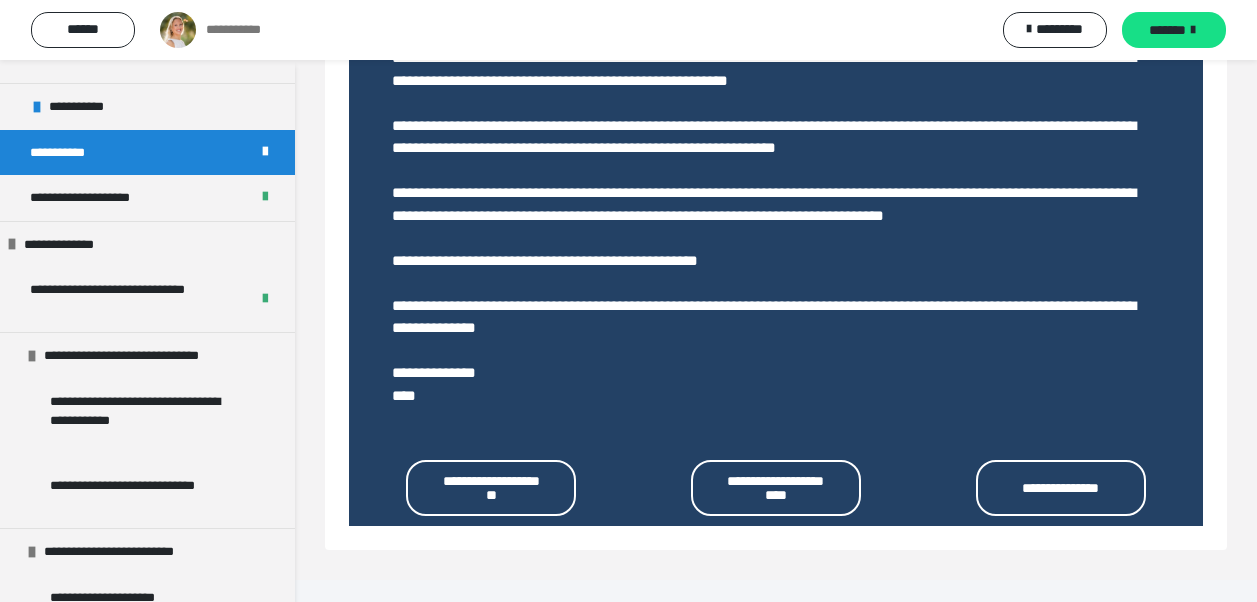 scroll, scrollTop: 292, scrollLeft: 0, axis: vertical 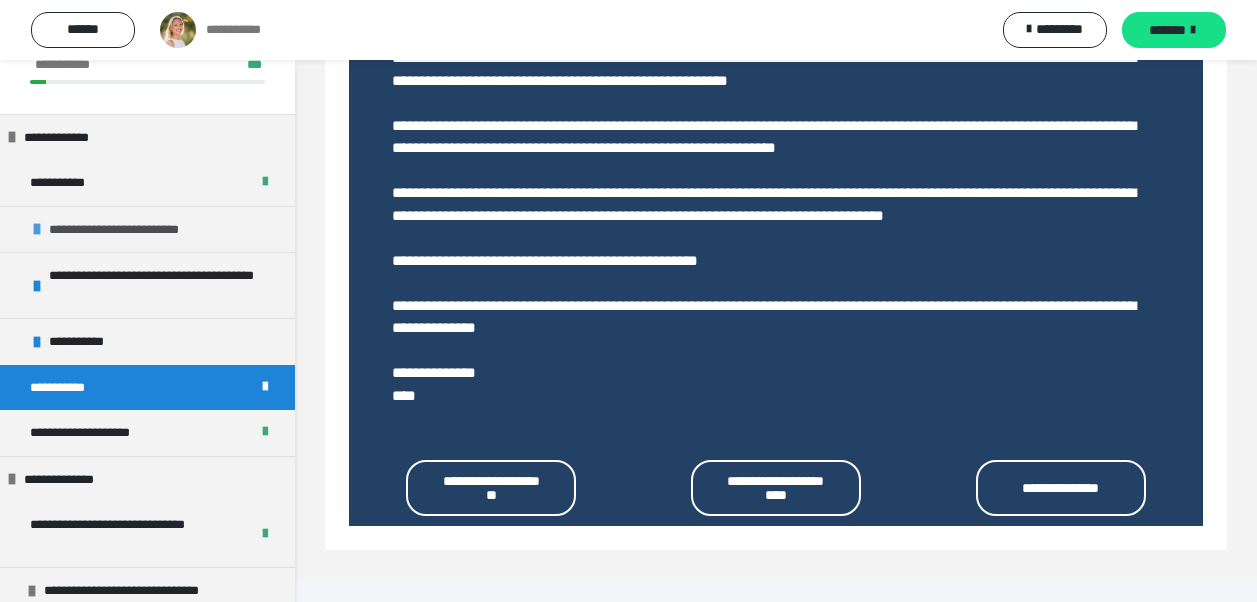 click on "**********" at bounding box center (130, 230) 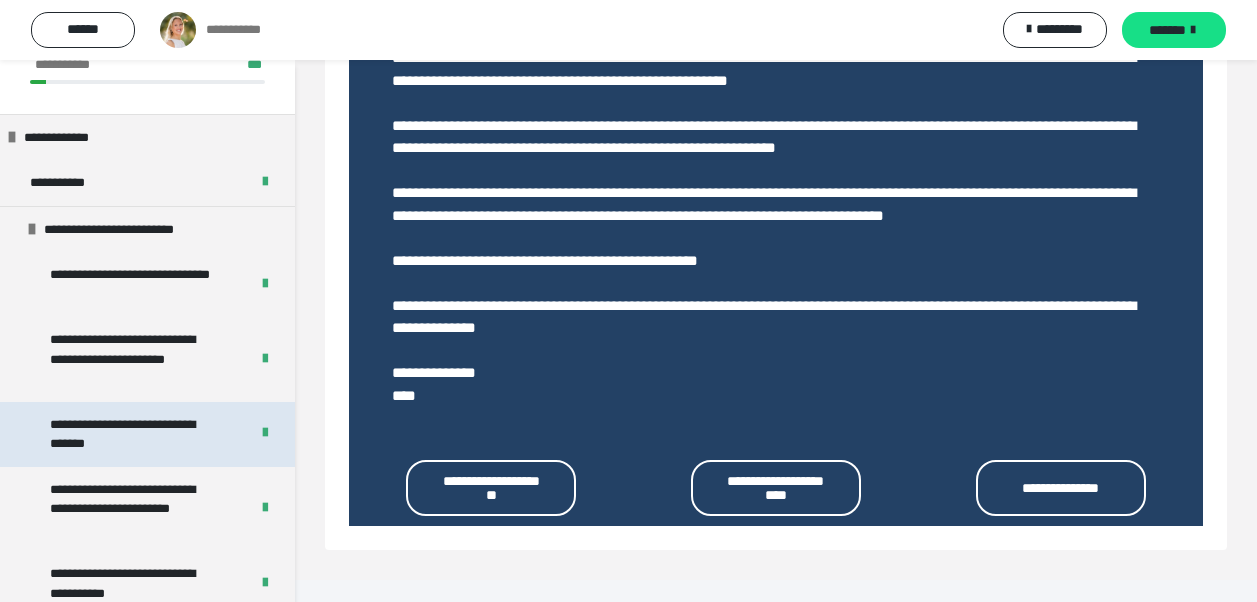 click on "**********" at bounding box center [134, 434] 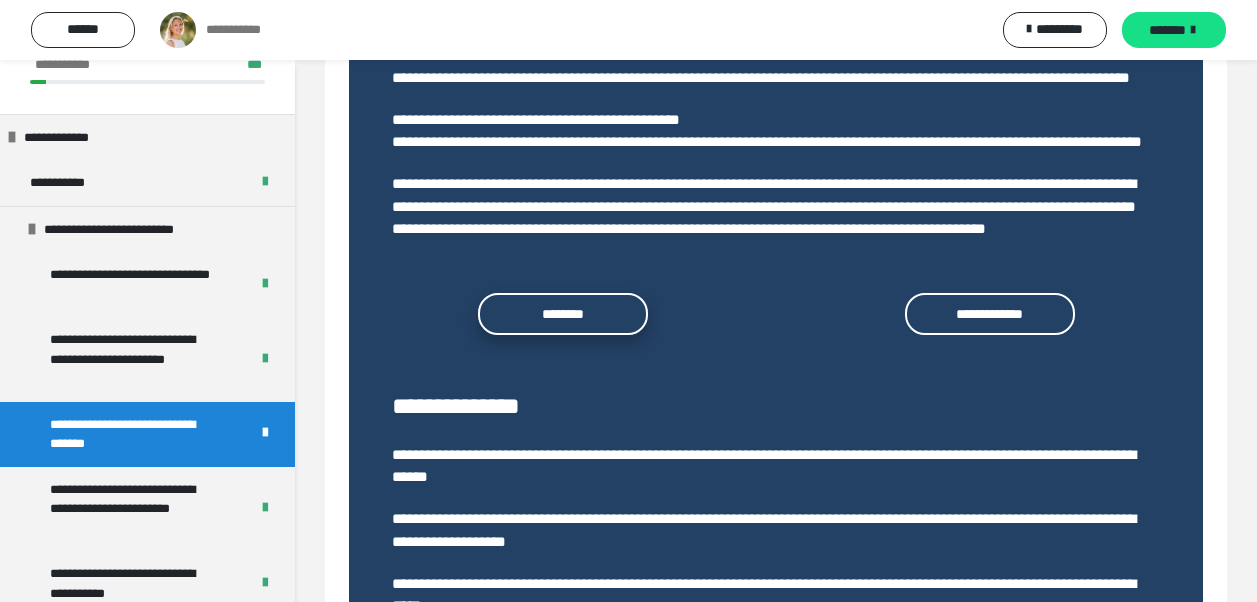 click on "********" at bounding box center [563, 314] 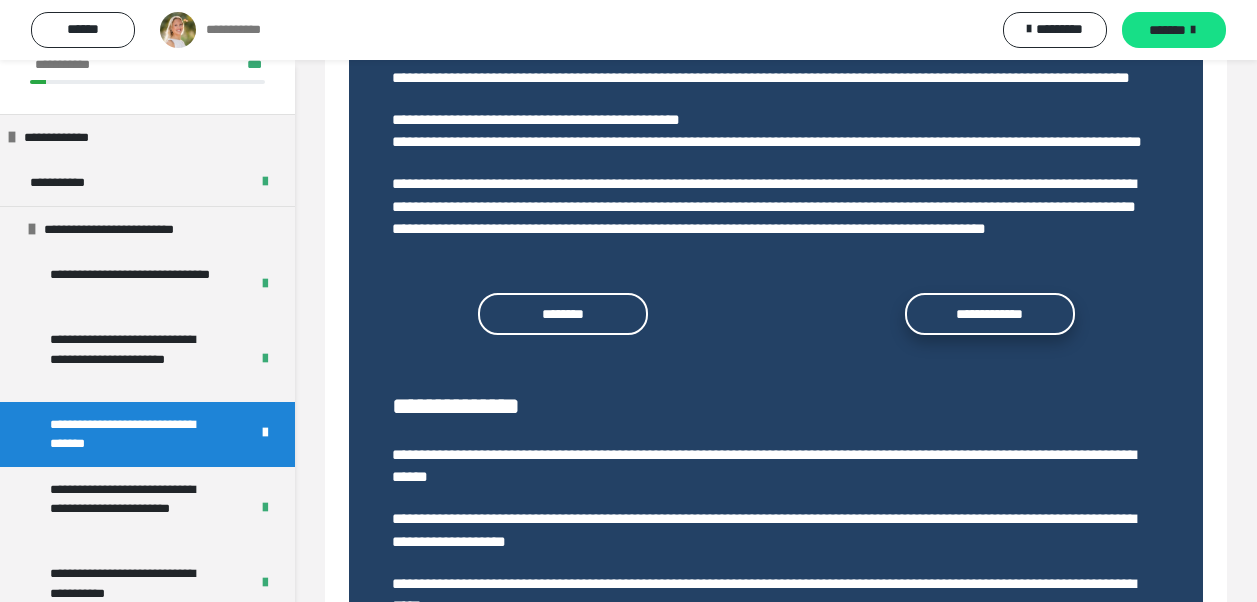 click on "**********" at bounding box center [990, 314] 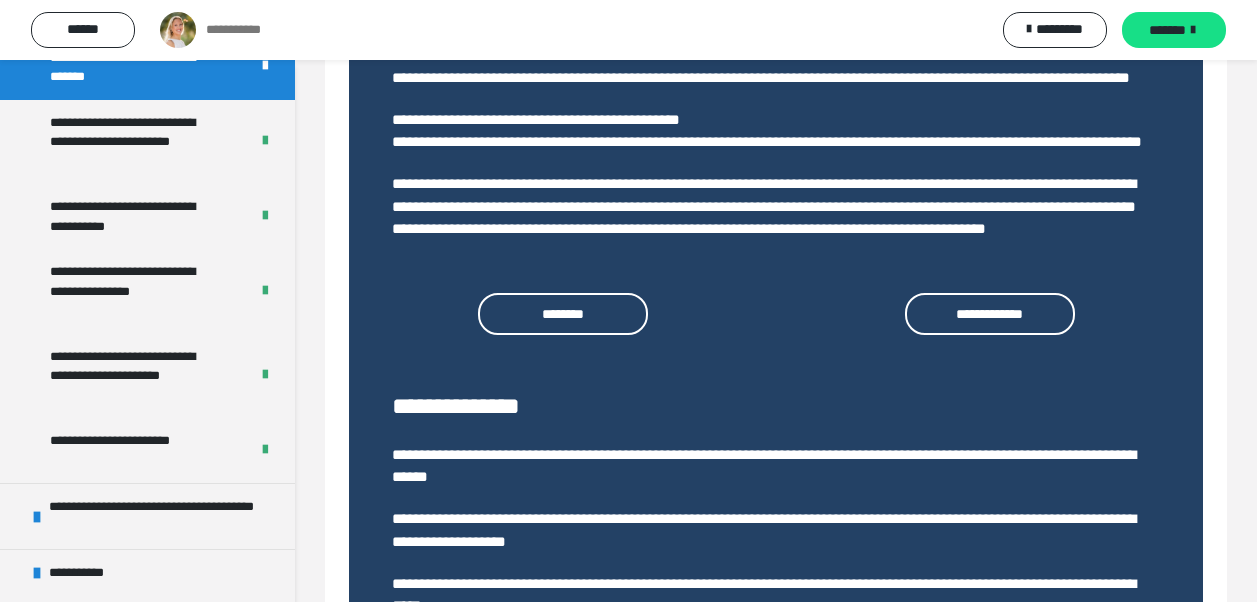 scroll, scrollTop: 435, scrollLeft: 0, axis: vertical 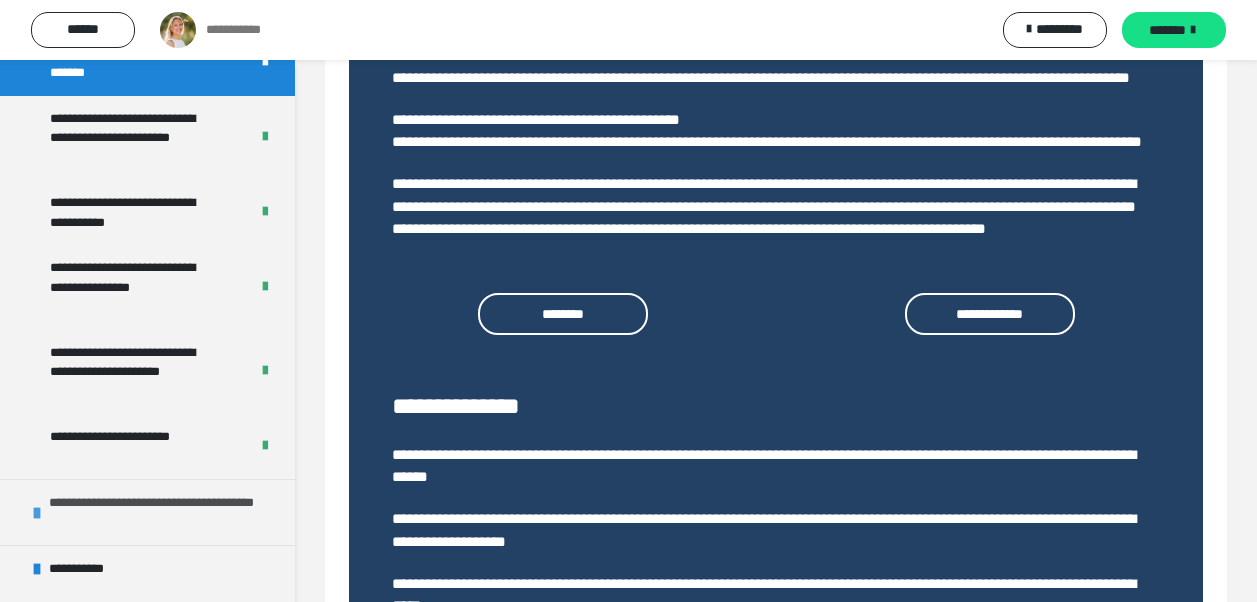 click on "**********" at bounding box center [159, 512] 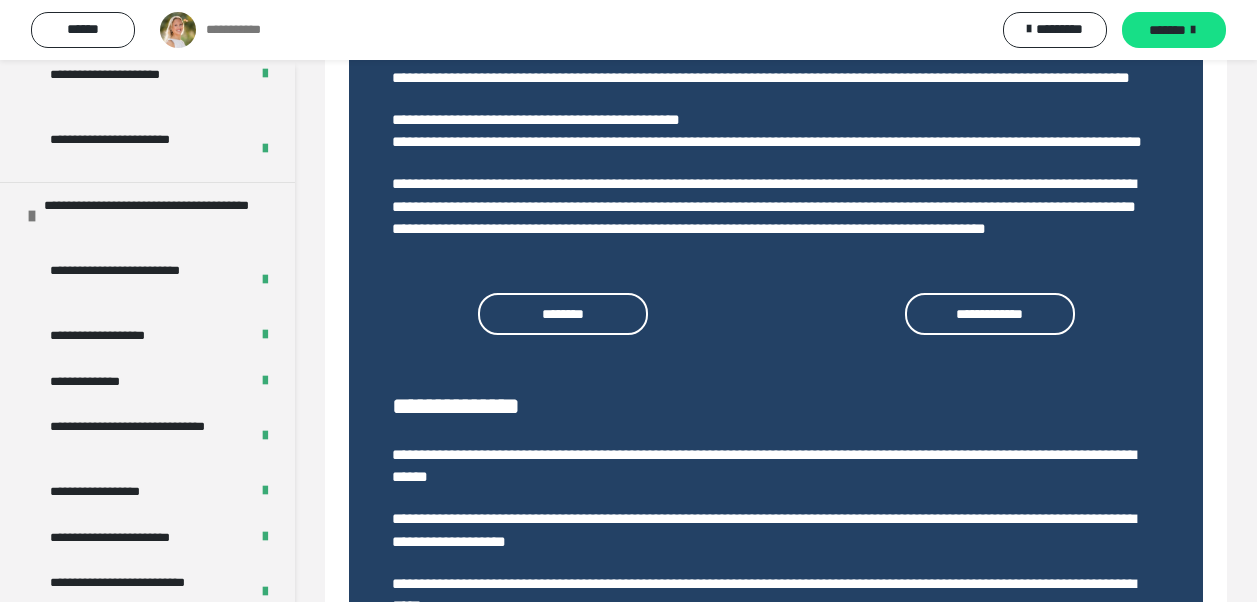 scroll, scrollTop: 743, scrollLeft: 0, axis: vertical 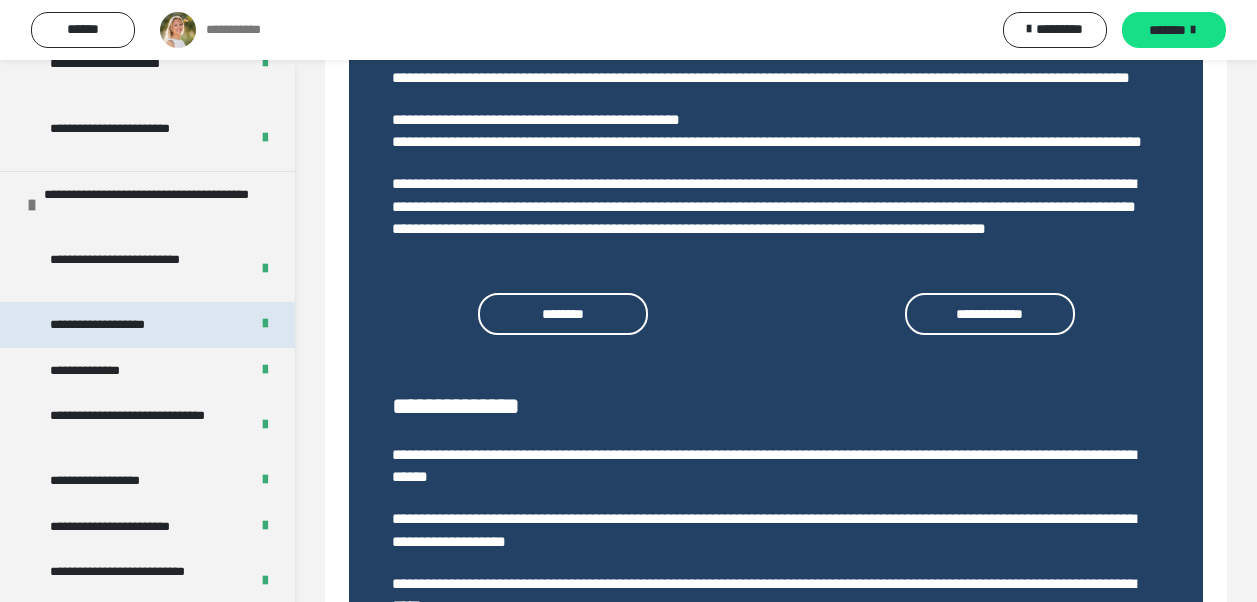 click on "**********" at bounding box center [114, 325] 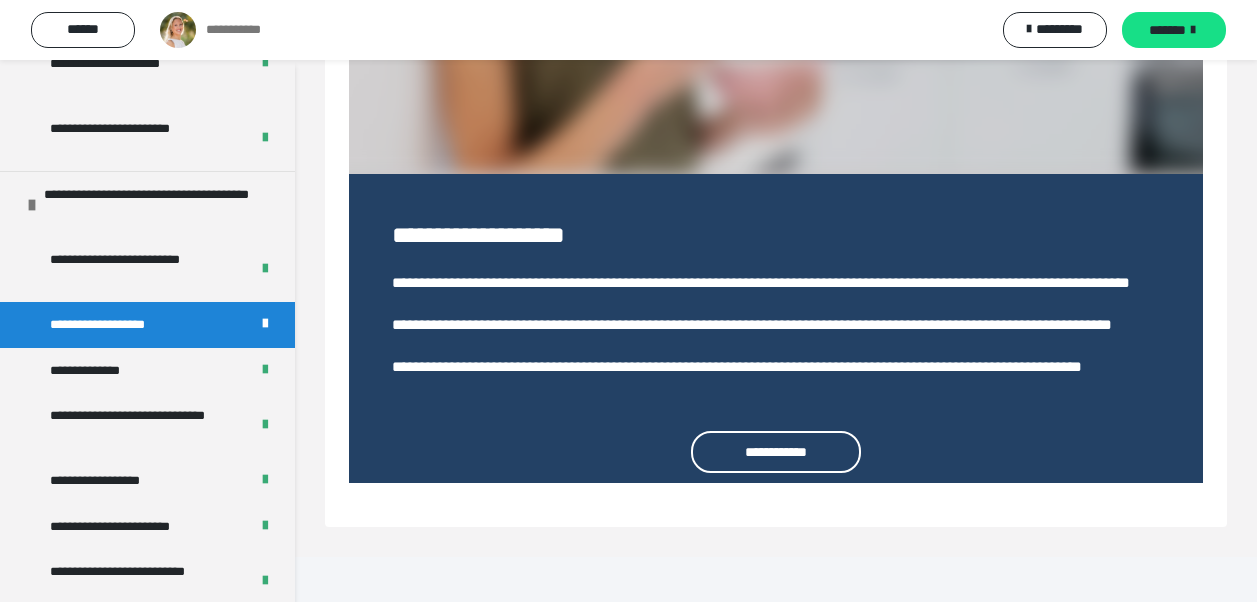 scroll, scrollTop: 567, scrollLeft: 0, axis: vertical 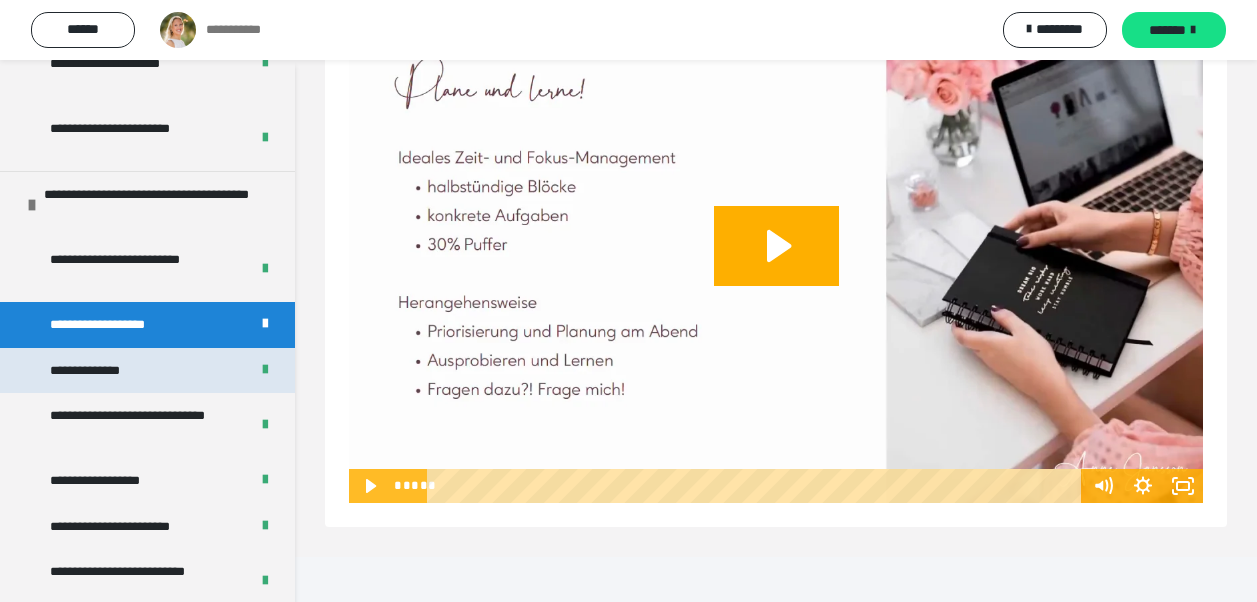 click on "**********" at bounding box center (147, 371) 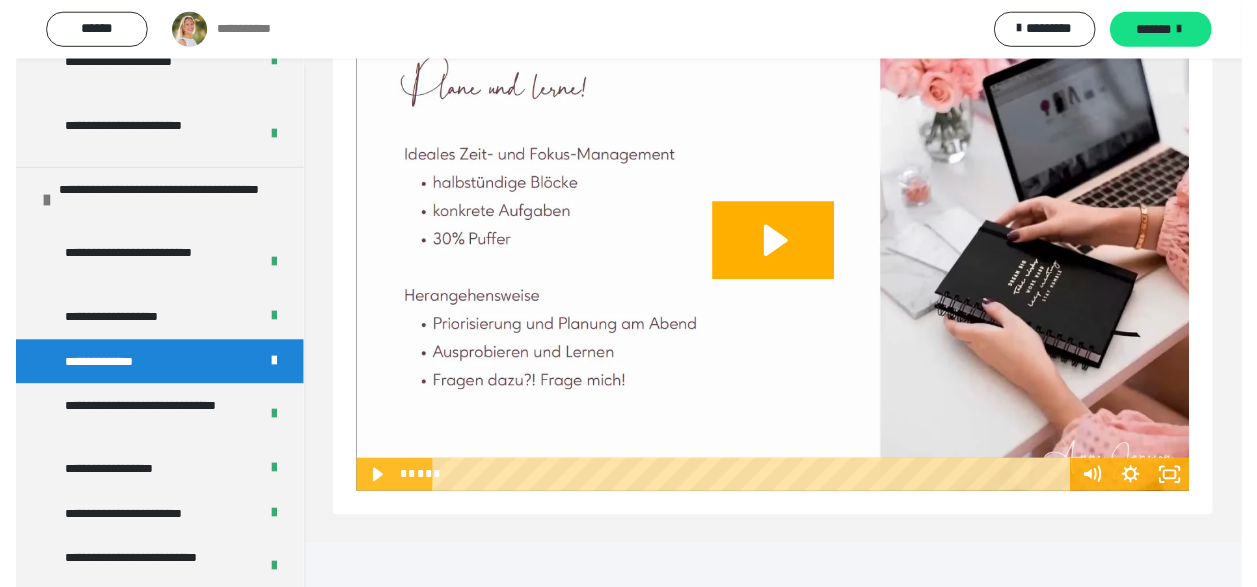 scroll, scrollTop: 433, scrollLeft: 0, axis: vertical 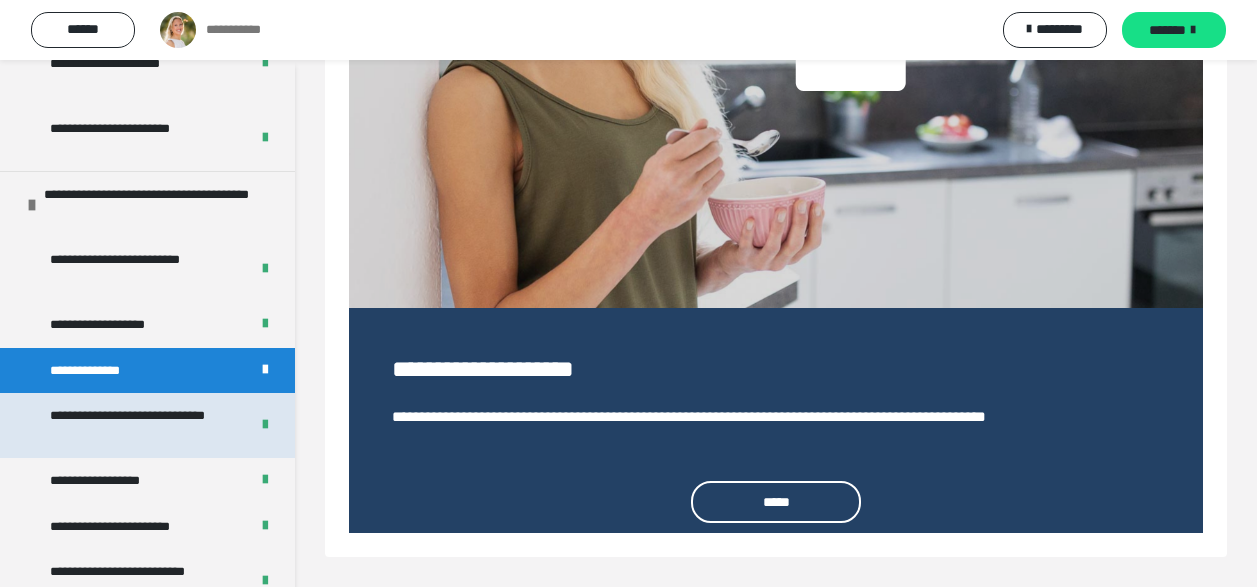 click on "**********" at bounding box center (134, 425) 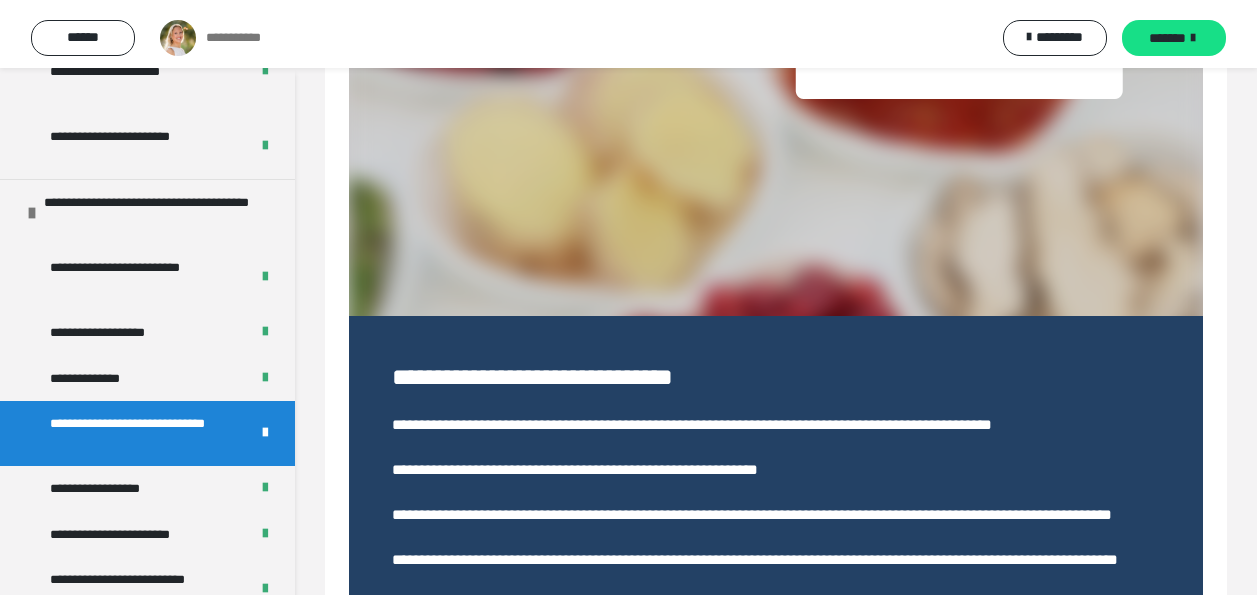 scroll, scrollTop: 598, scrollLeft: 0, axis: vertical 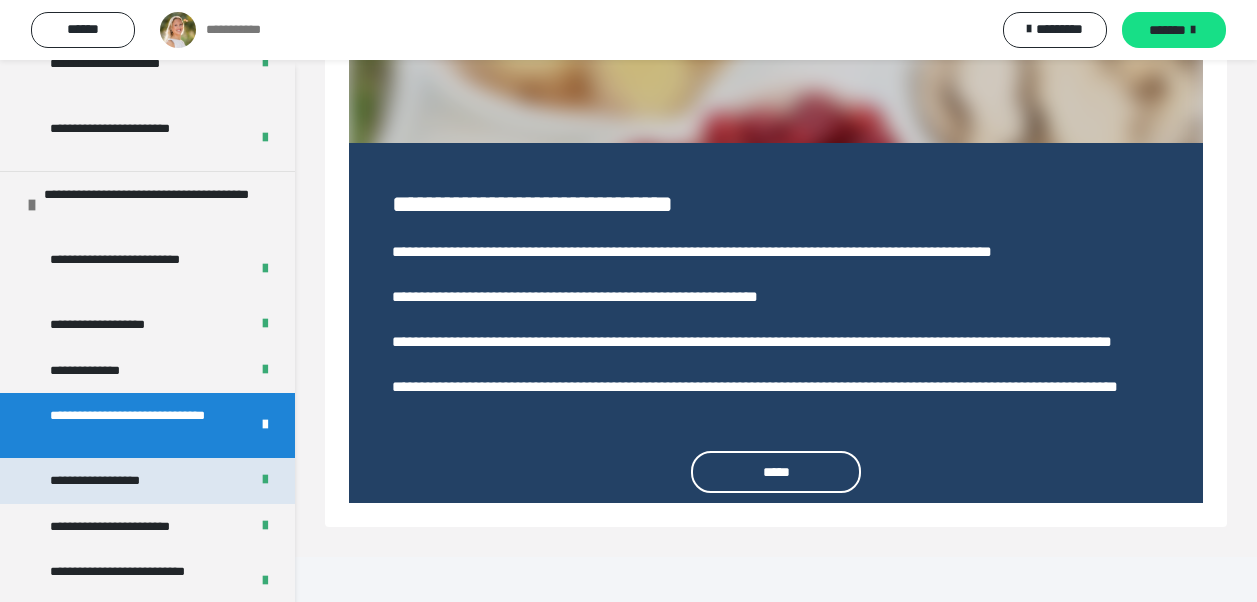 click on "**********" at bounding box center [111, 481] 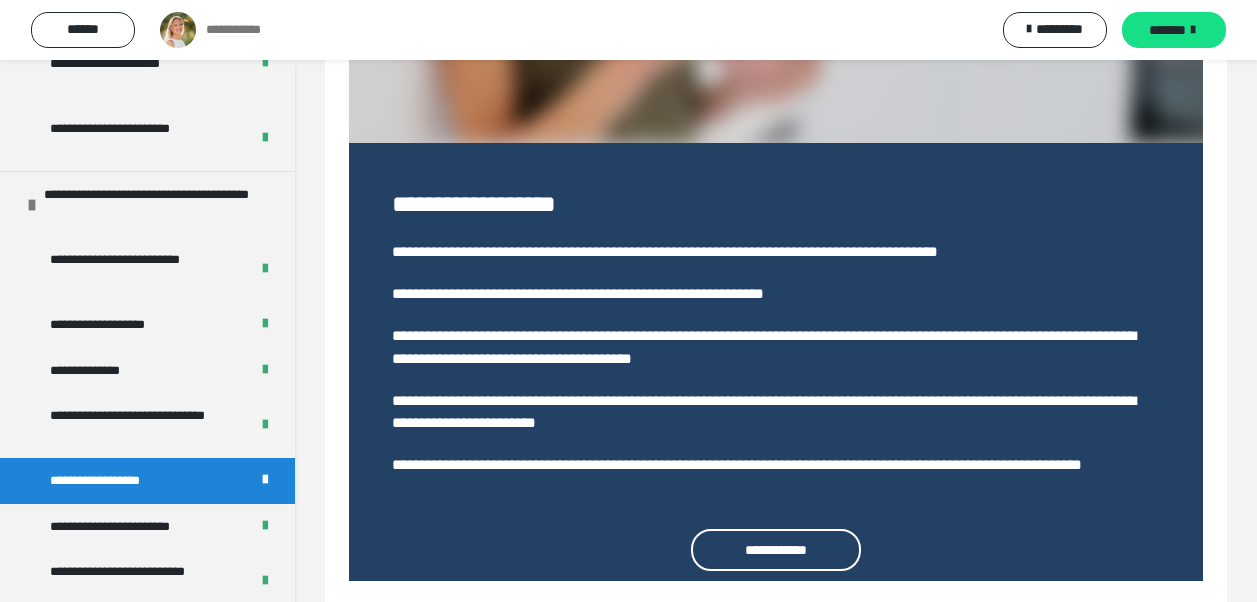 scroll, scrollTop: 673, scrollLeft: 0, axis: vertical 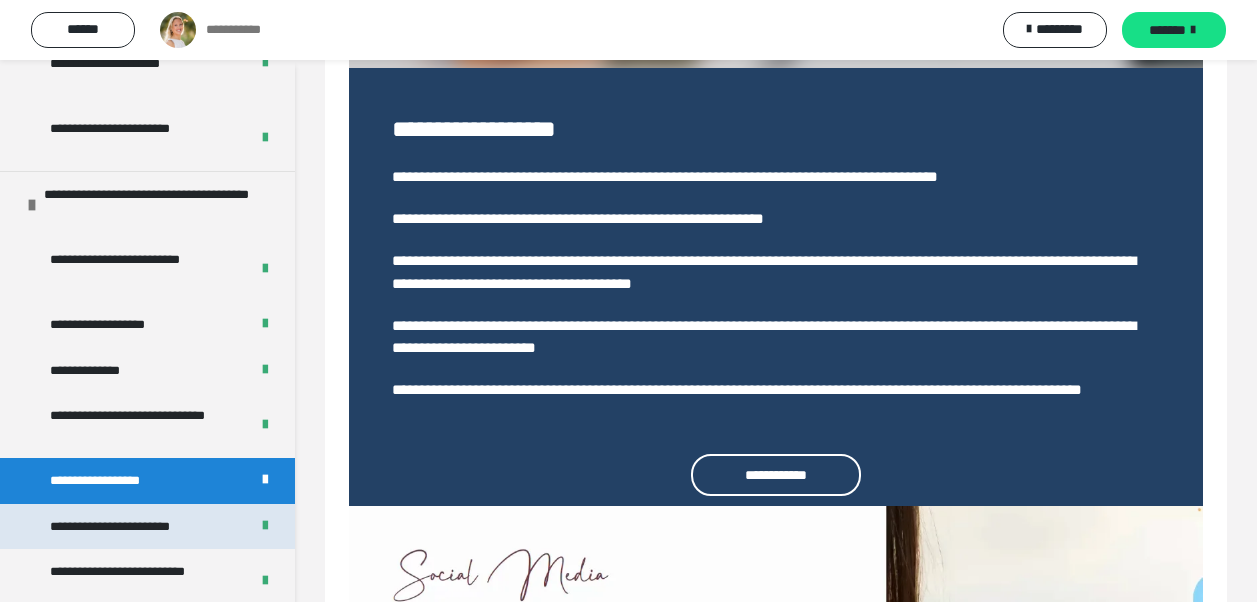 click on "**********" at bounding box center [131, 527] 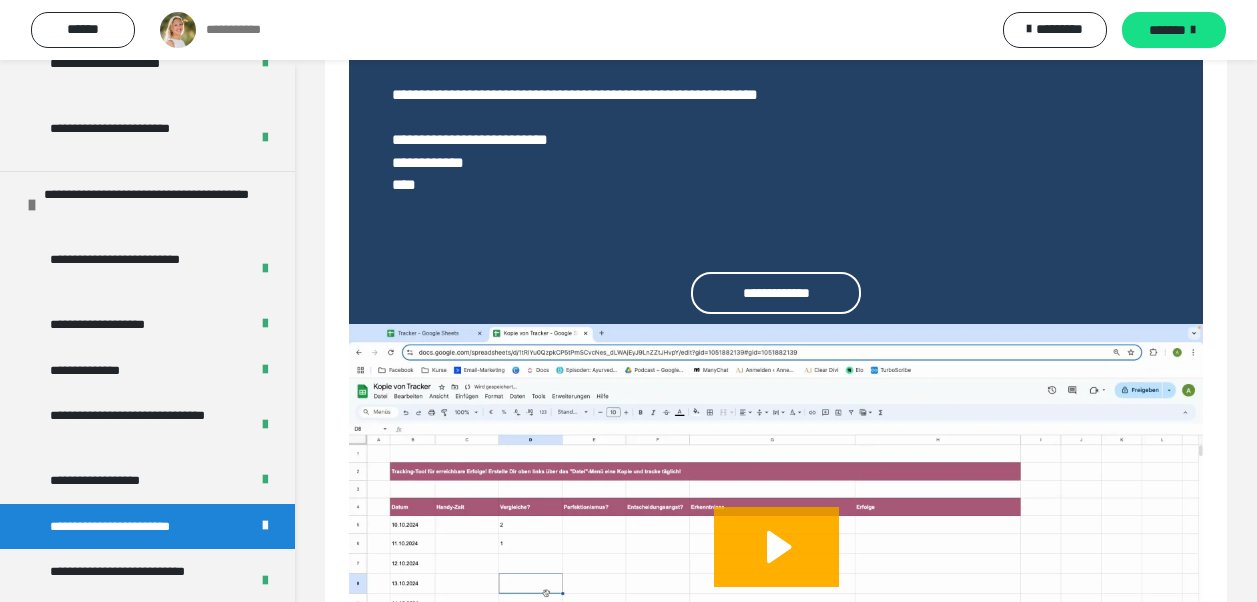 scroll, scrollTop: 1119, scrollLeft: 0, axis: vertical 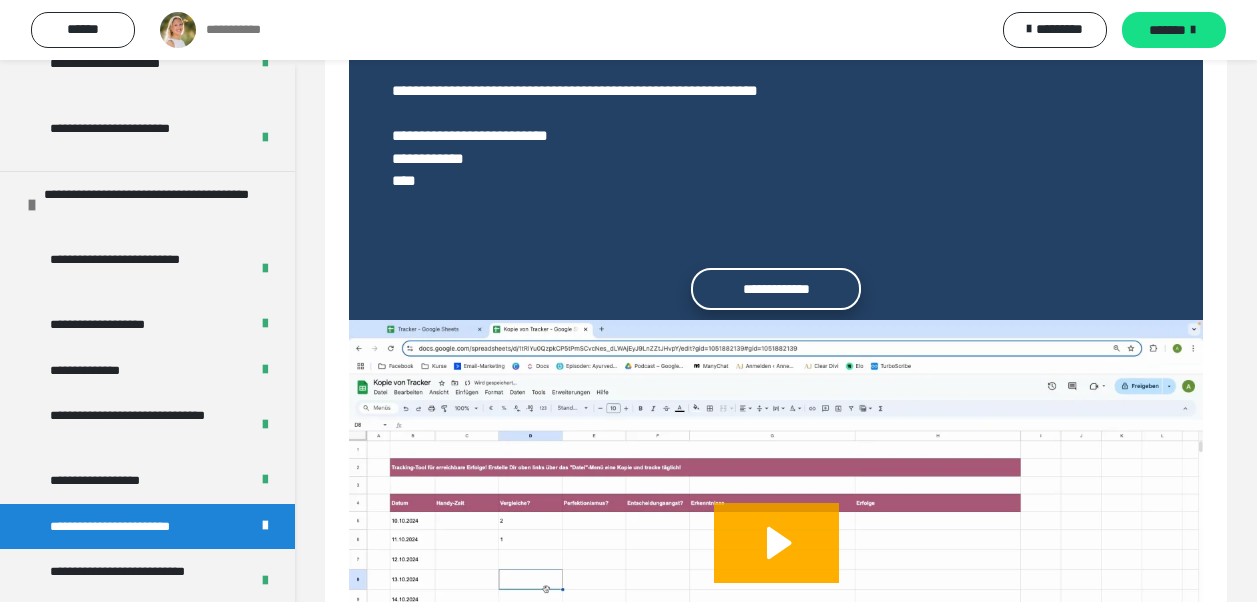 click on "**********" at bounding box center [776, 289] 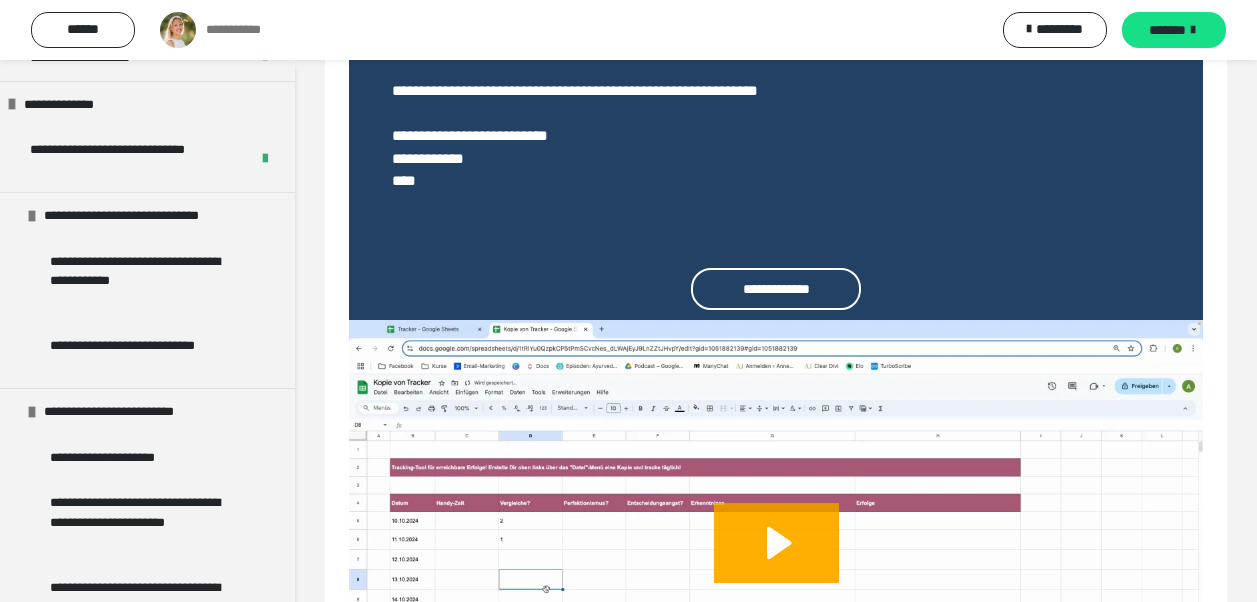 scroll, scrollTop: 1419, scrollLeft: 0, axis: vertical 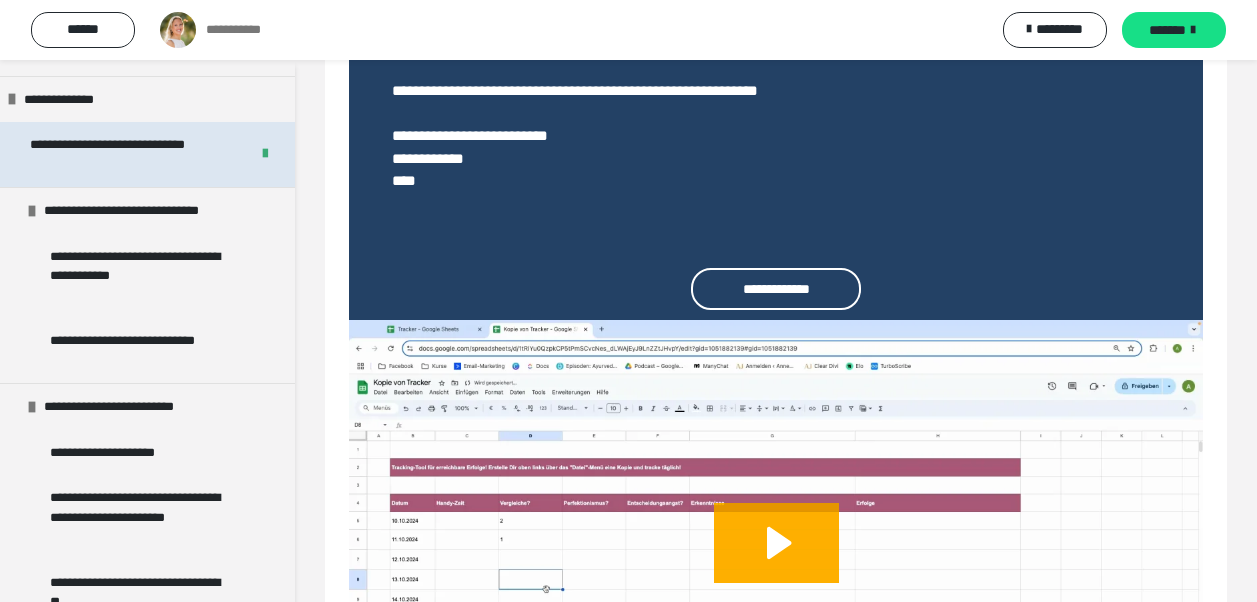 click on "**********" at bounding box center (124, 154) 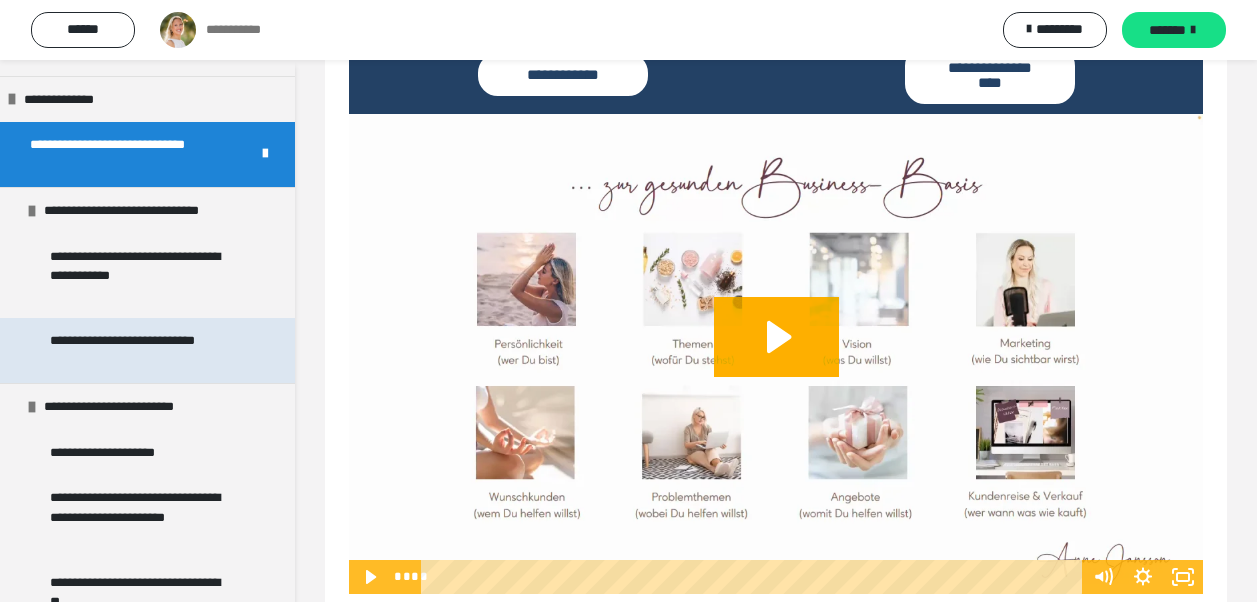 scroll, scrollTop: 704, scrollLeft: 0, axis: vertical 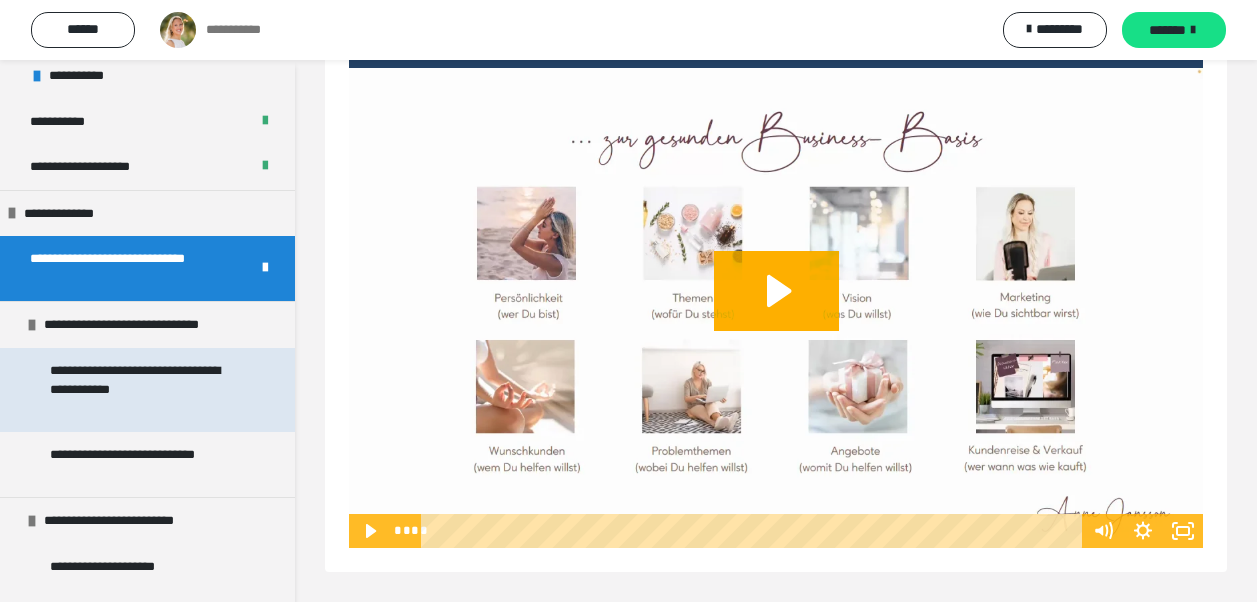click on "**********" at bounding box center (142, 390) 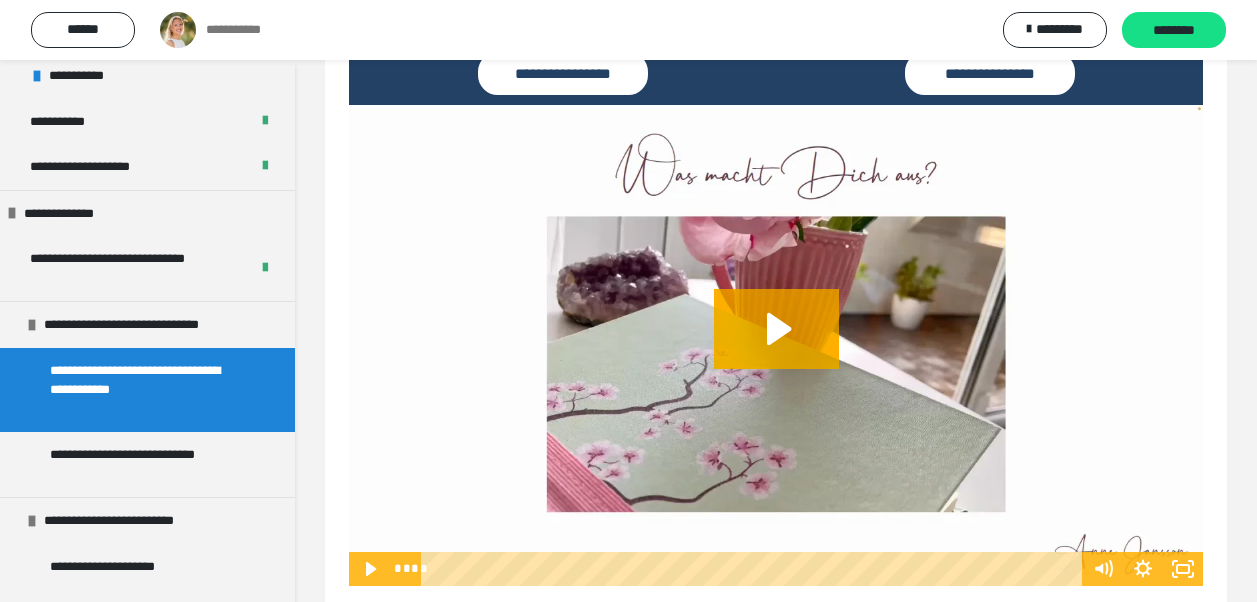 scroll, scrollTop: 757, scrollLeft: 0, axis: vertical 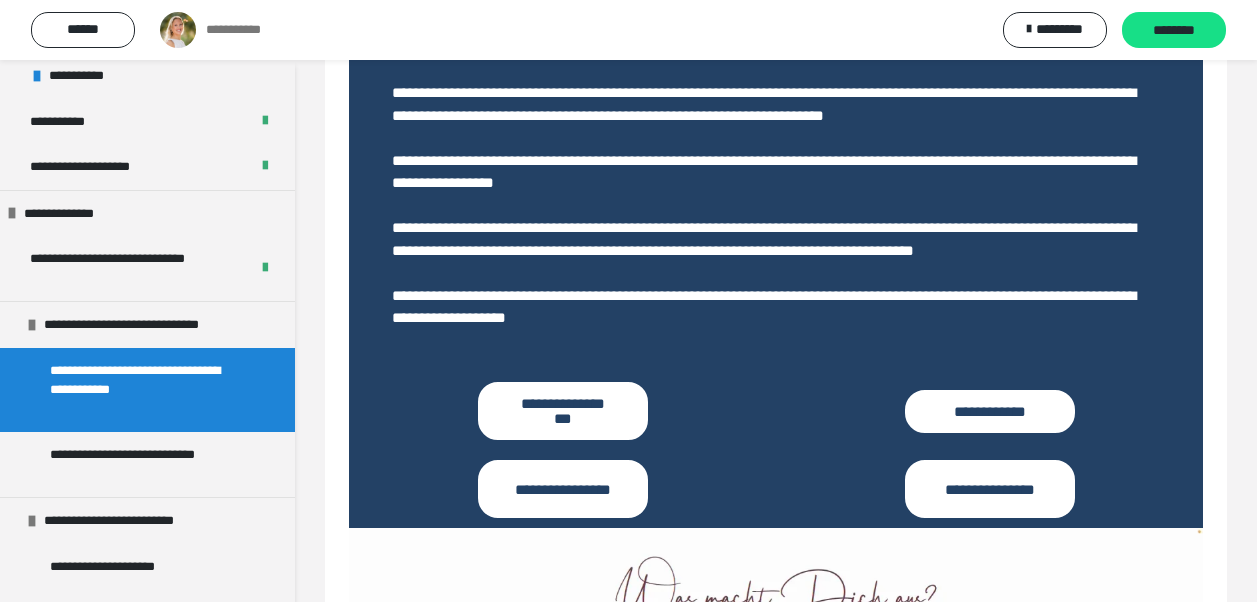 click on "**********" at bounding box center [563, 489] 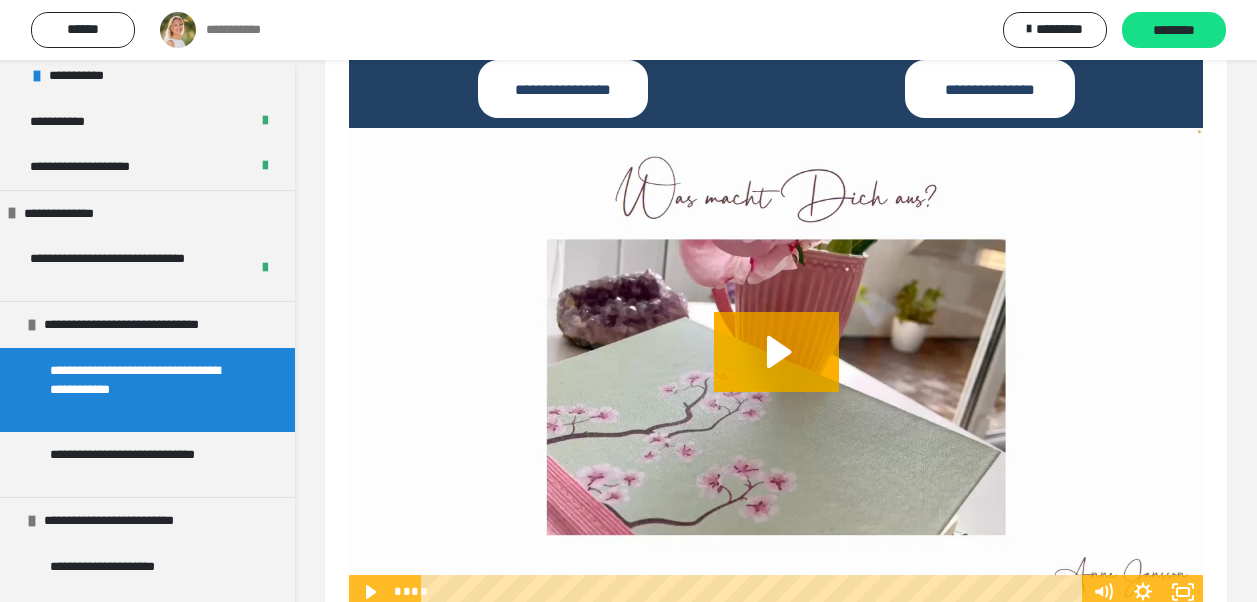 scroll, scrollTop: 1218, scrollLeft: 0, axis: vertical 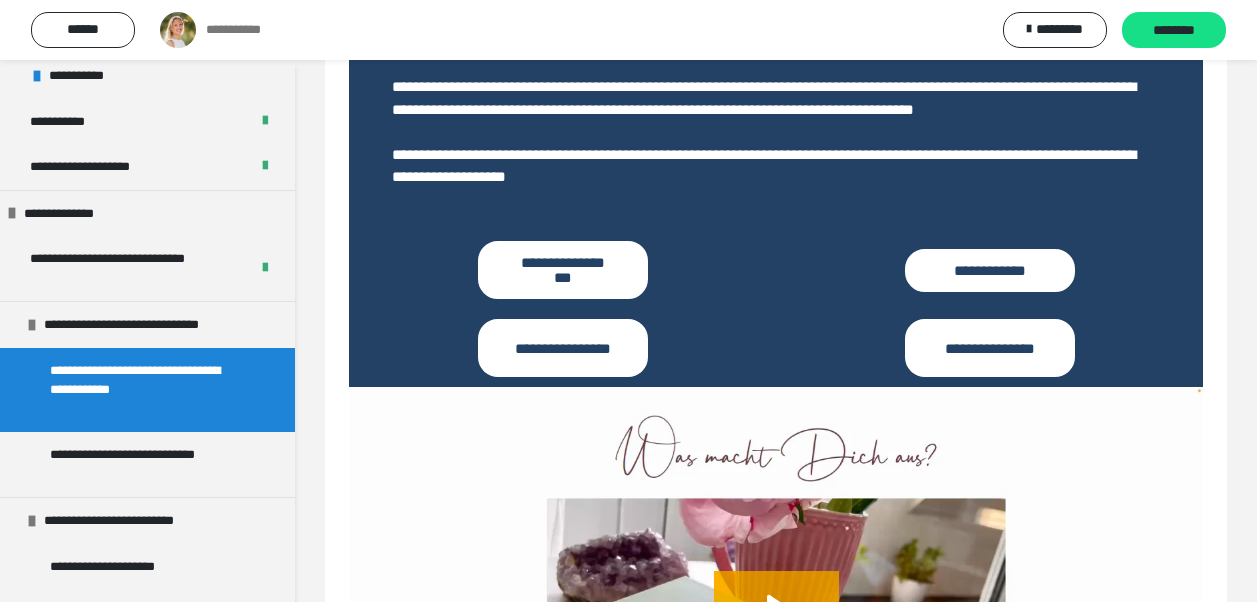 click on "**********" at bounding box center [990, 270] 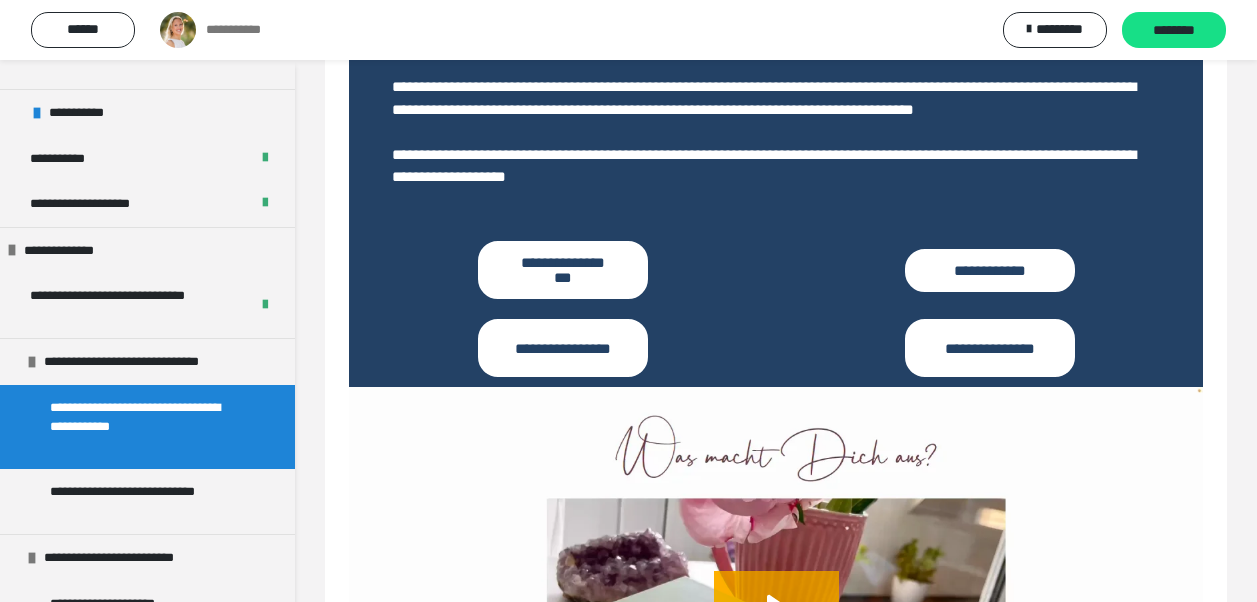 scroll, scrollTop: 1263, scrollLeft: 0, axis: vertical 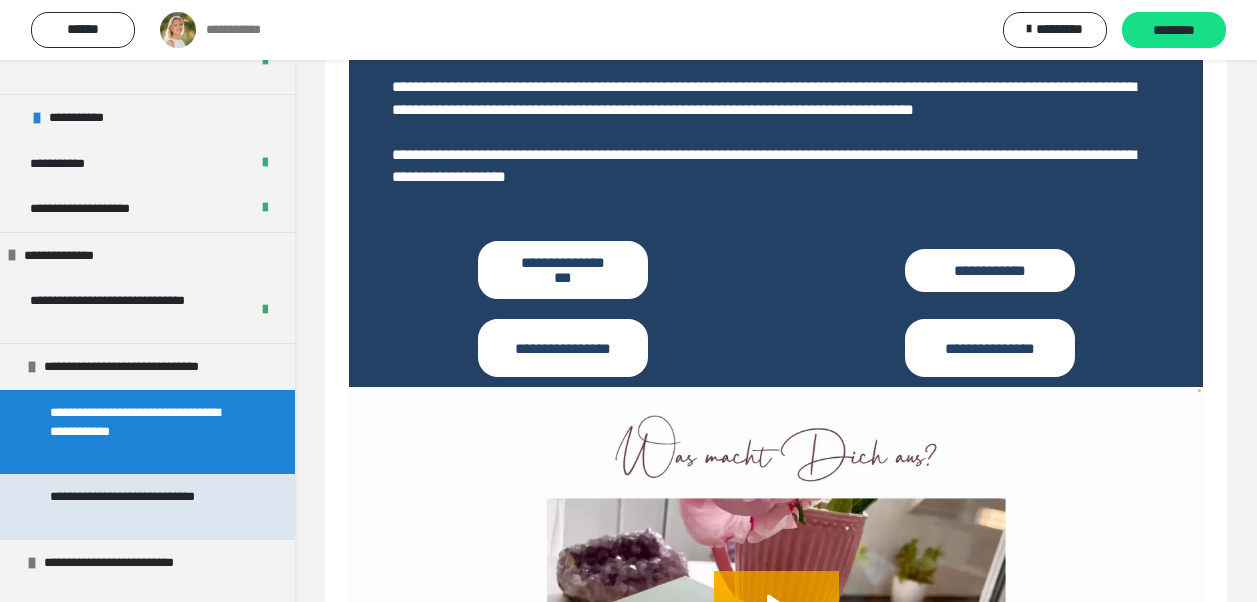 click on "**********" at bounding box center [142, 506] 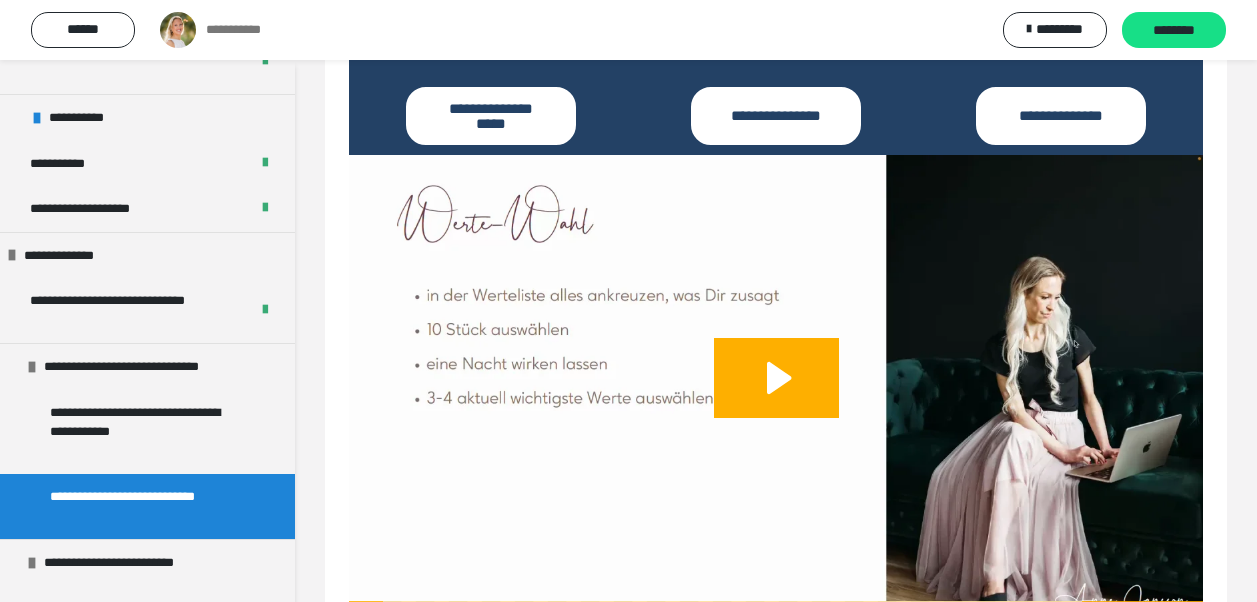 scroll, scrollTop: 524, scrollLeft: 0, axis: vertical 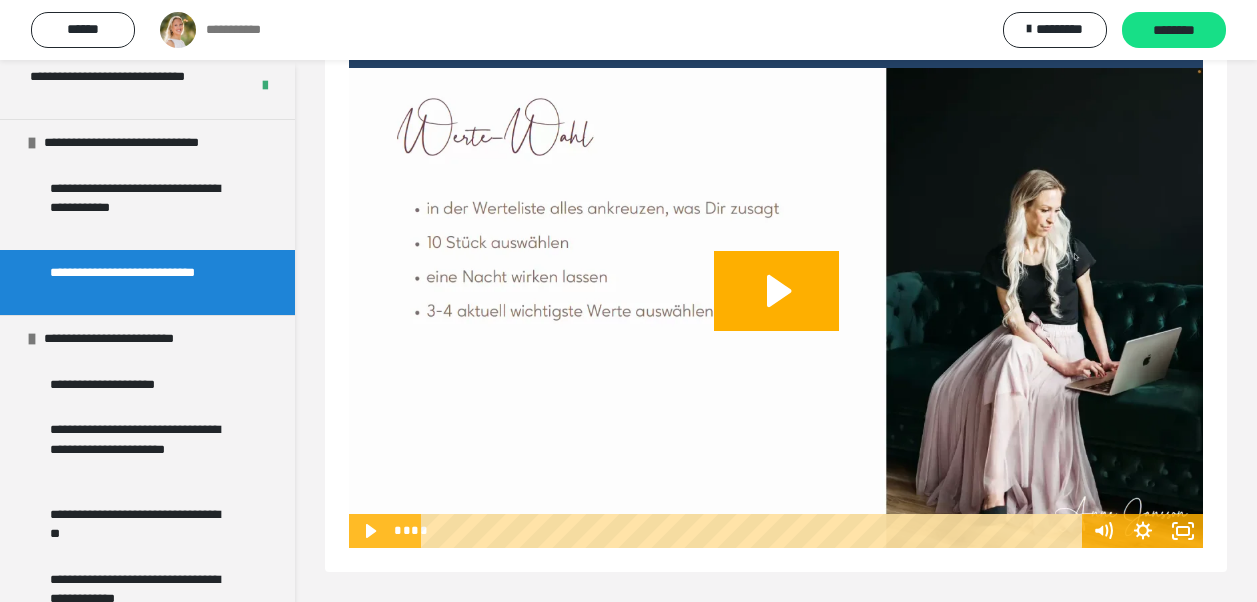 click on "**********" at bounding box center [142, 282] 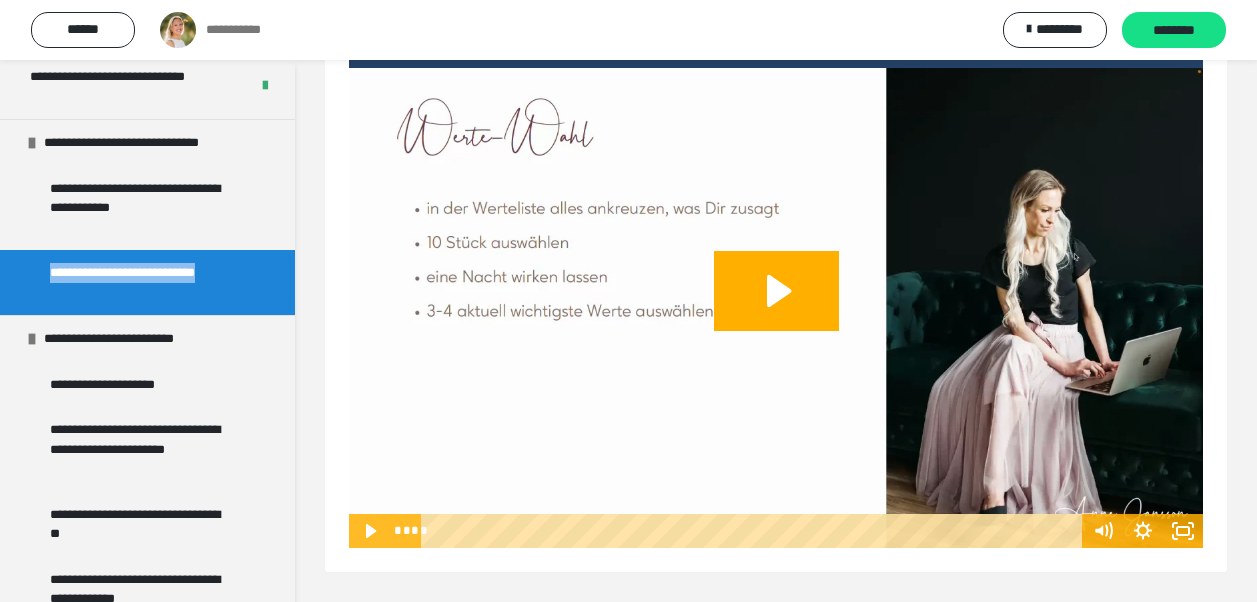 drag, startPoint x: 110, startPoint y: 292, endPoint x: 54, endPoint y: 274, distance: 58.821766 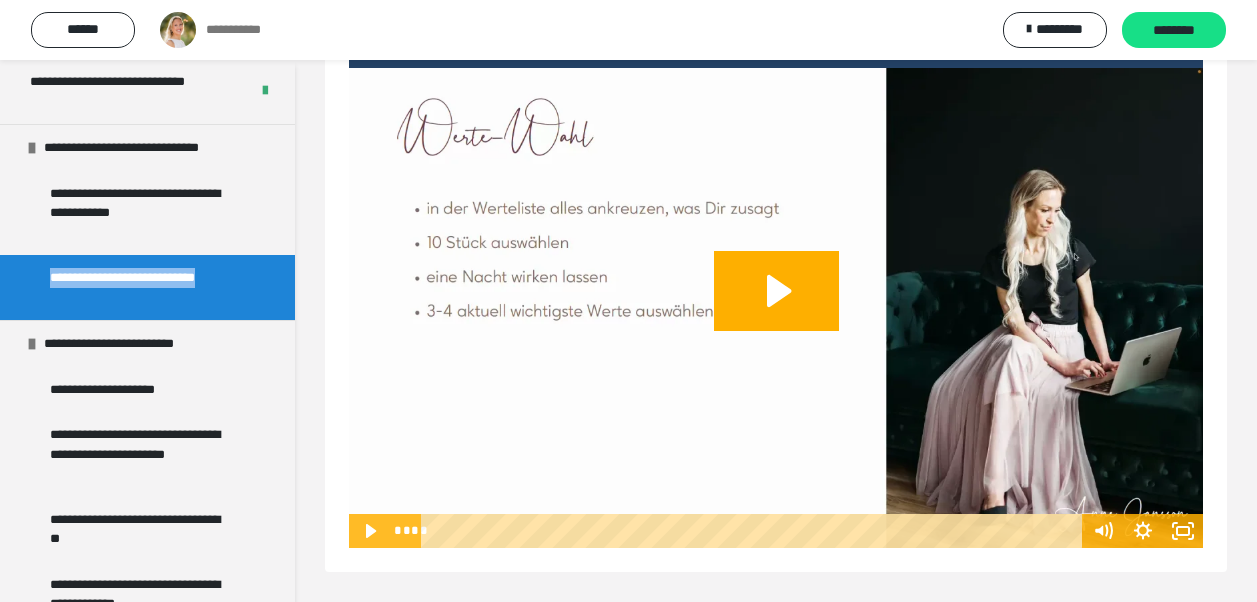 scroll, scrollTop: 1487, scrollLeft: 0, axis: vertical 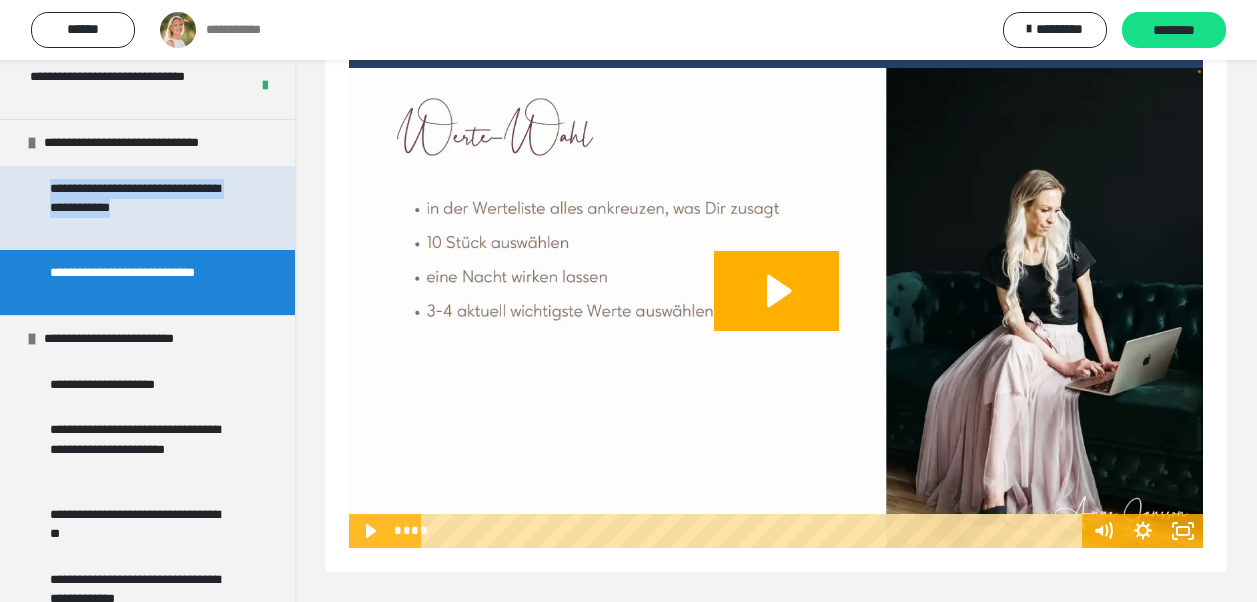 drag, startPoint x: 148, startPoint y: 232, endPoint x: 52, endPoint y: 190, distance: 104.78549 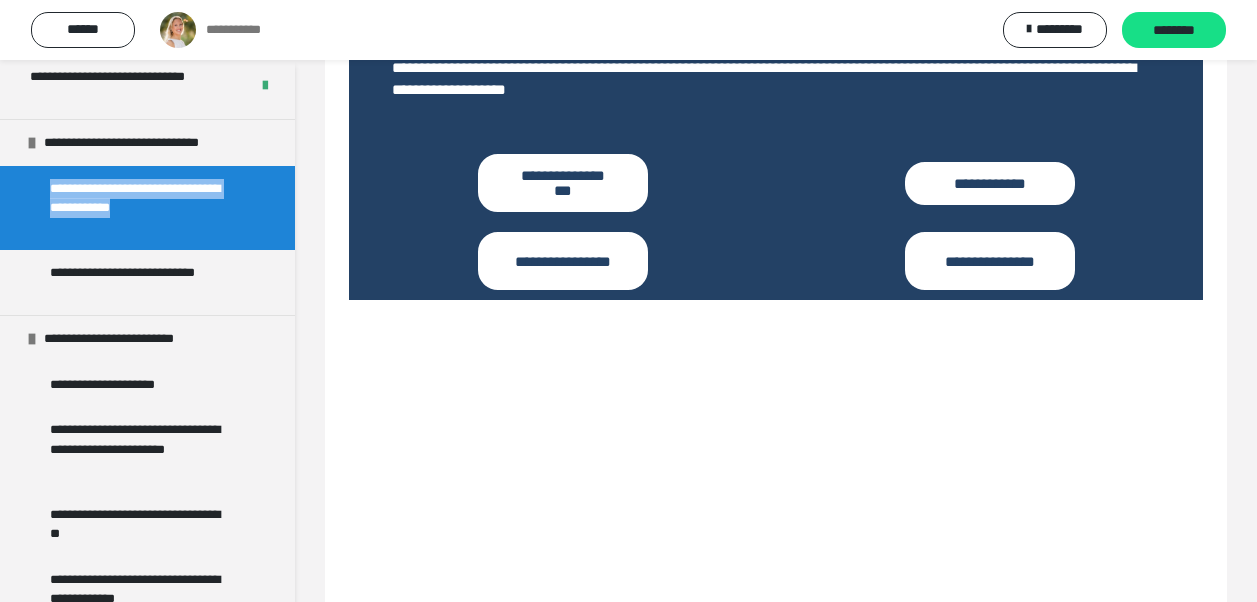 scroll, scrollTop: 757, scrollLeft: 0, axis: vertical 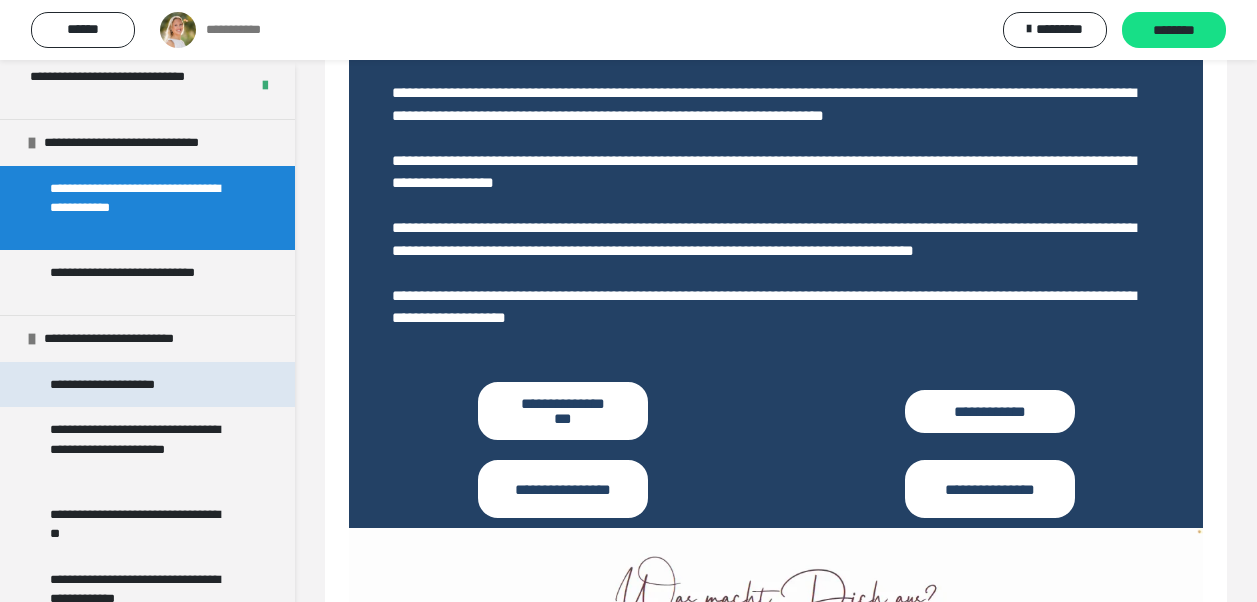 click on "**********" at bounding box center (122, 385) 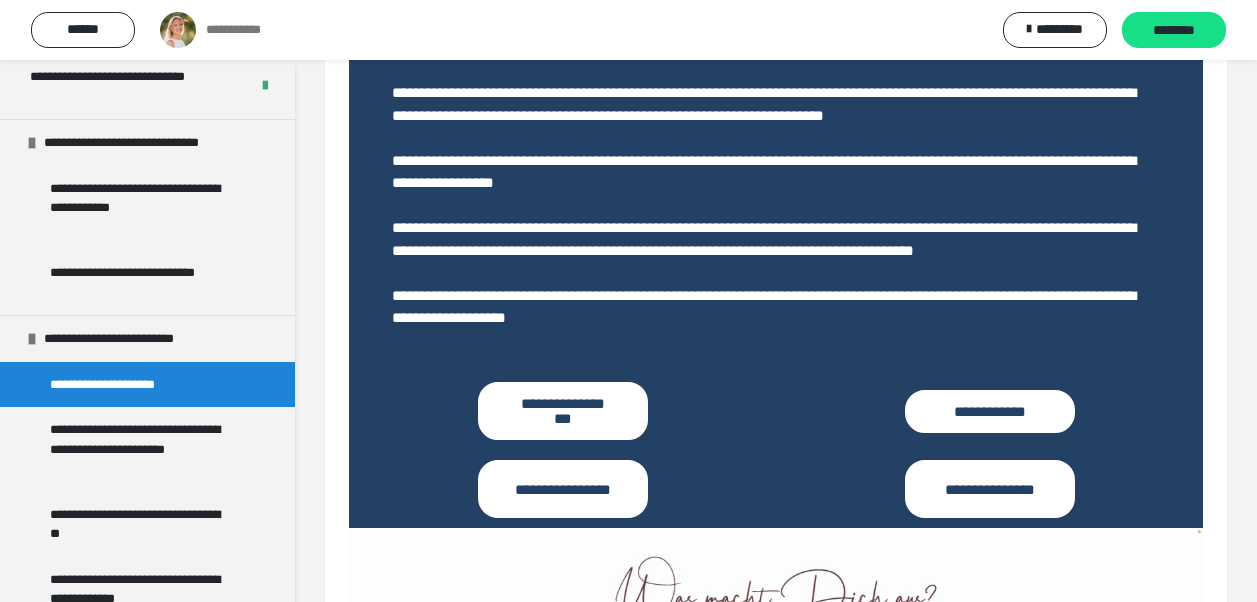 scroll, scrollTop: 576, scrollLeft: 0, axis: vertical 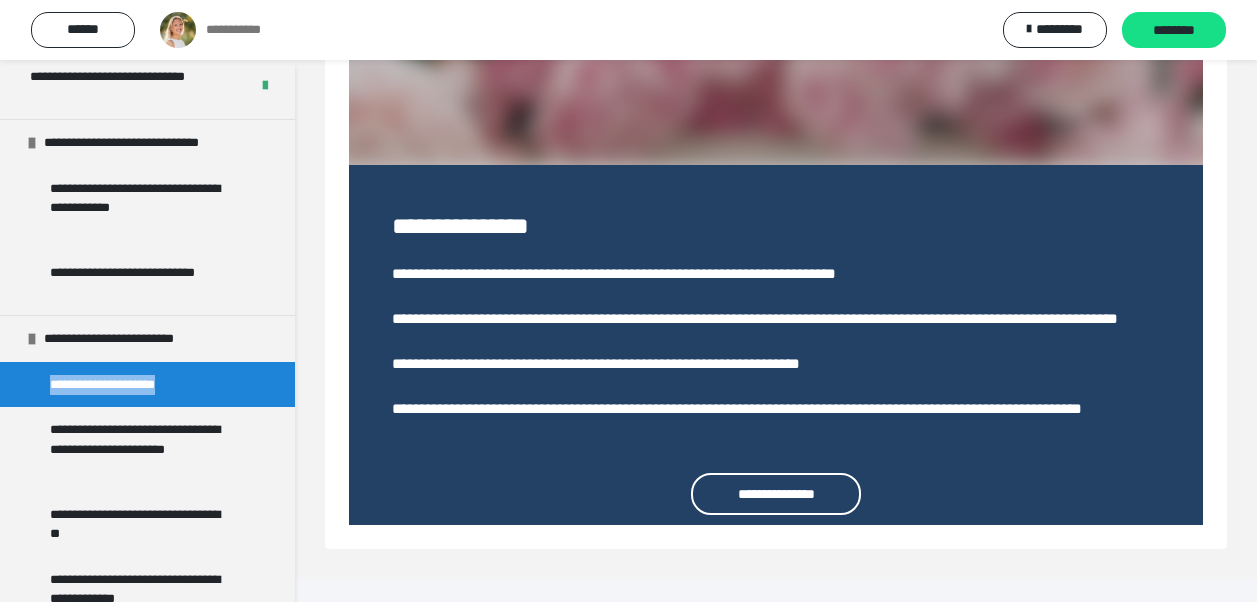 drag, startPoint x: 214, startPoint y: 385, endPoint x: 51, endPoint y: 384, distance: 163.00307 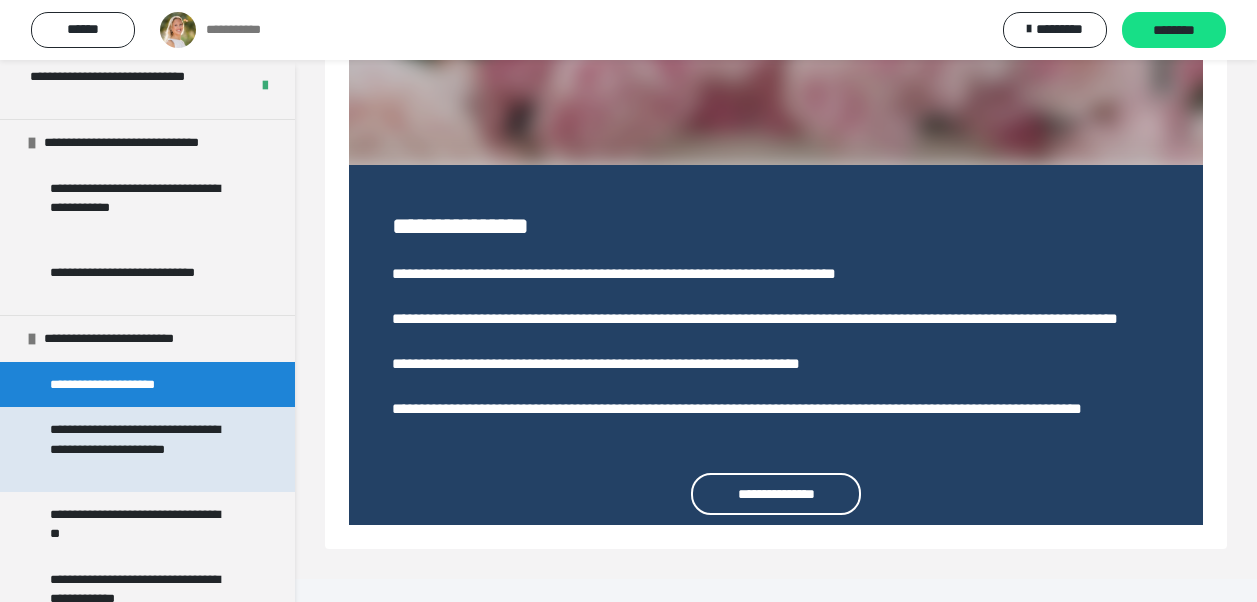 click on "**********" at bounding box center (142, 449) 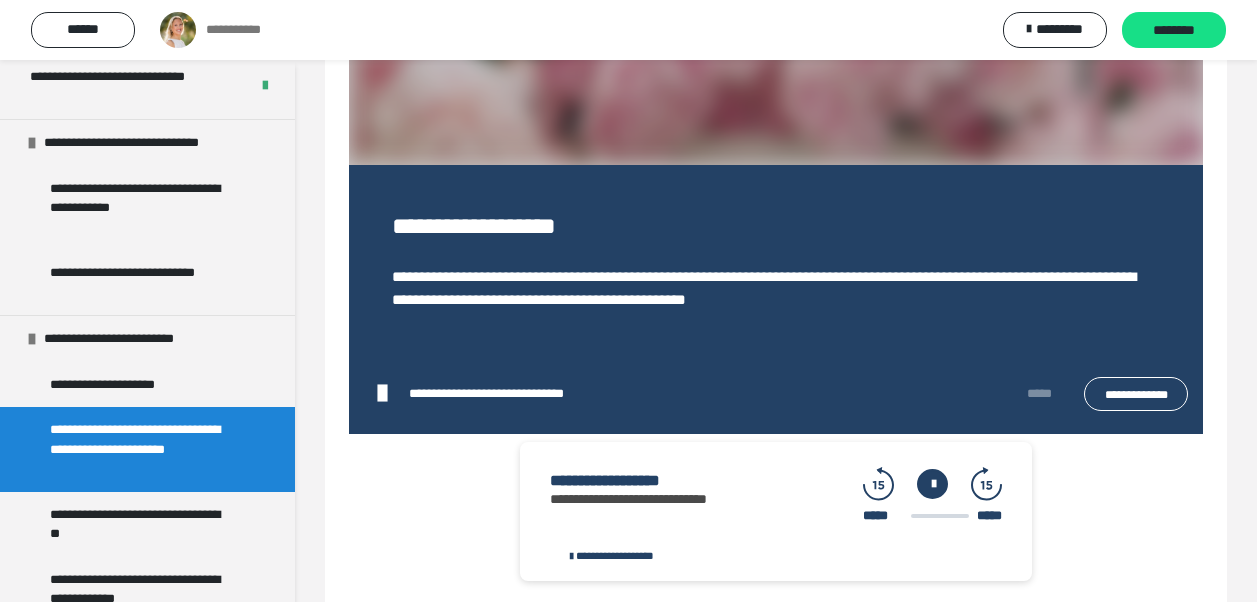 scroll, scrollTop: 618, scrollLeft: 0, axis: vertical 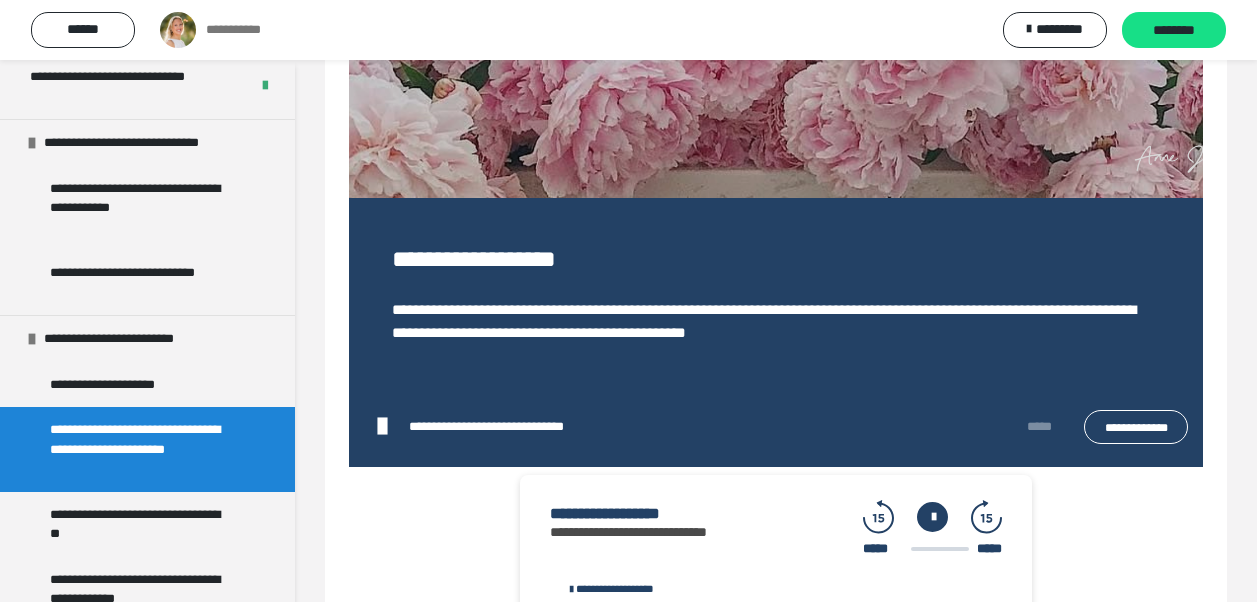 click on "**********" at bounding box center (1136, 427) 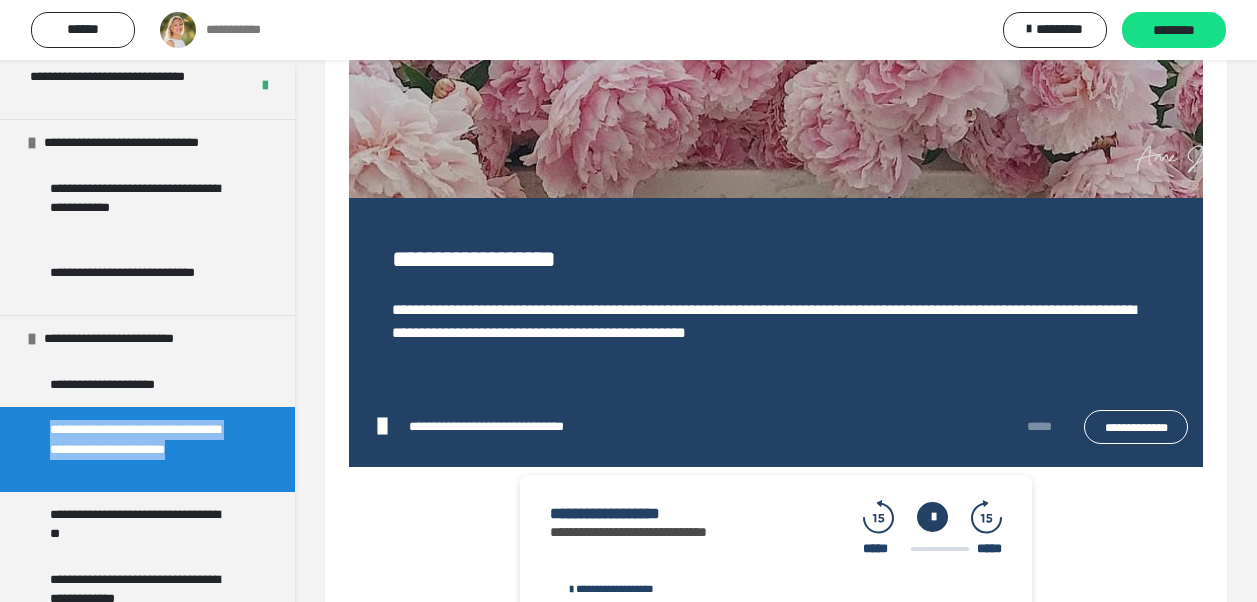 drag, startPoint x: 173, startPoint y: 474, endPoint x: 52, endPoint y: 433, distance: 127.75758 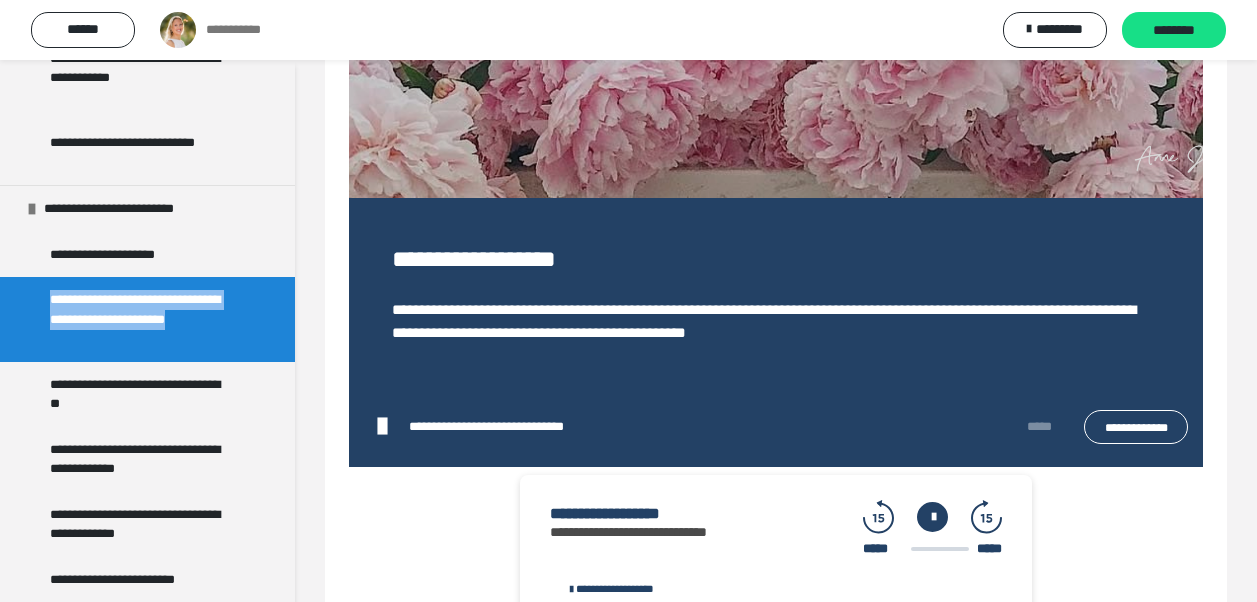 scroll, scrollTop: 1622, scrollLeft: 0, axis: vertical 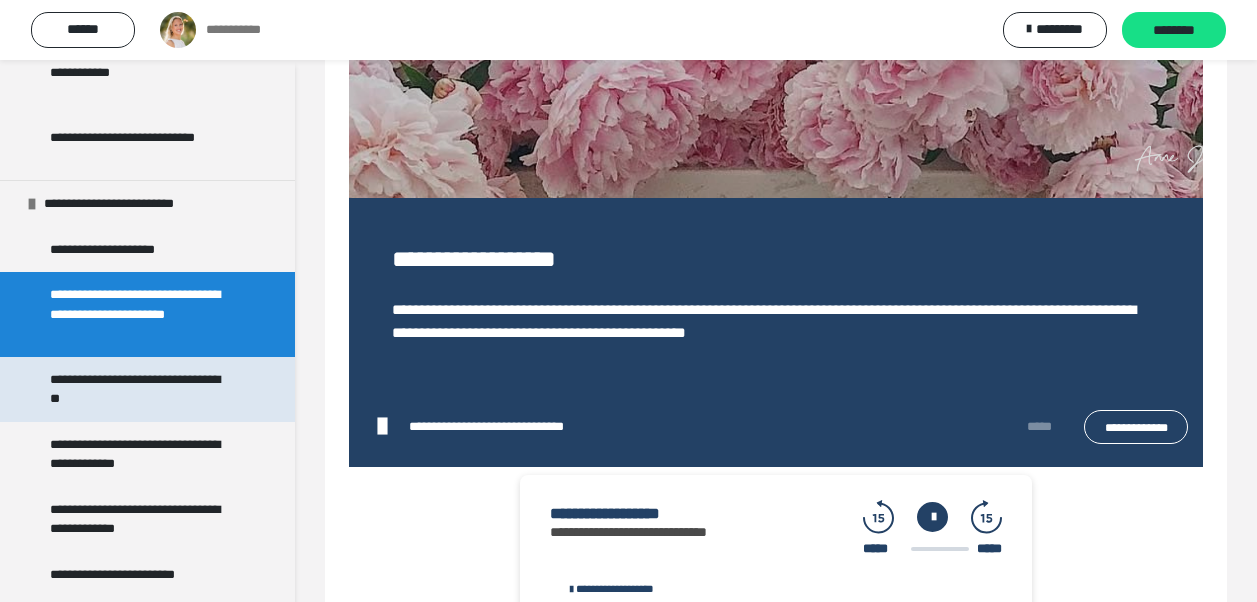 click on "**********" at bounding box center [142, 389] 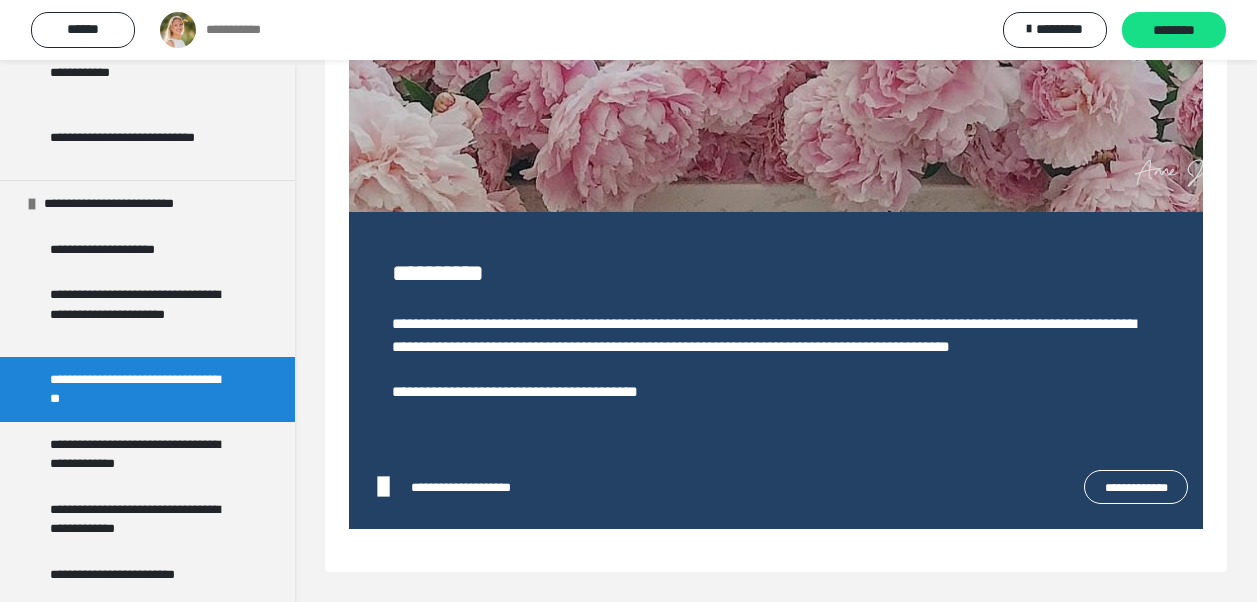 scroll, scrollTop: 529, scrollLeft: 0, axis: vertical 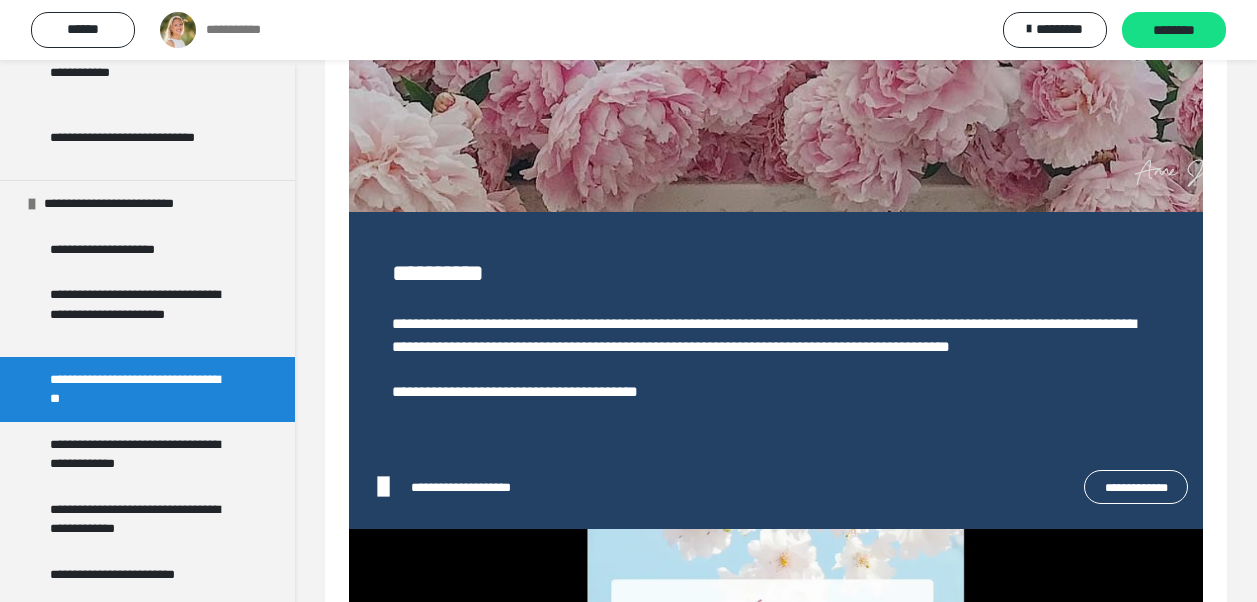 click on "**********" at bounding box center [1136, 487] 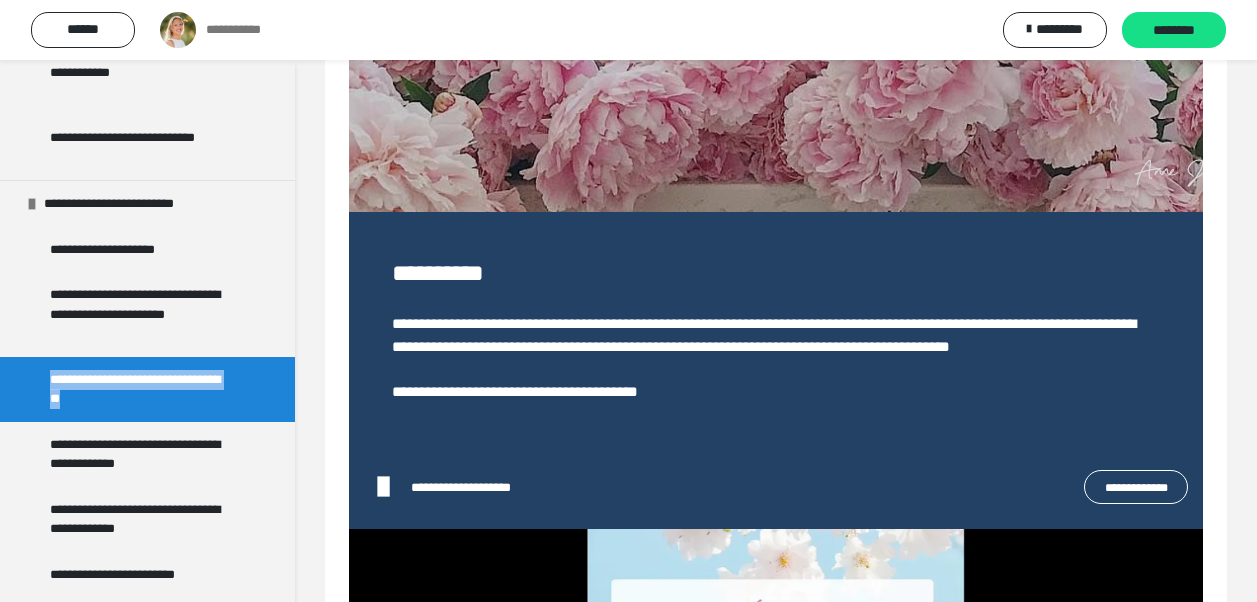 drag, startPoint x: 131, startPoint y: 398, endPoint x: 52, endPoint y: 383, distance: 80.411446 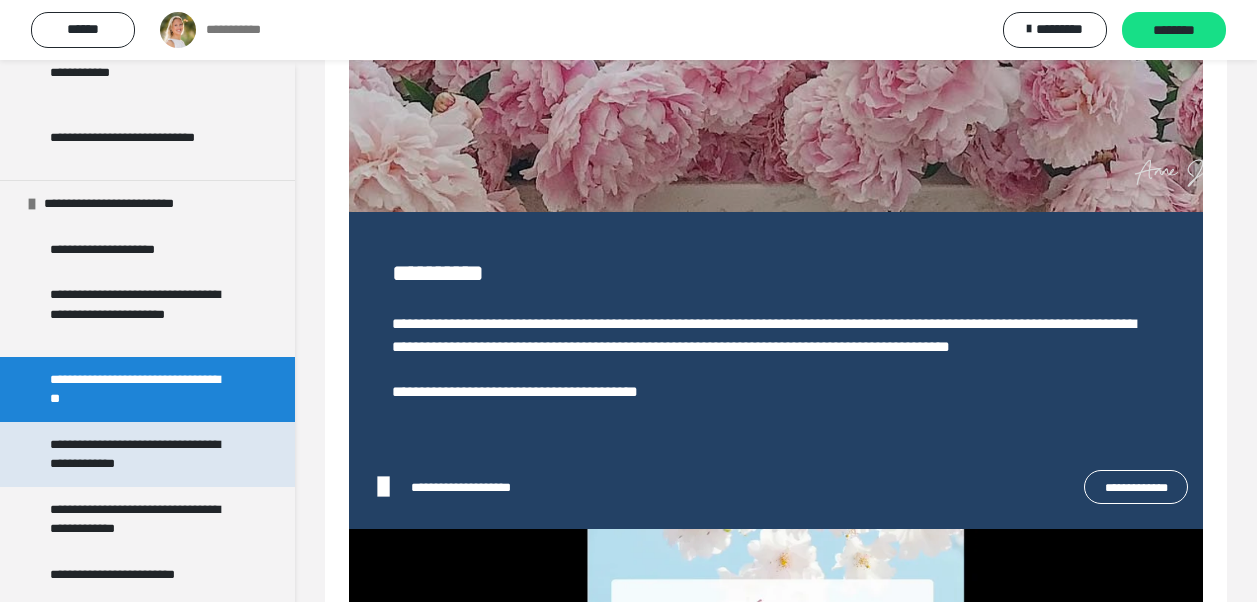 click on "**********" at bounding box center (142, 454) 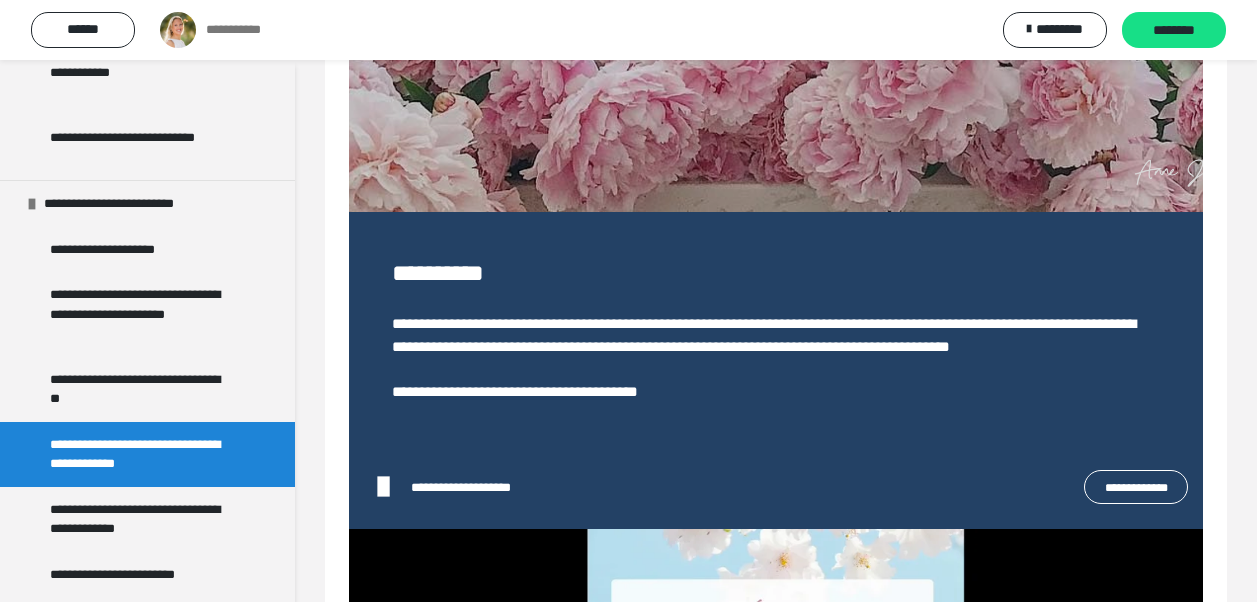 scroll, scrollTop: 469, scrollLeft: 0, axis: vertical 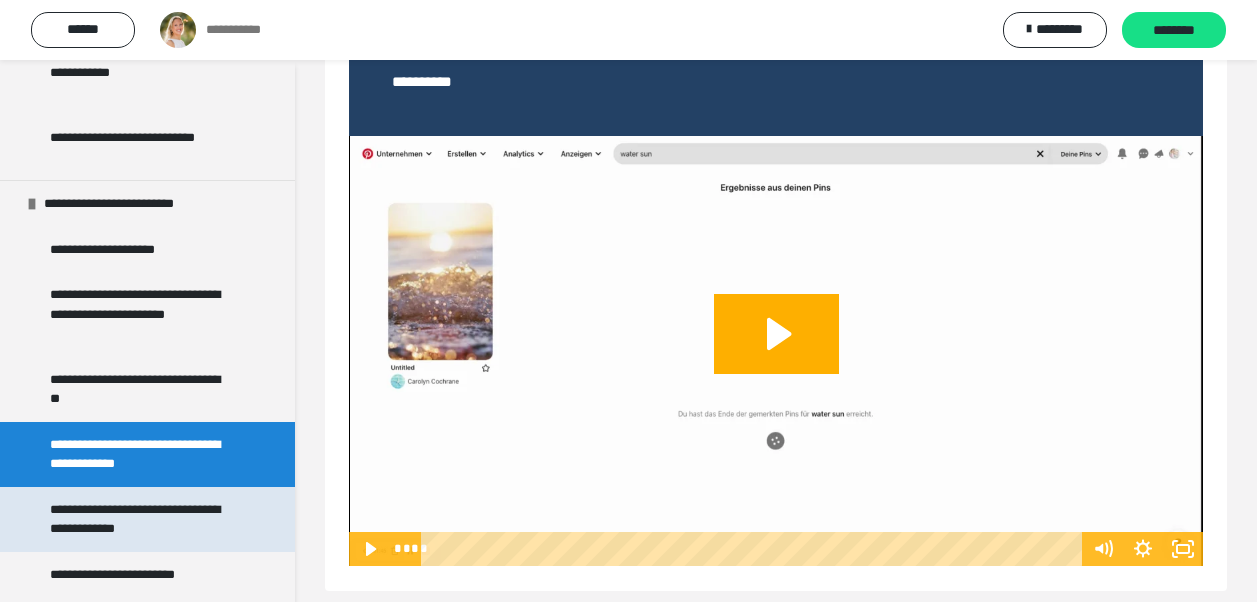 click on "**********" at bounding box center (142, 519) 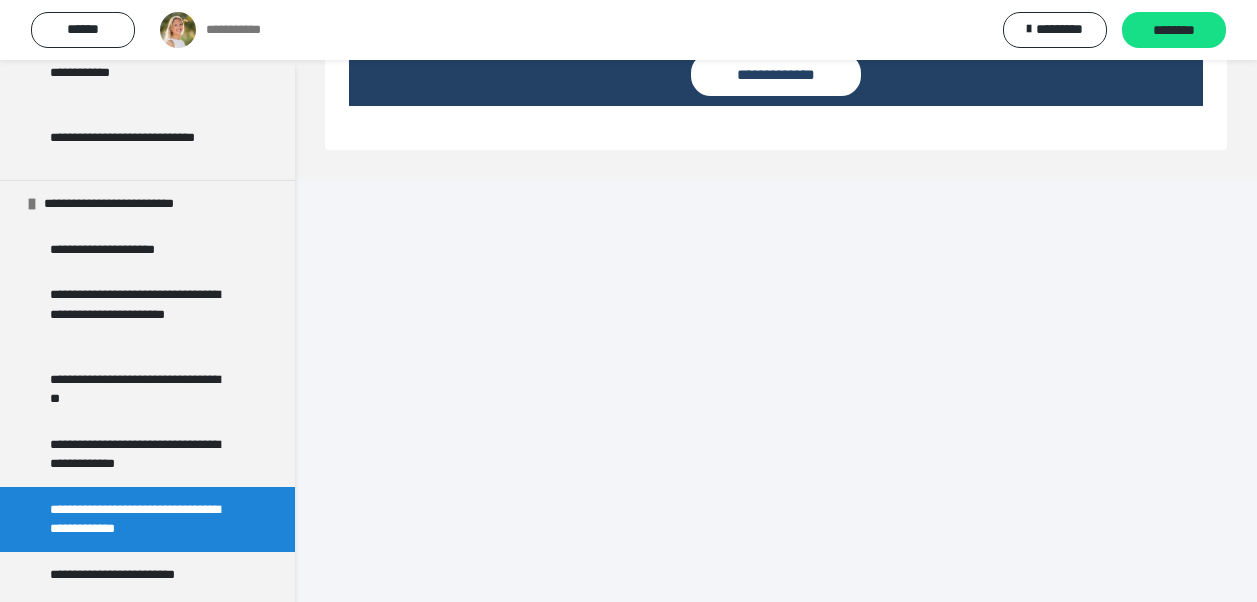scroll, scrollTop: 439, scrollLeft: 0, axis: vertical 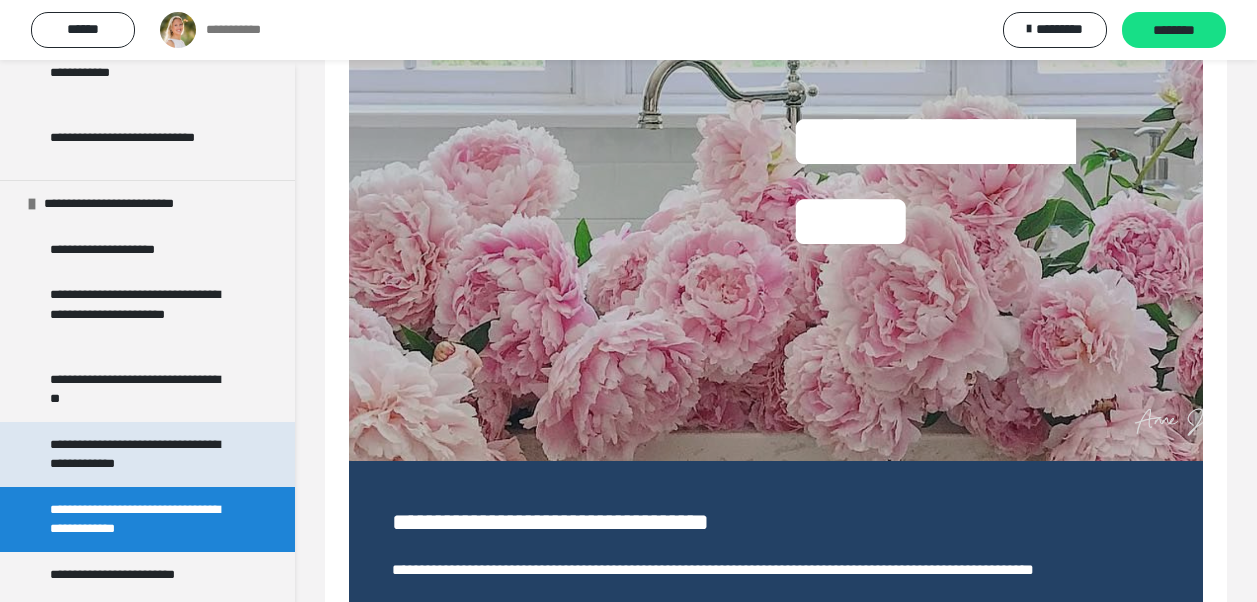 click on "**********" at bounding box center [142, 454] 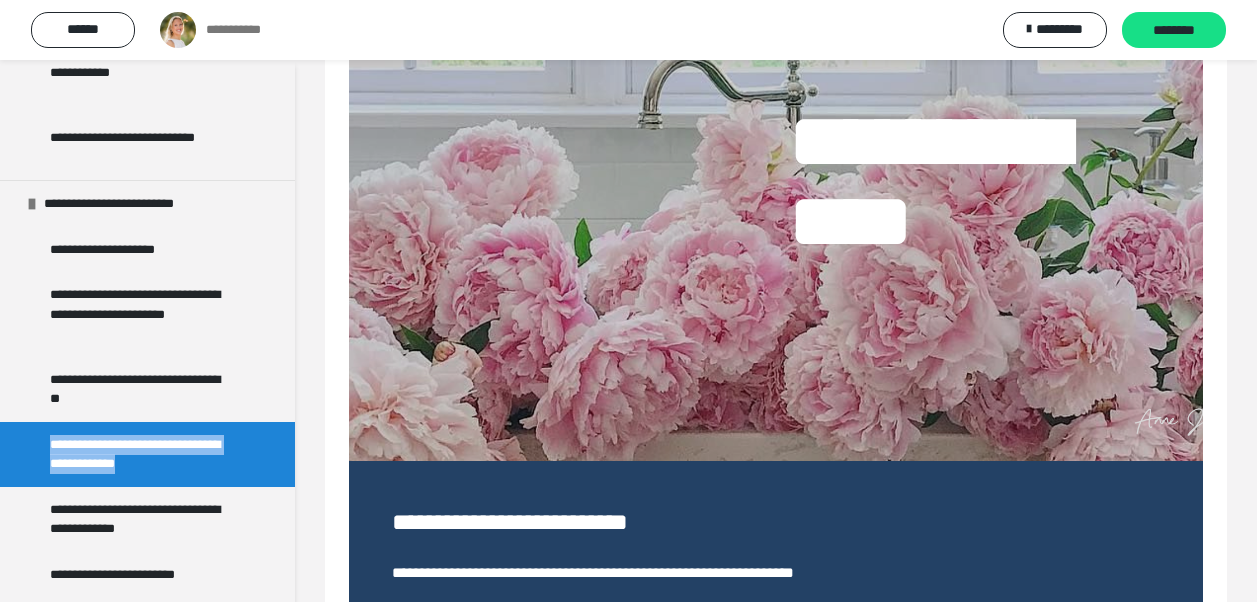 drag, startPoint x: 187, startPoint y: 459, endPoint x: 52, endPoint y: 445, distance: 135.72398 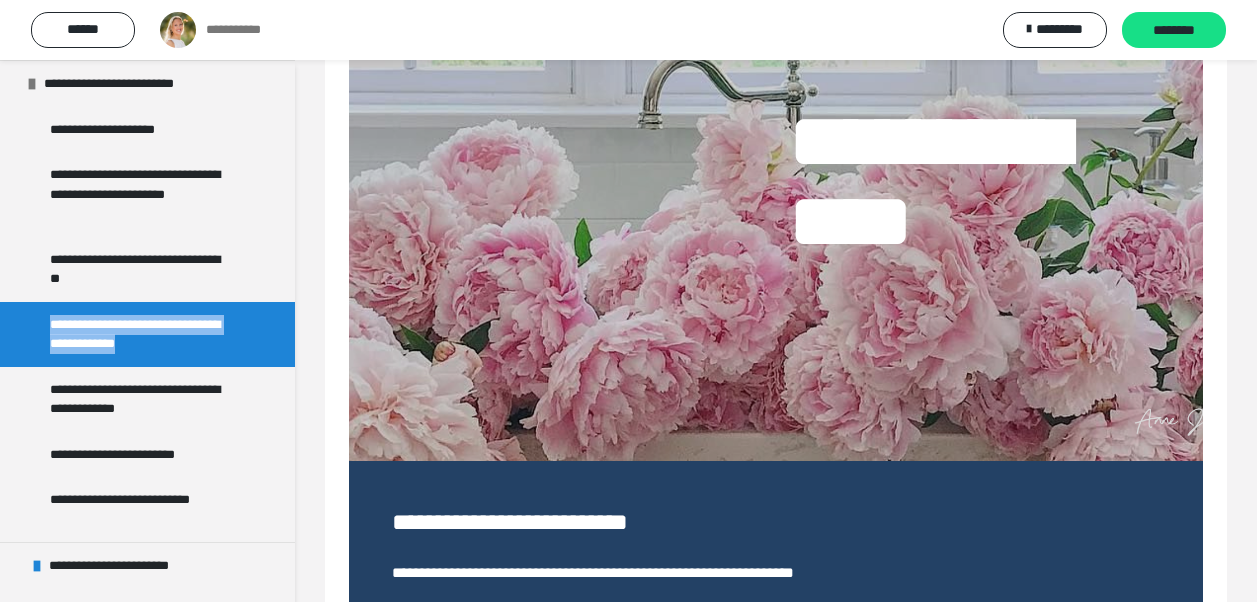 scroll, scrollTop: 1753, scrollLeft: 0, axis: vertical 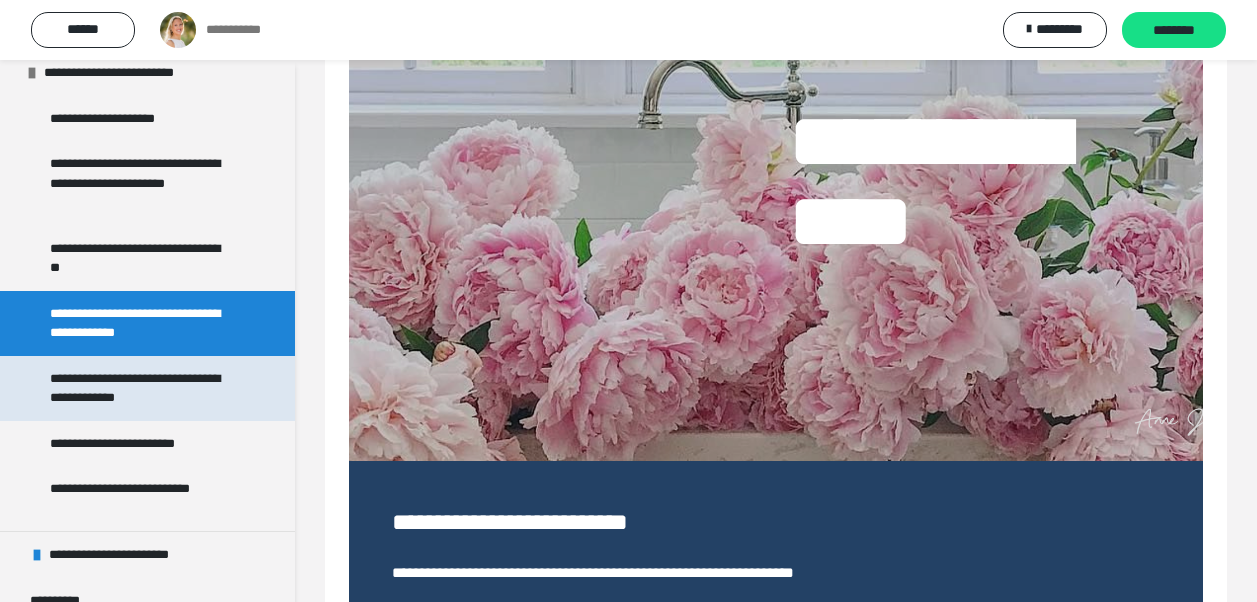 click on "**********" at bounding box center (142, 388) 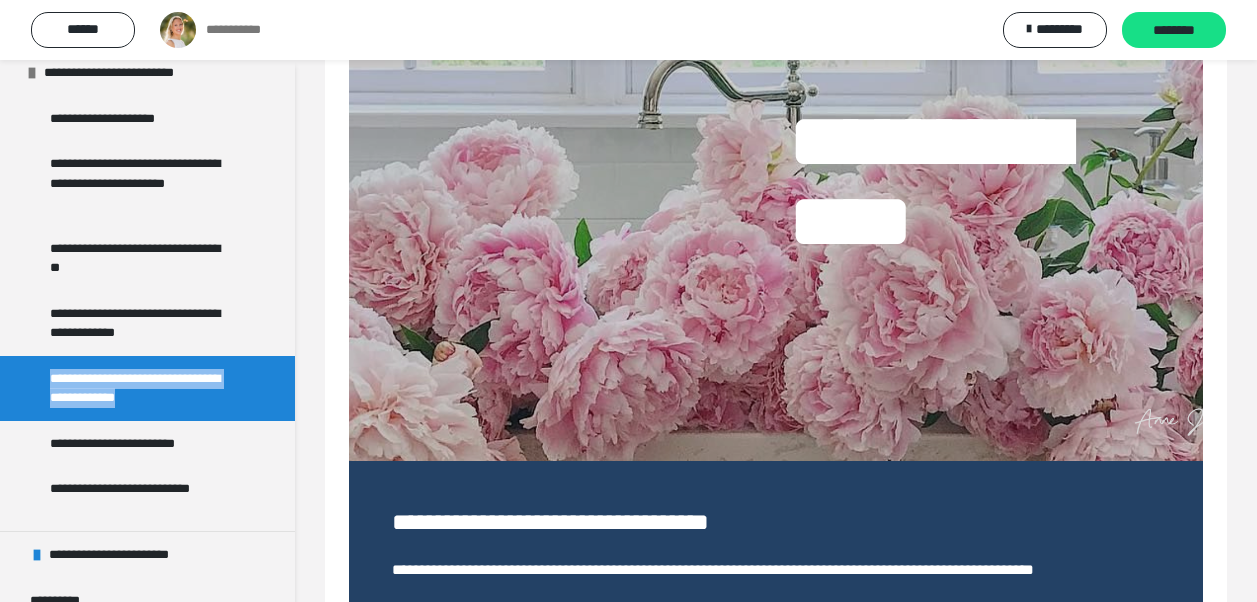 drag, startPoint x: 196, startPoint y: 398, endPoint x: 53, endPoint y: 384, distance: 143.68369 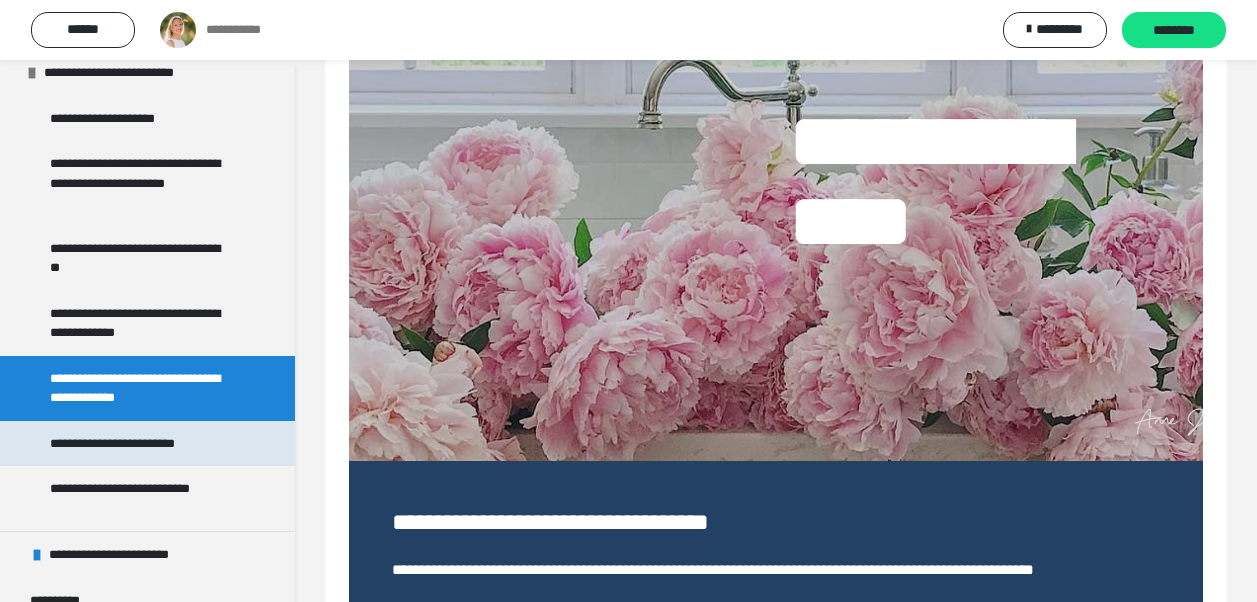 click on "**********" at bounding box center [139, 444] 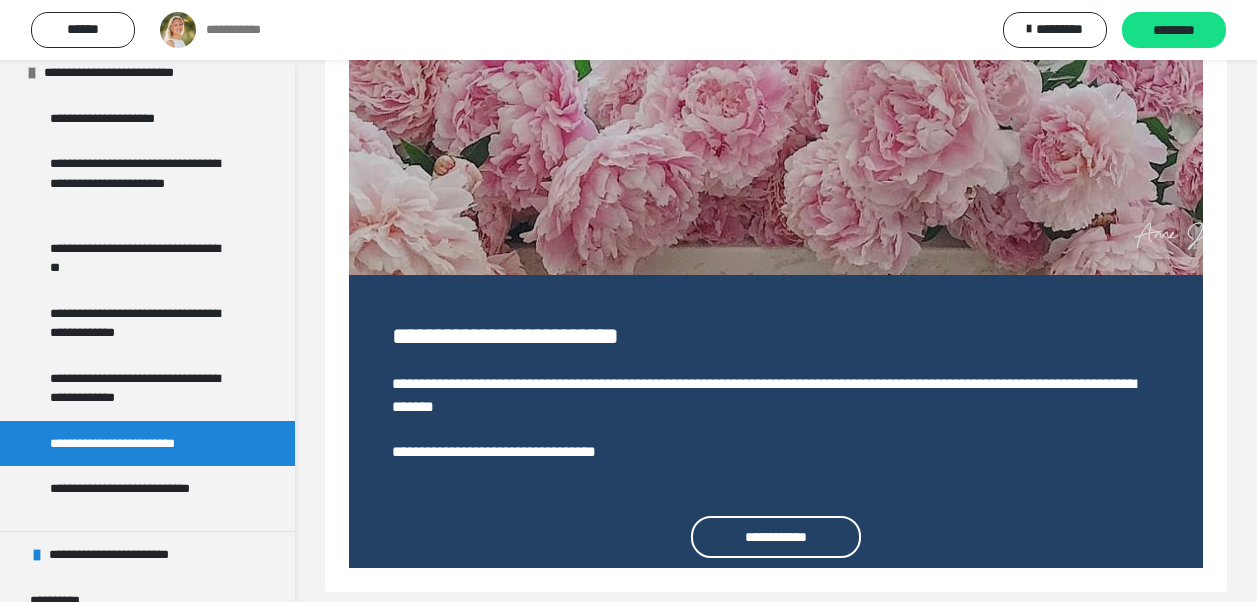 scroll, scrollTop: 486, scrollLeft: 0, axis: vertical 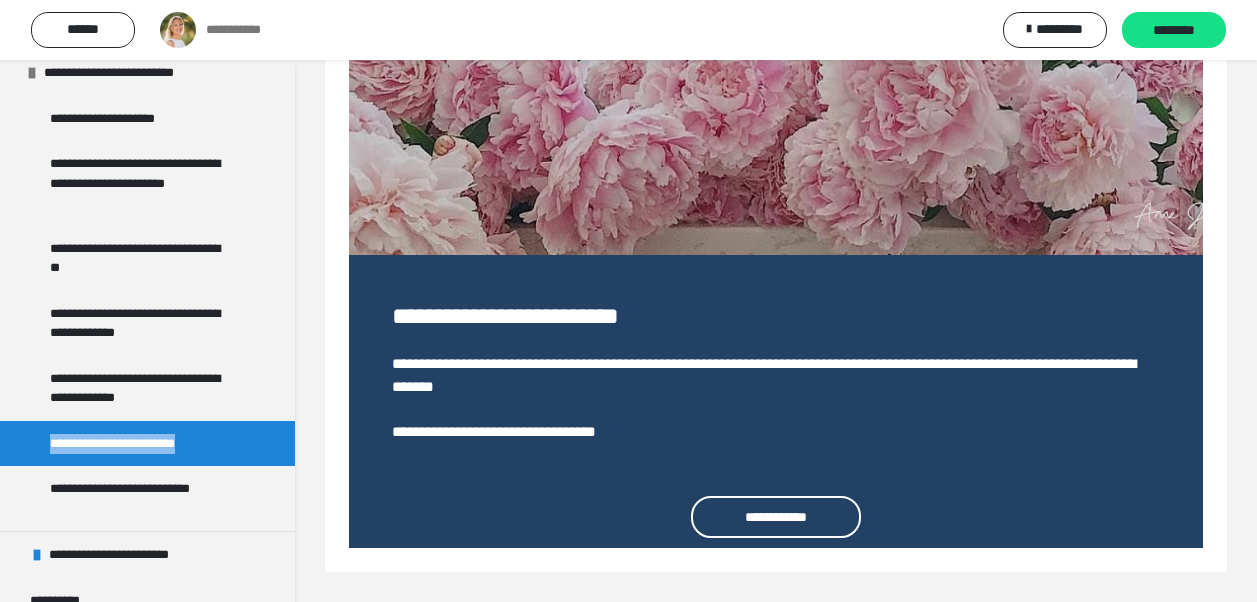 drag, startPoint x: 229, startPoint y: 445, endPoint x: 56, endPoint y: 453, distance: 173.18488 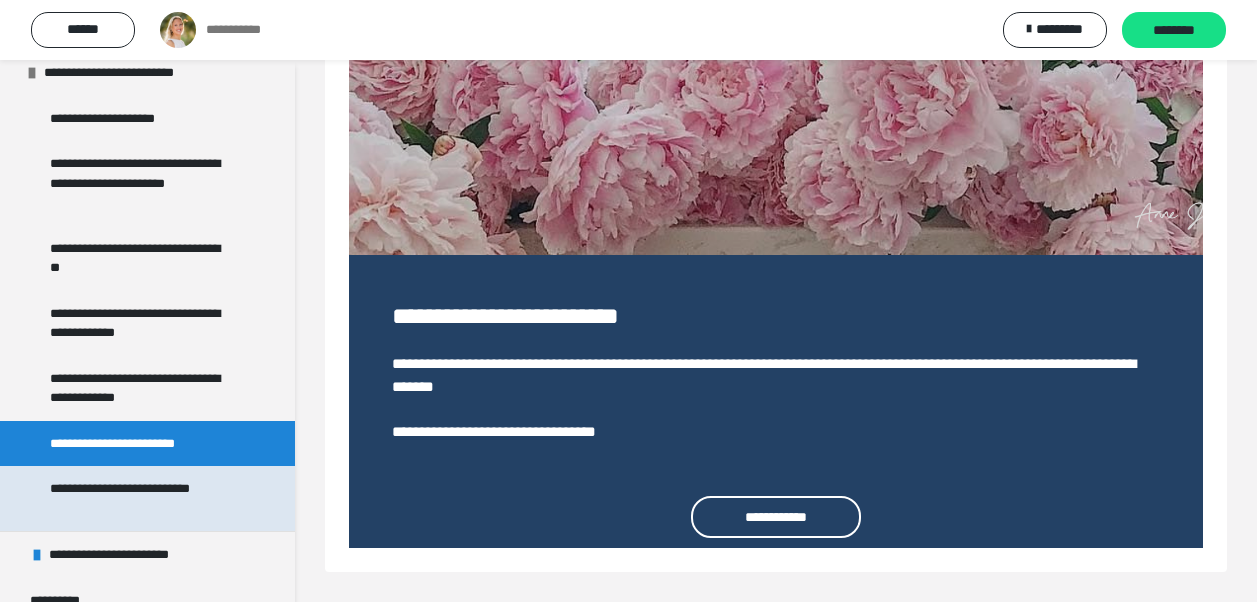 click on "**********" at bounding box center [142, 498] 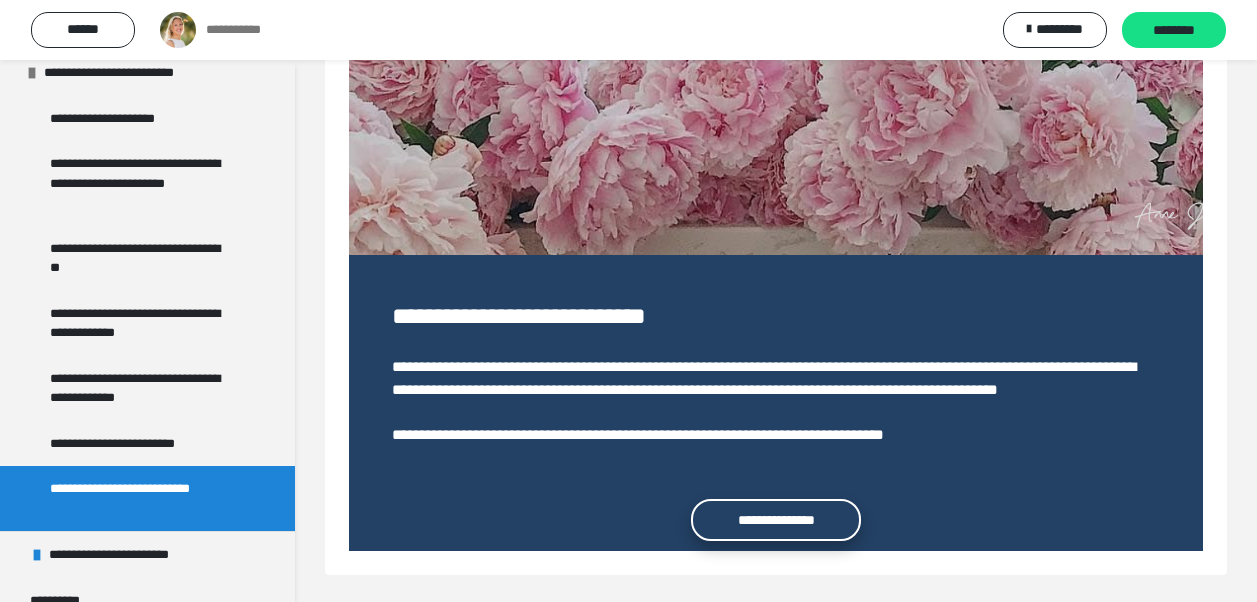 click on "**********" at bounding box center (776, 520) 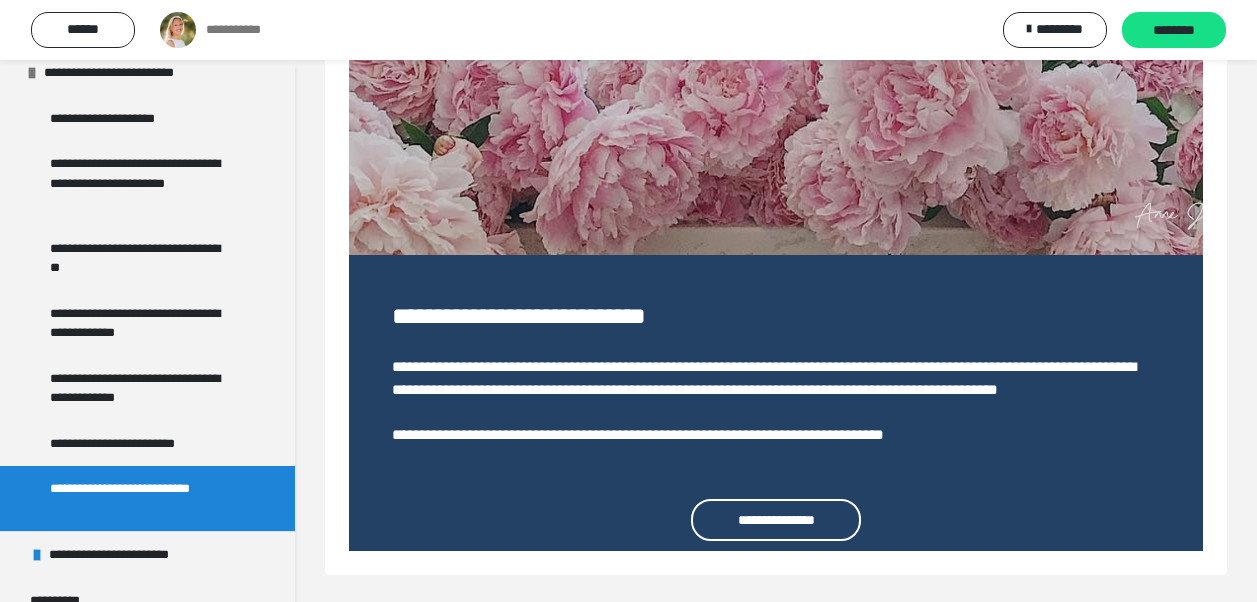 scroll, scrollTop: 489, scrollLeft: 0, axis: vertical 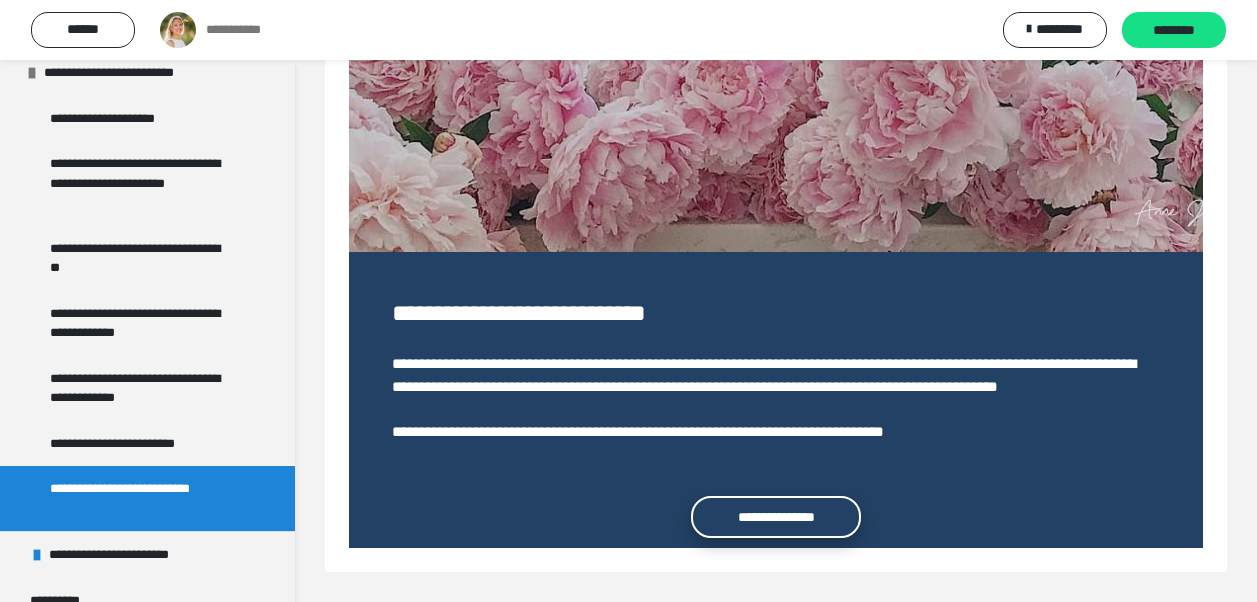 click on "**********" at bounding box center (776, 517) 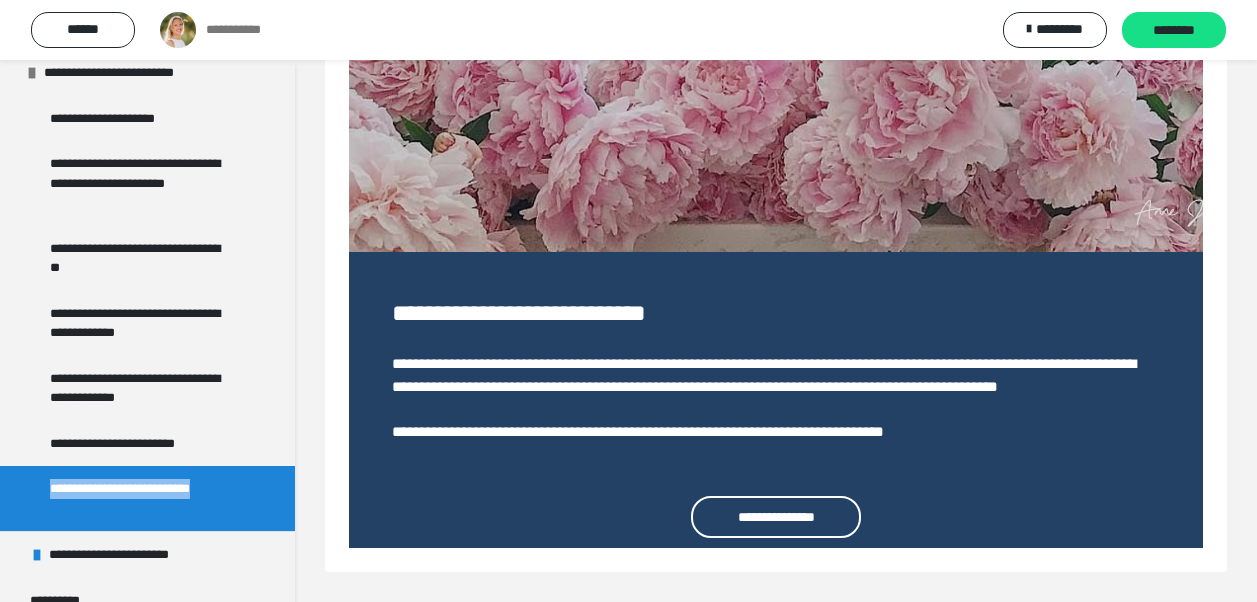 drag, startPoint x: 129, startPoint y: 508, endPoint x: 51, endPoint y: 495, distance: 79.07591 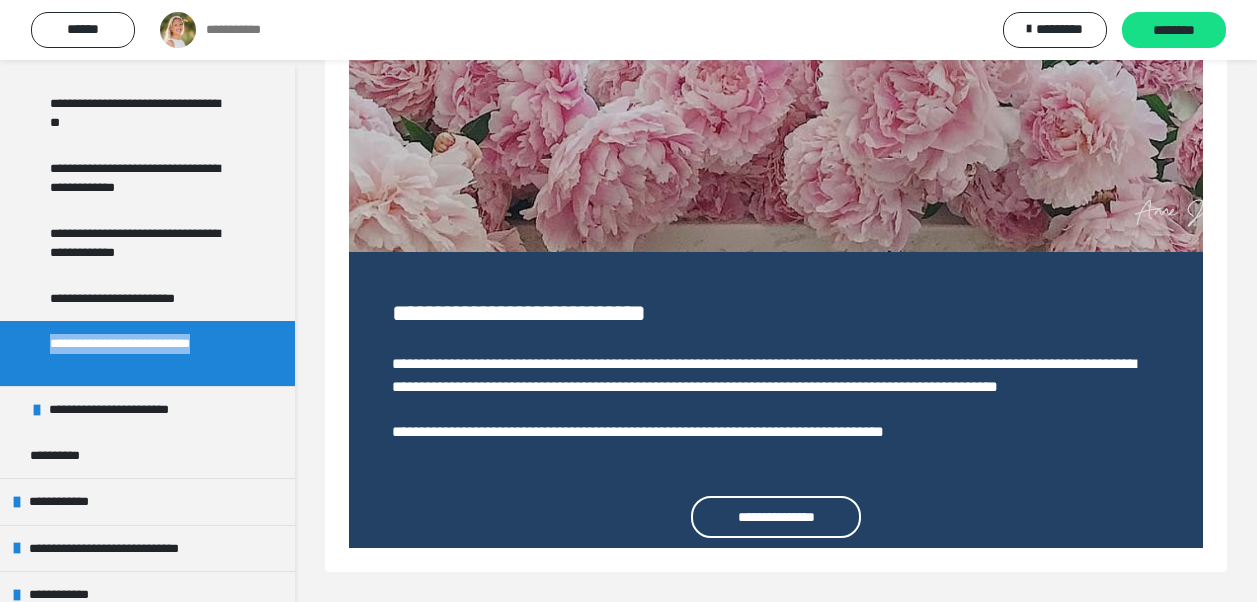 scroll, scrollTop: 1914, scrollLeft: 0, axis: vertical 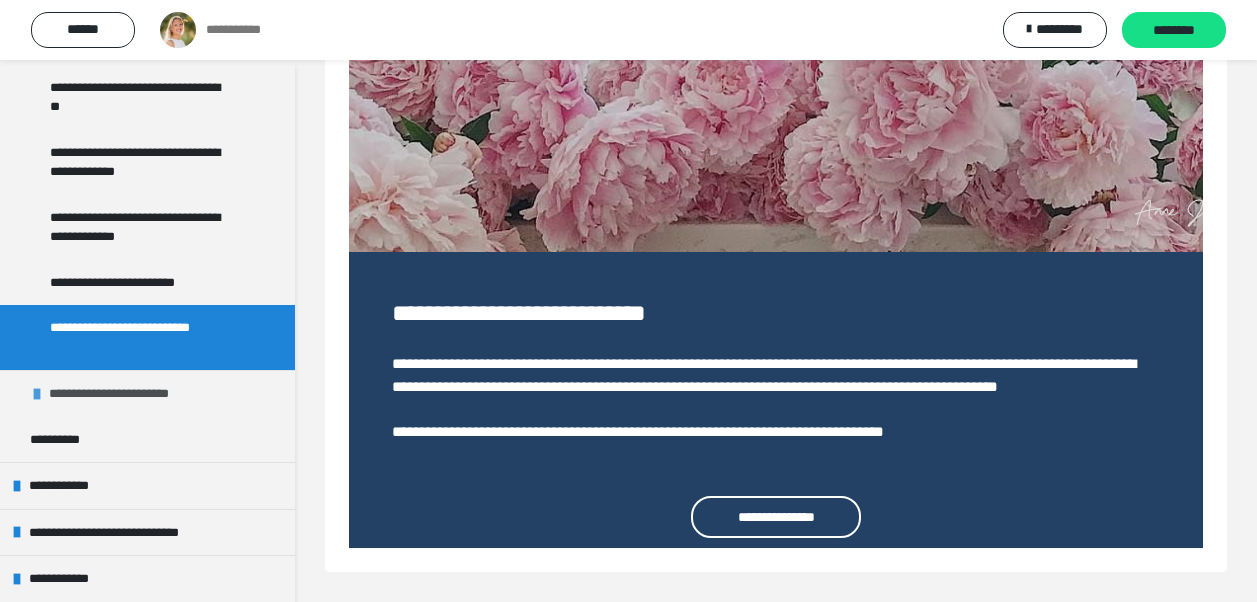 click on "**********" at bounding box center [130, 394] 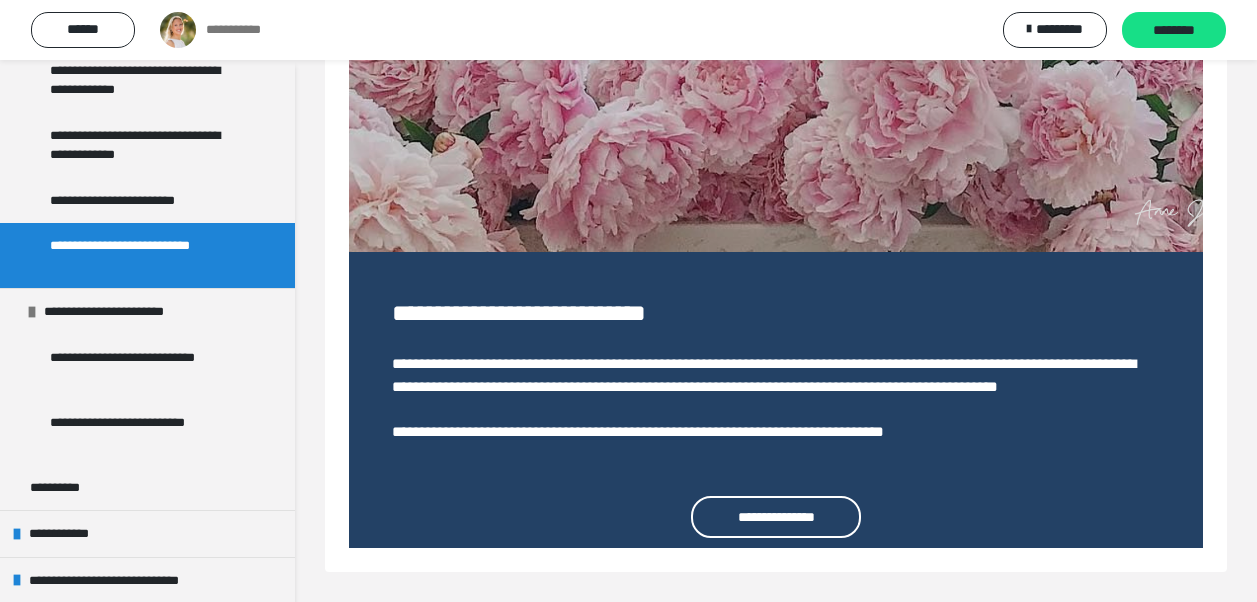 scroll, scrollTop: 2012, scrollLeft: 0, axis: vertical 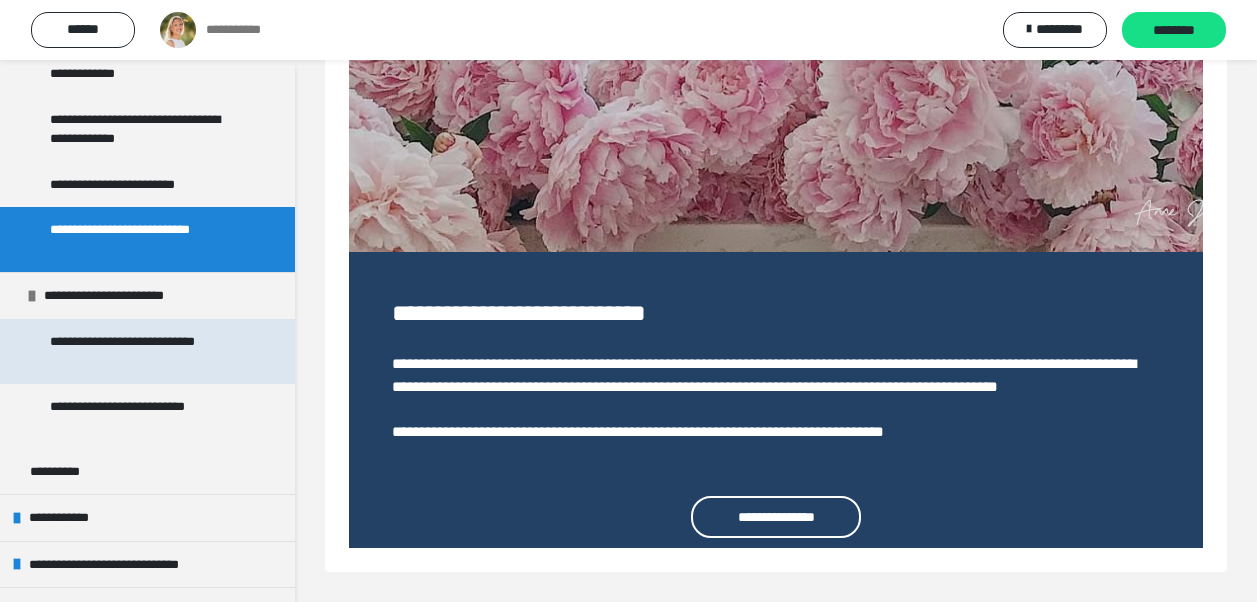 click on "**********" at bounding box center [142, 351] 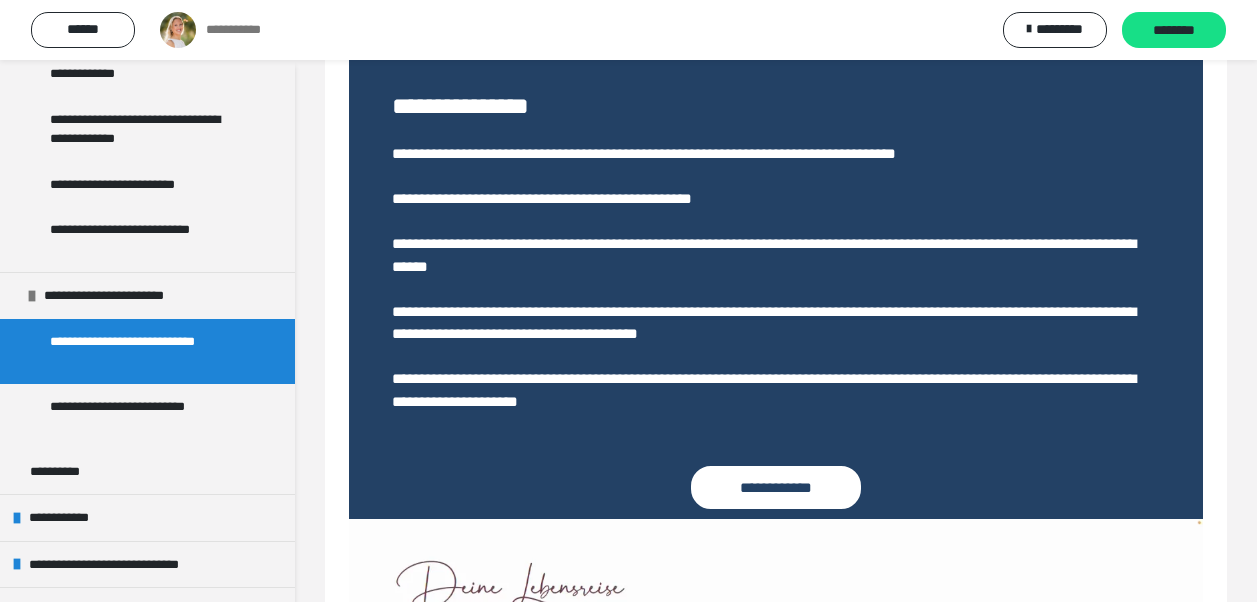 scroll, scrollTop: 693, scrollLeft: 0, axis: vertical 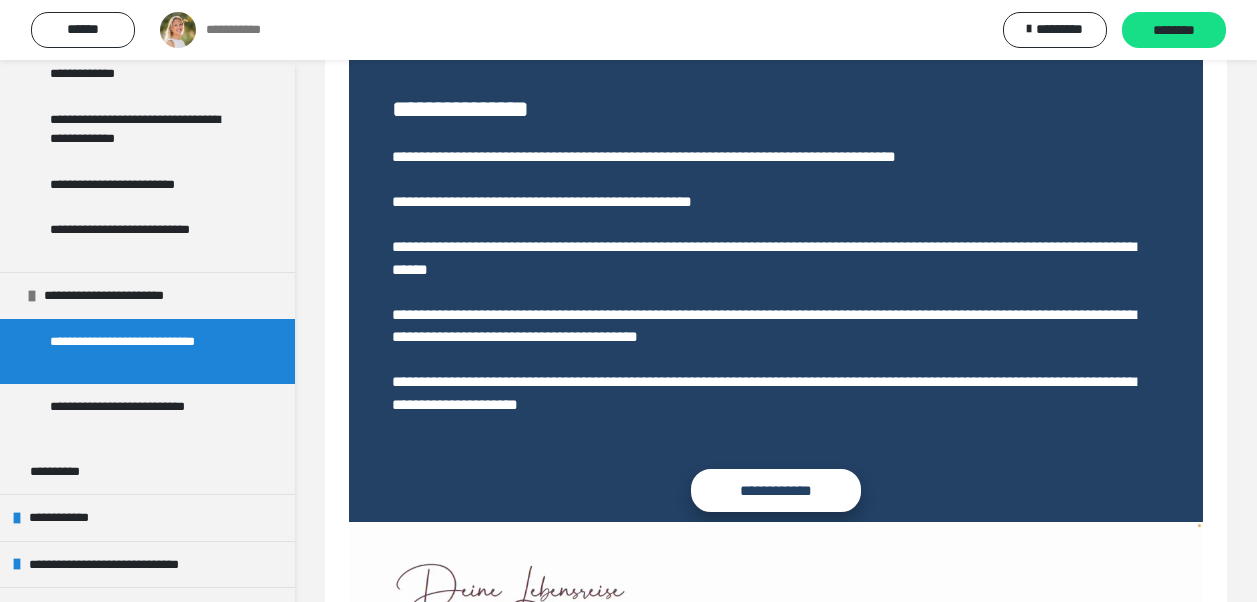 click on "**********" at bounding box center [776, 490] 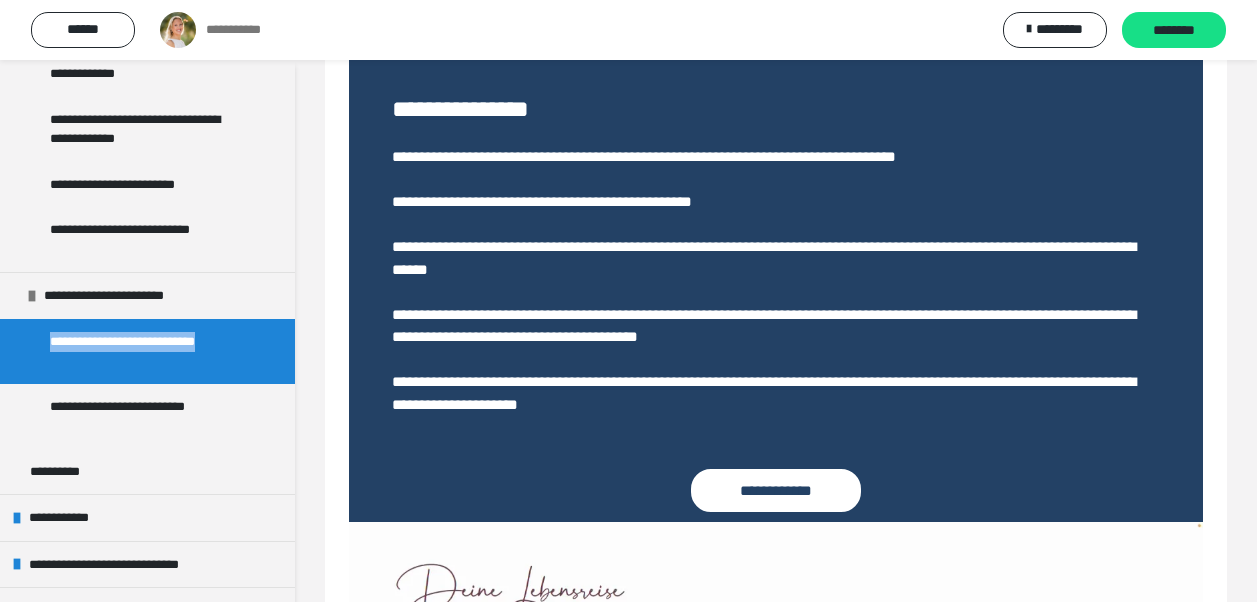 drag, startPoint x: 164, startPoint y: 359, endPoint x: 54, endPoint y: 347, distance: 110.65261 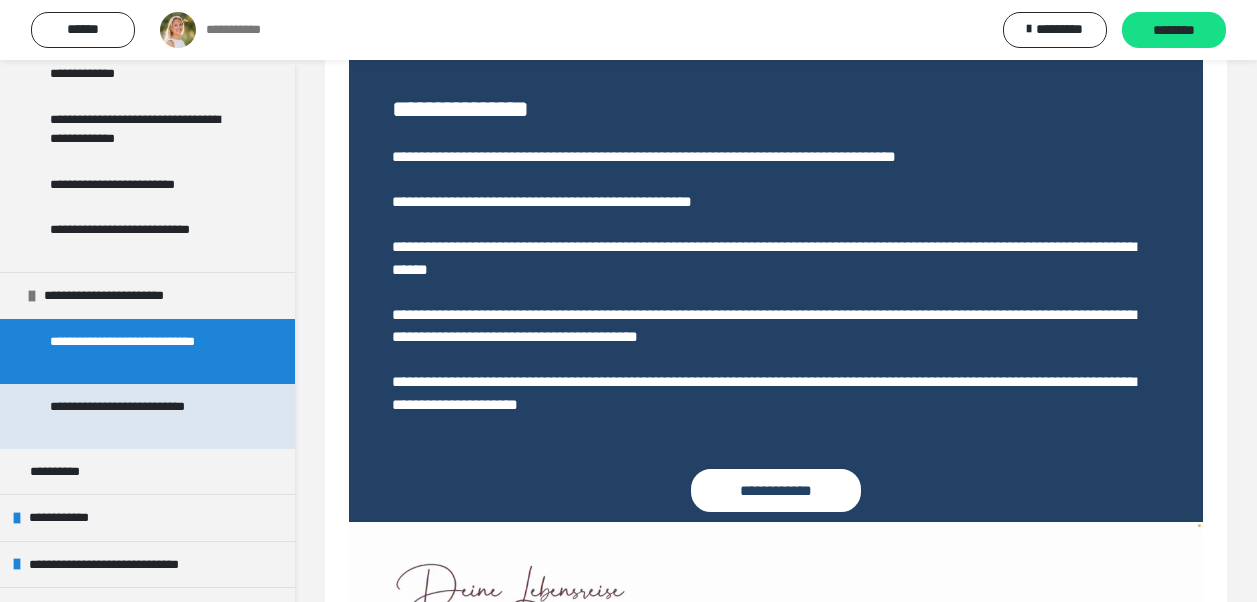 click on "**********" at bounding box center [142, 416] 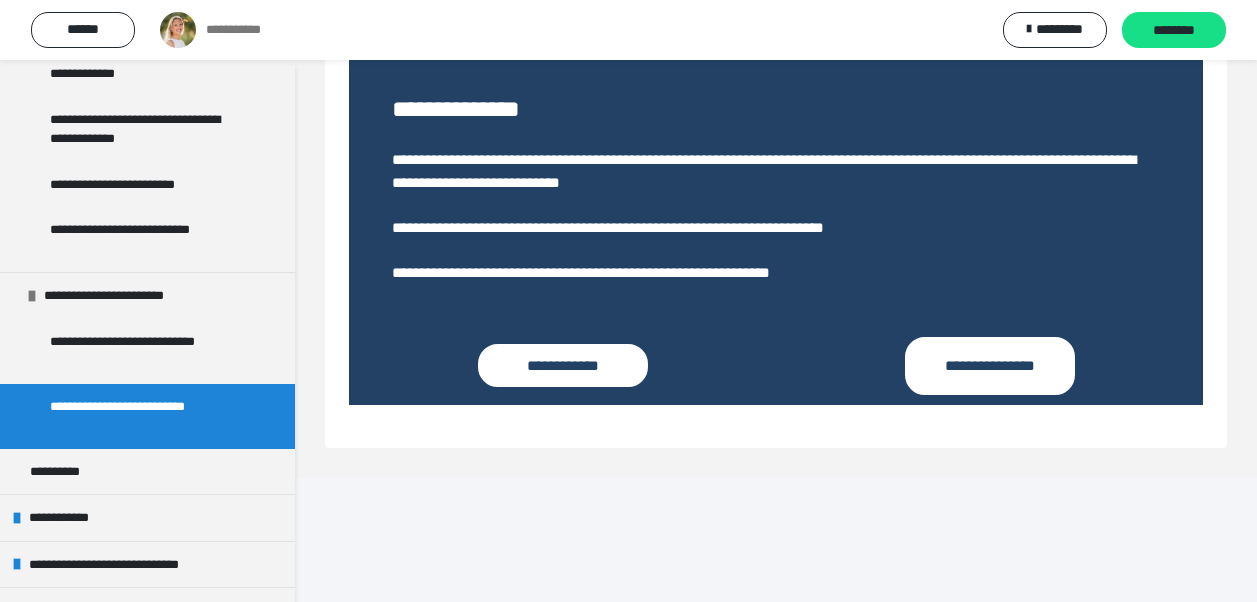 scroll, scrollTop: 569, scrollLeft: 0, axis: vertical 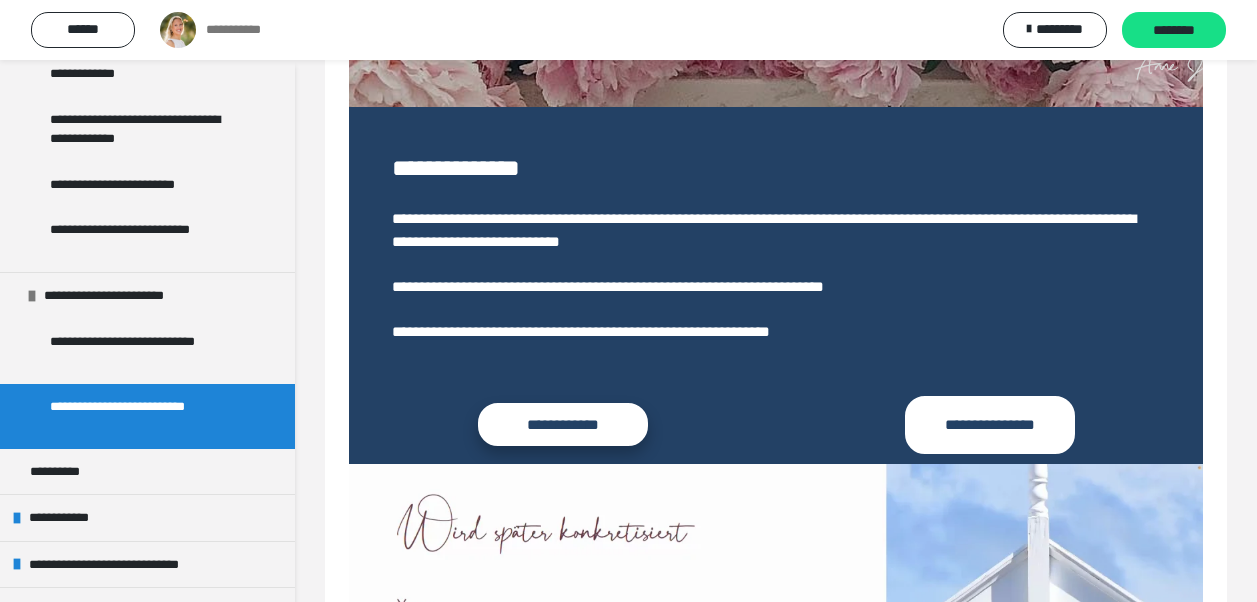 click on "**********" at bounding box center [563, 424] 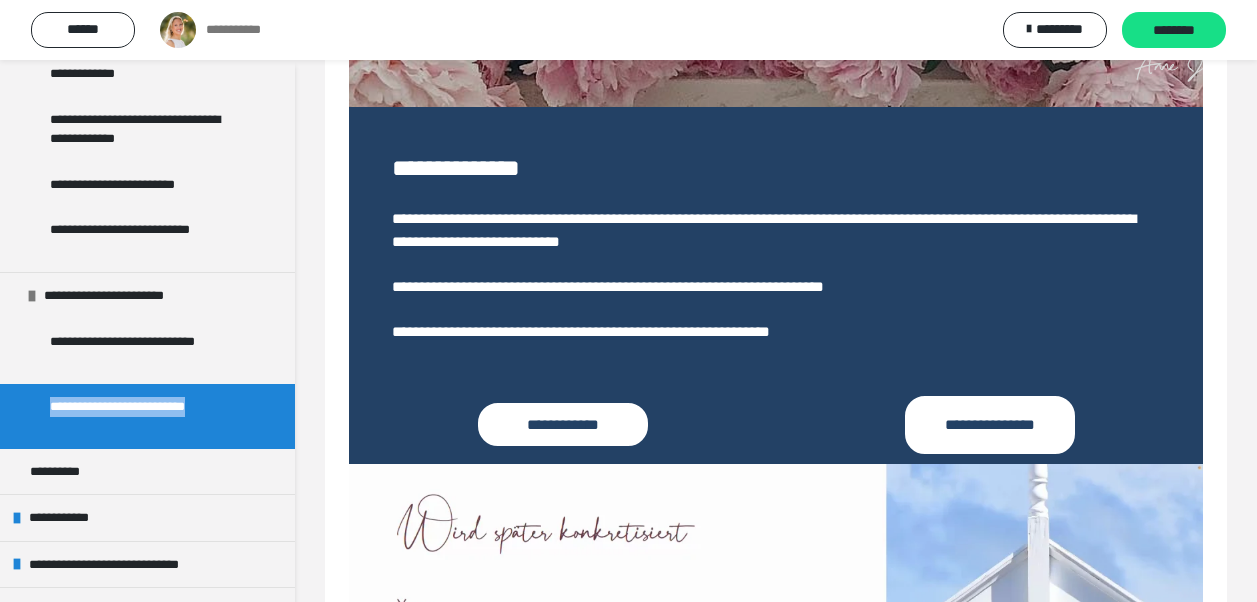 drag, startPoint x: 139, startPoint y: 431, endPoint x: 50, endPoint y: 413, distance: 90.80198 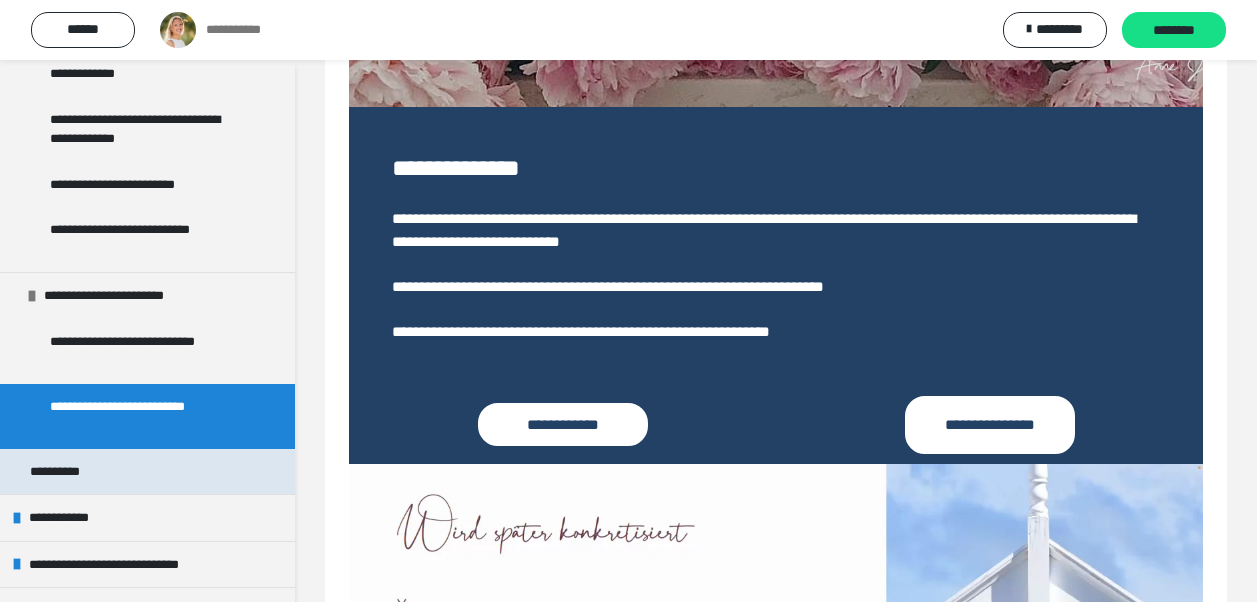 click on "**********" at bounding box center [147, 472] 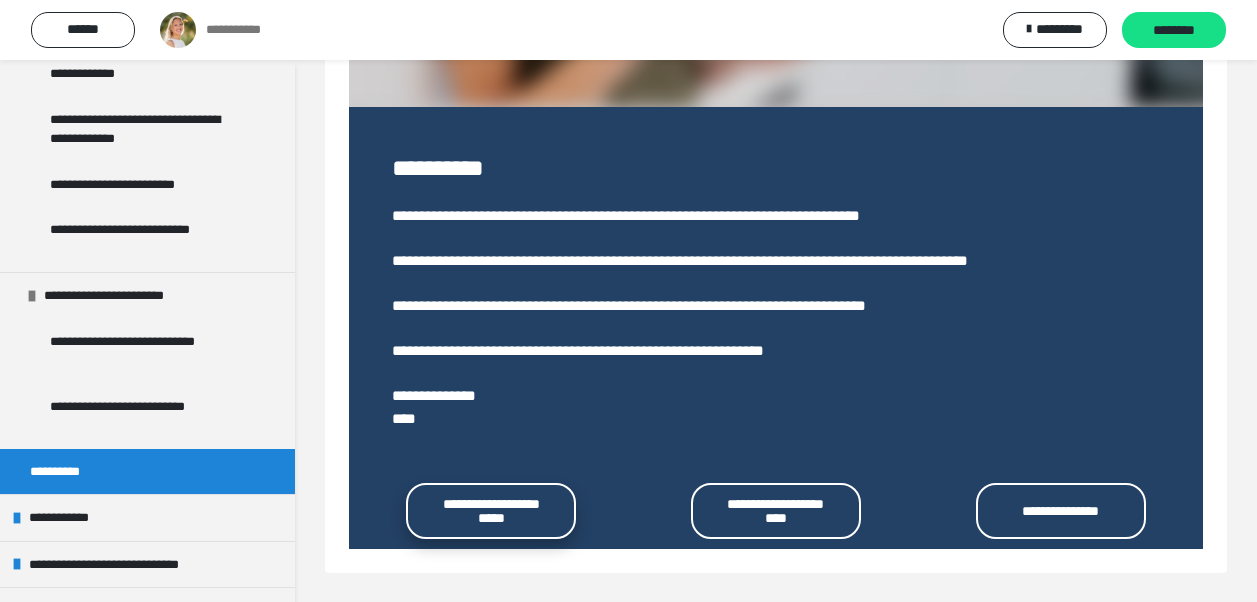 click on "**********" at bounding box center (491, 511) 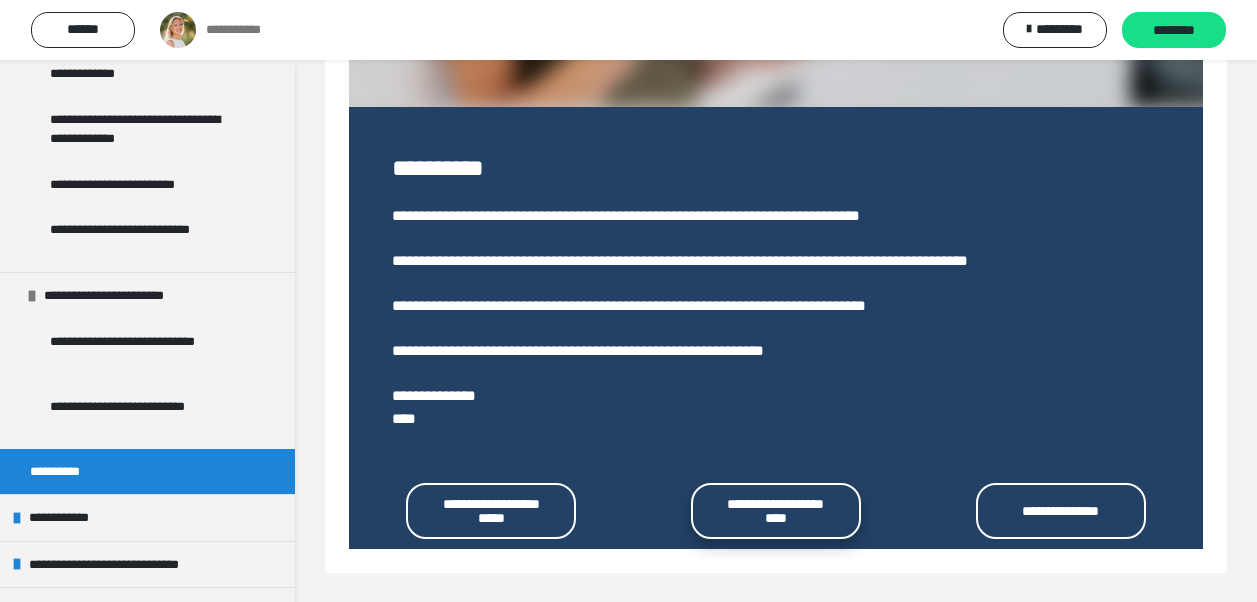 click on "**********" at bounding box center [776, 511] 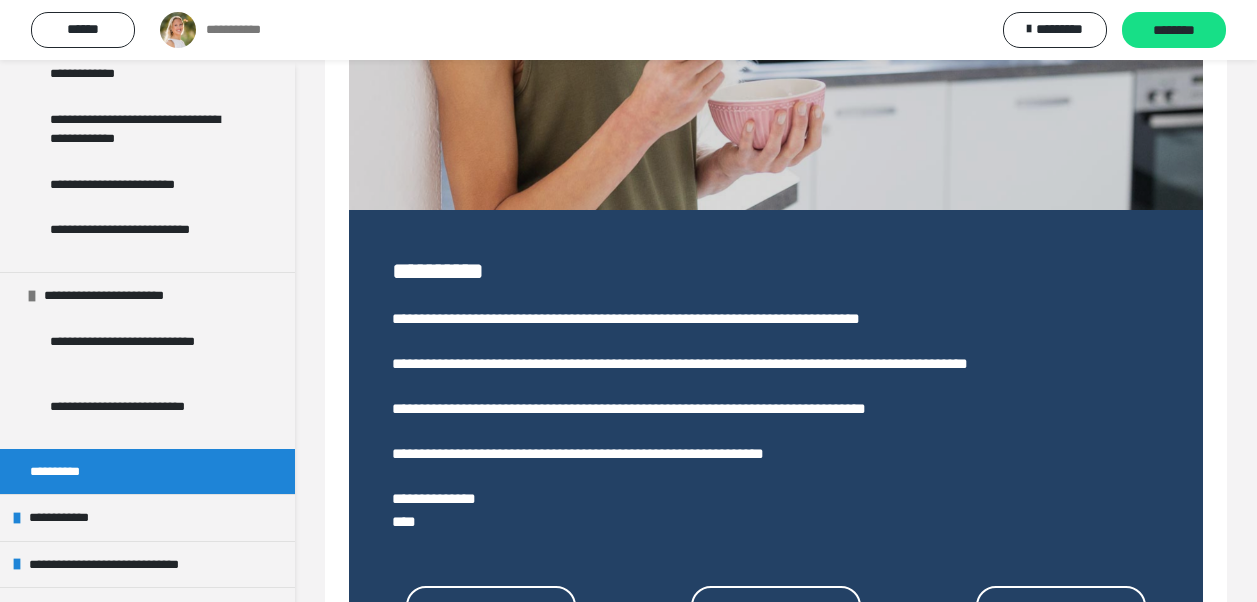 scroll, scrollTop: 540, scrollLeft: 0, axis: vertical 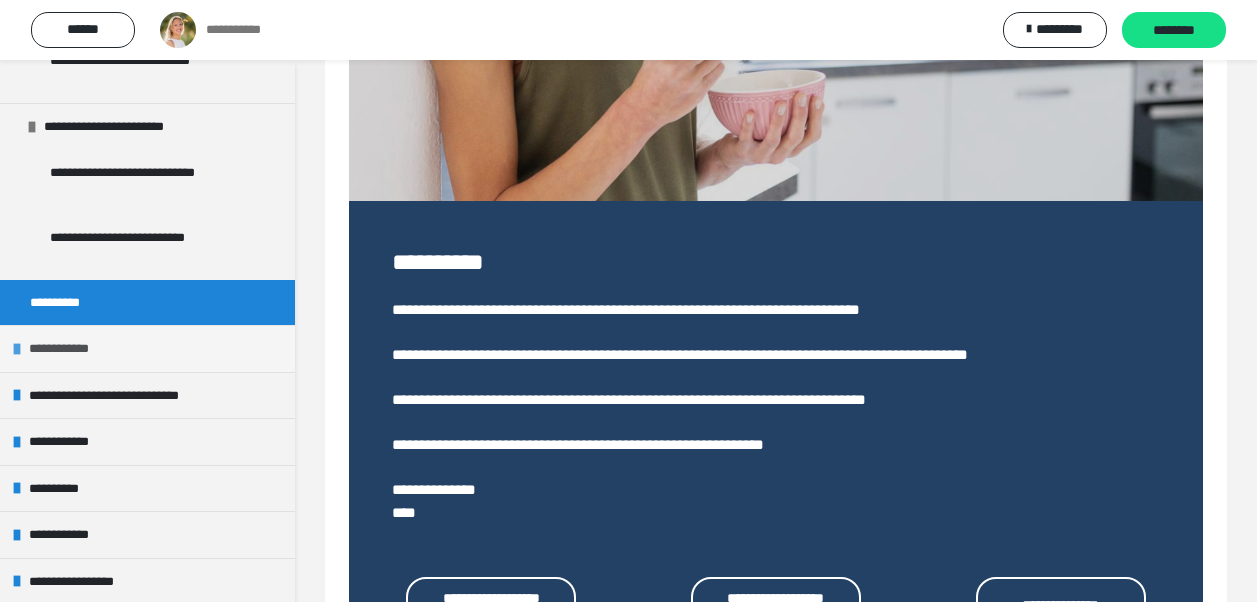 click on "**********" at bounding box center [147, 348] 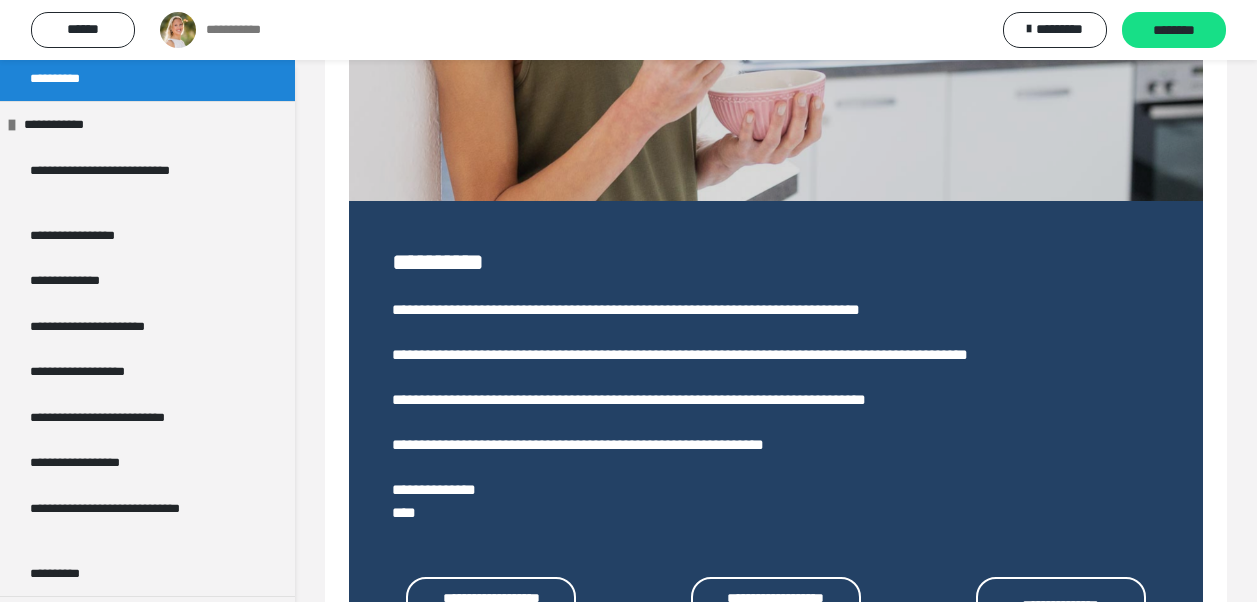 scroll, scrollTop: 2387, scrollLeft: 0, axis: vertical 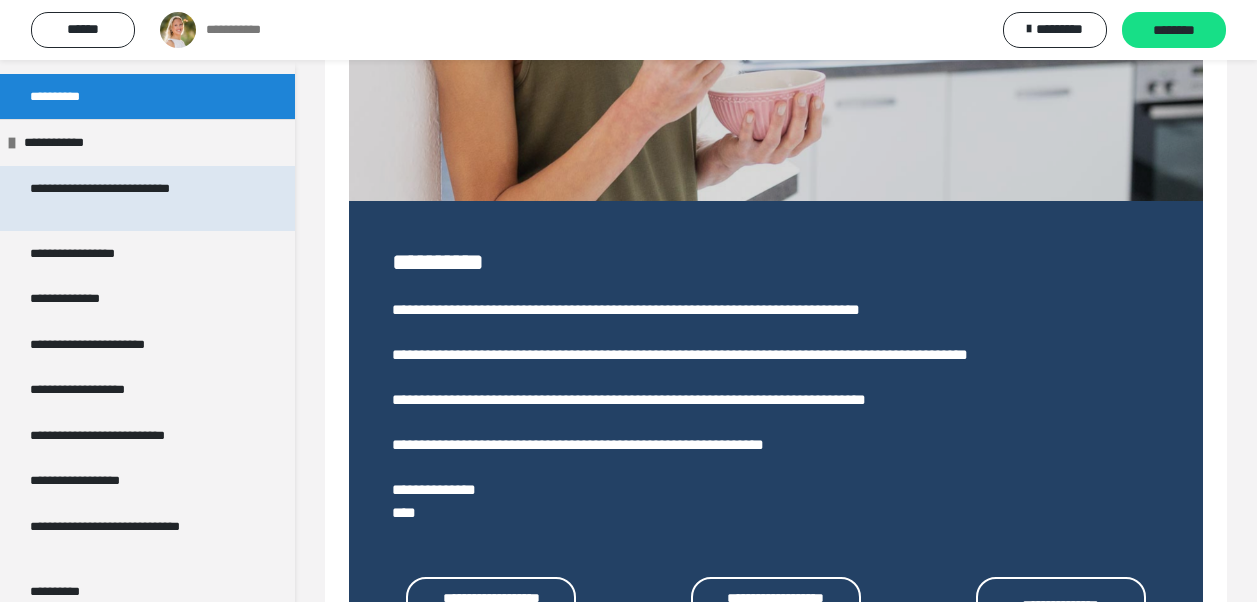 click on "**********" at bounding box center [132, 198] 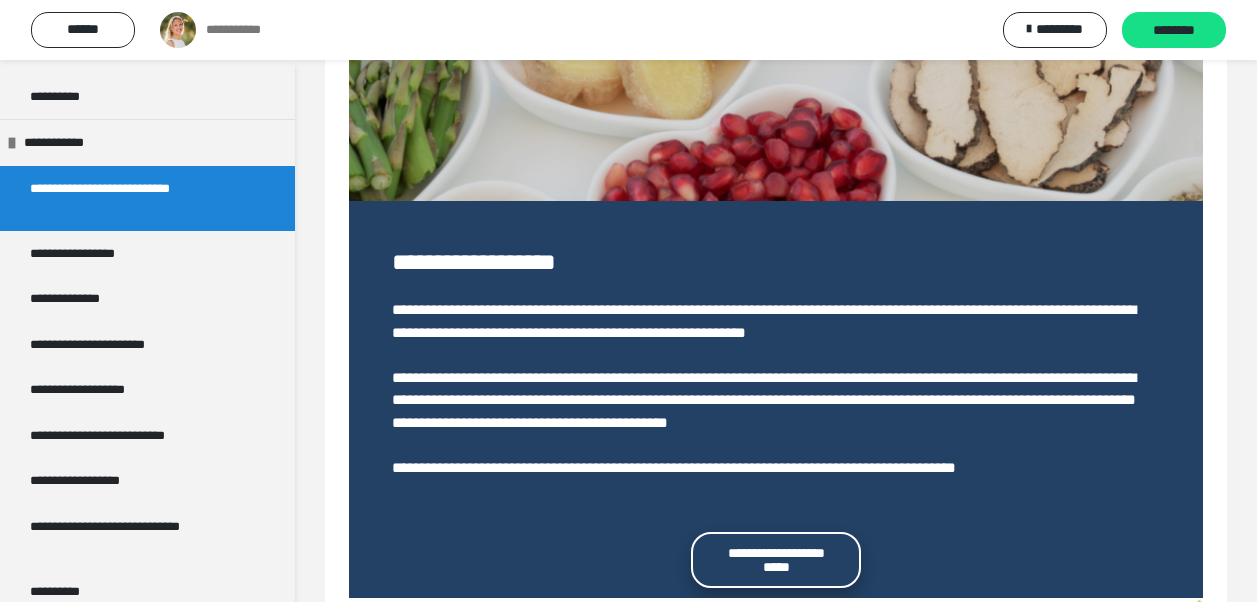 click on "**********" at bounding box center (776, 560) 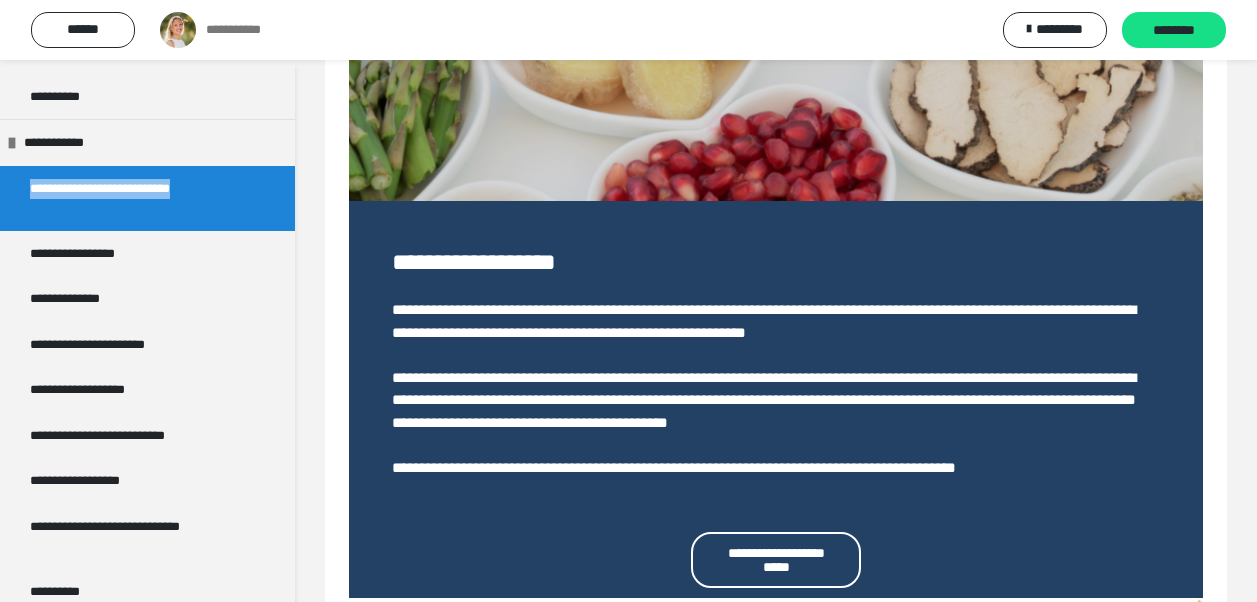 drag, startPoint x: 154, startPoint y: 206, endPoint x: 31, endPoint y: 192, distance: 123.79418 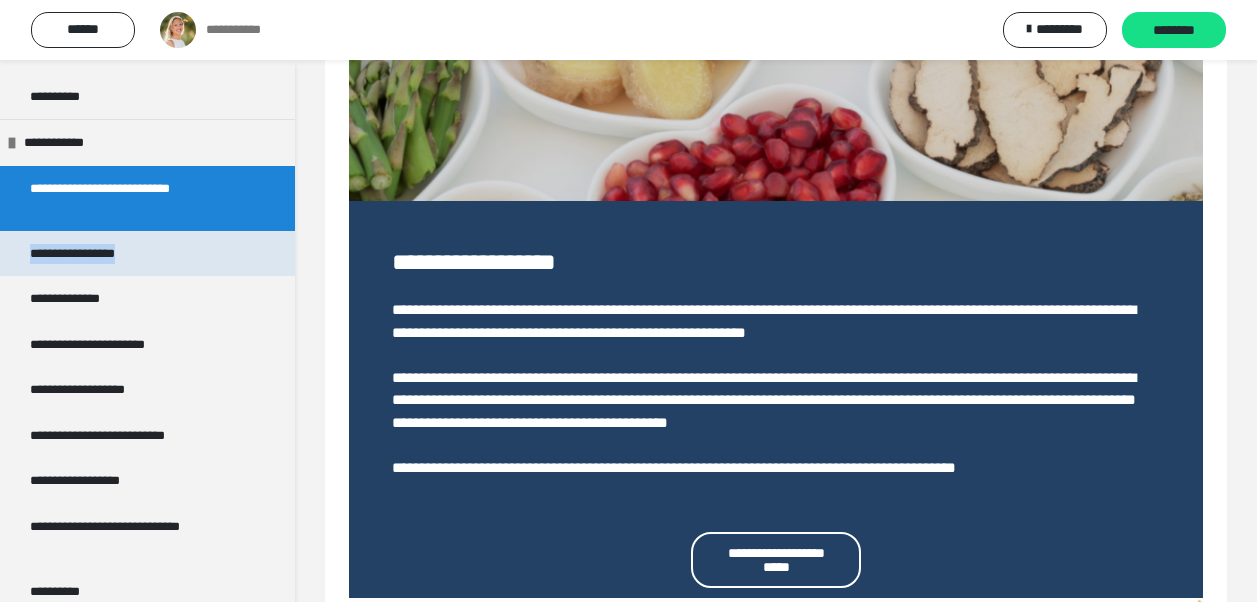 drag, startPoint x: 195, startPoint y: 253, endPoint x: 35, endPoint y: 260, distance: 160.15305 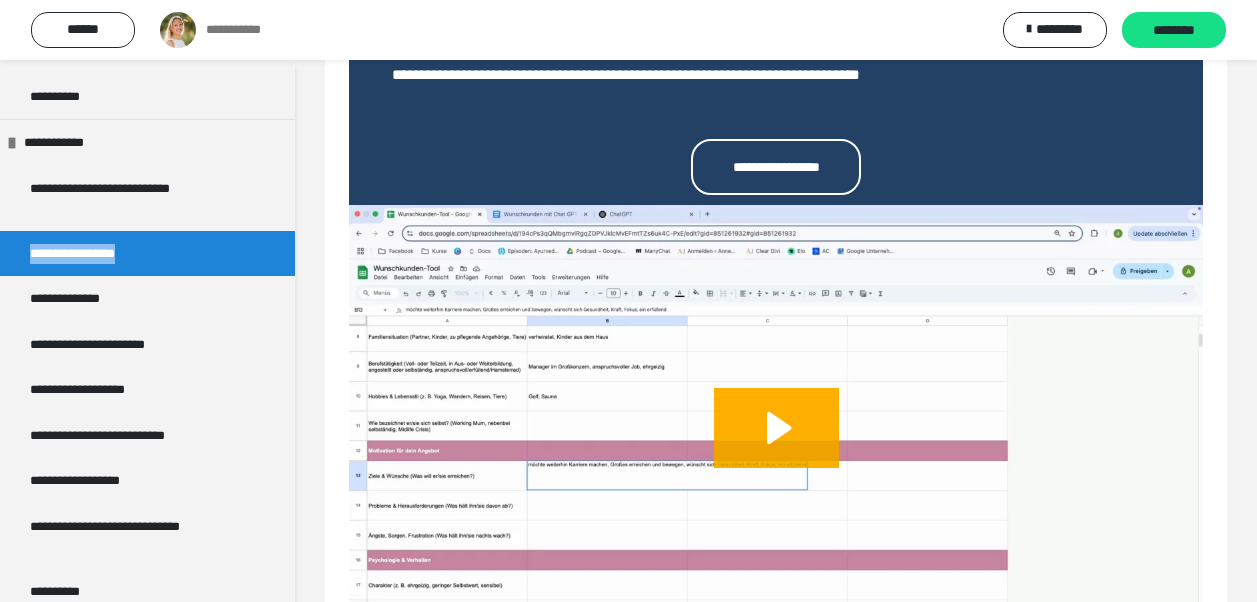 scroll, scrollTop: 1161, scrollLeft: 0, axis: vertical 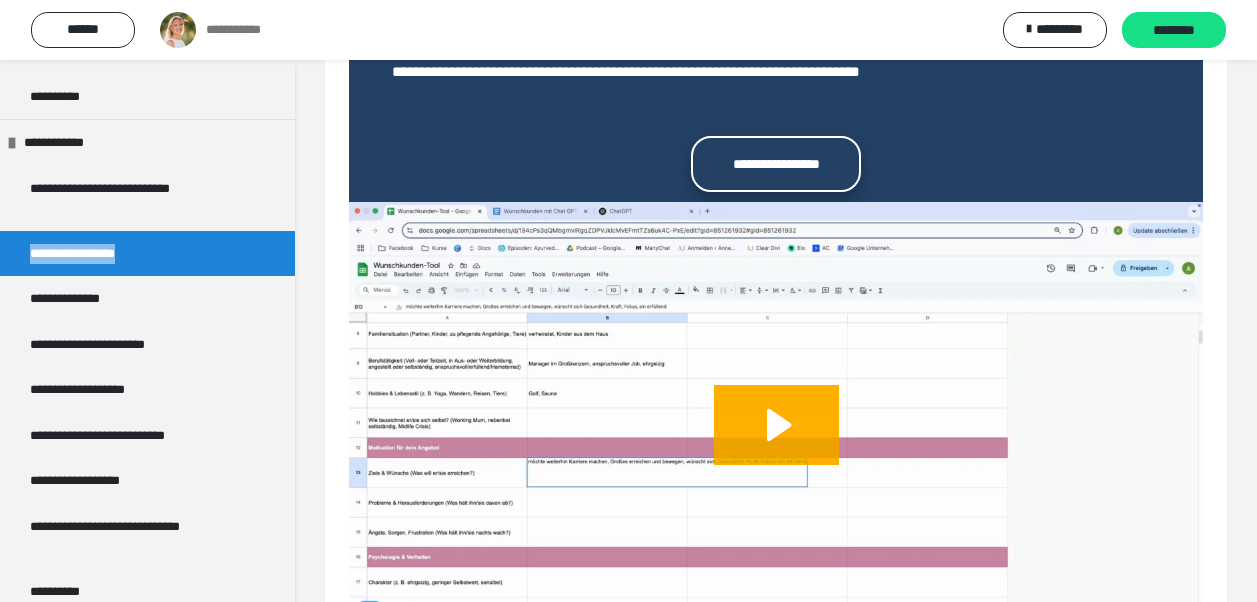 click on "**********" at bounding box center [776, 164] 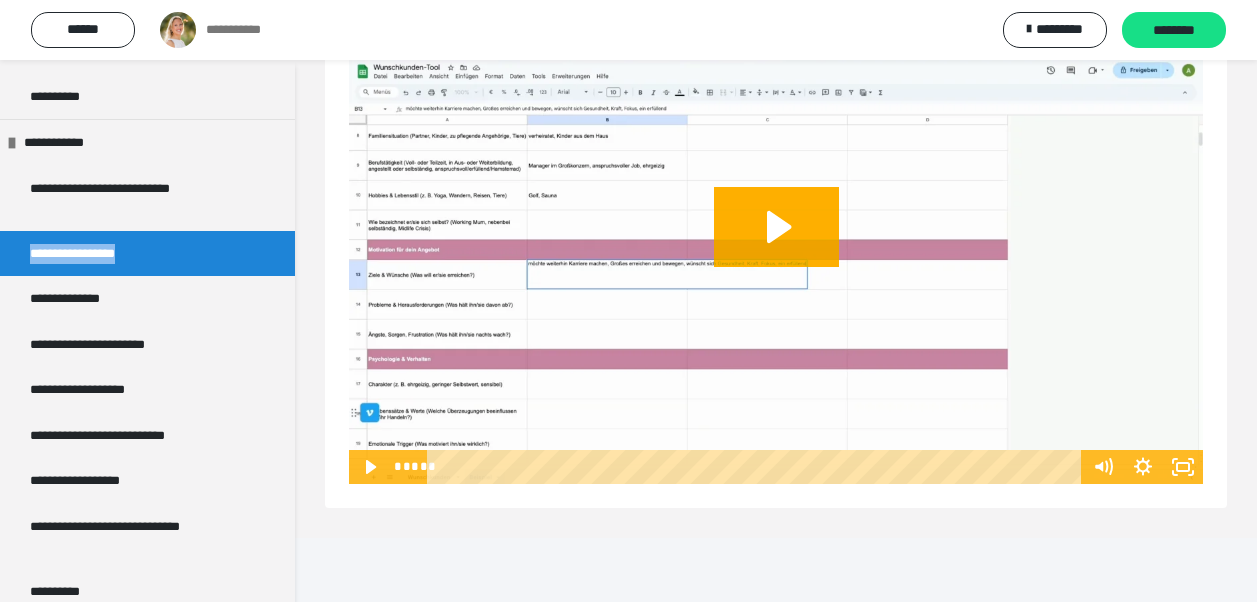 scroll, scrollTop: 1363, scrollLeft: 0, axis: vertical 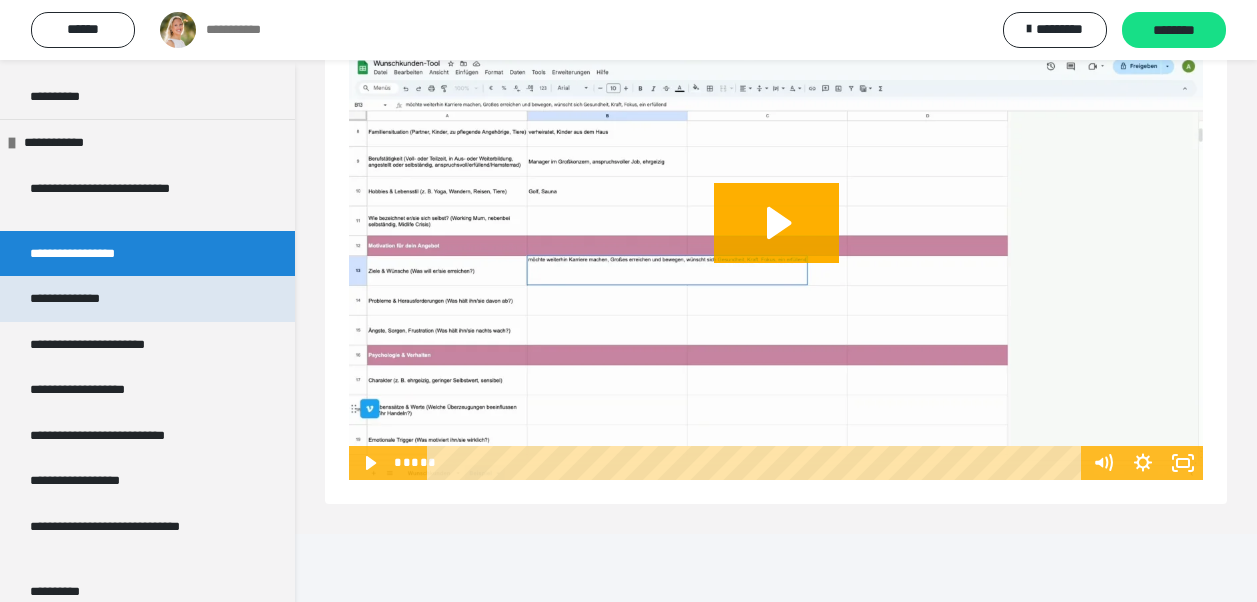 click on "**********" at bounding box center (147, 299) 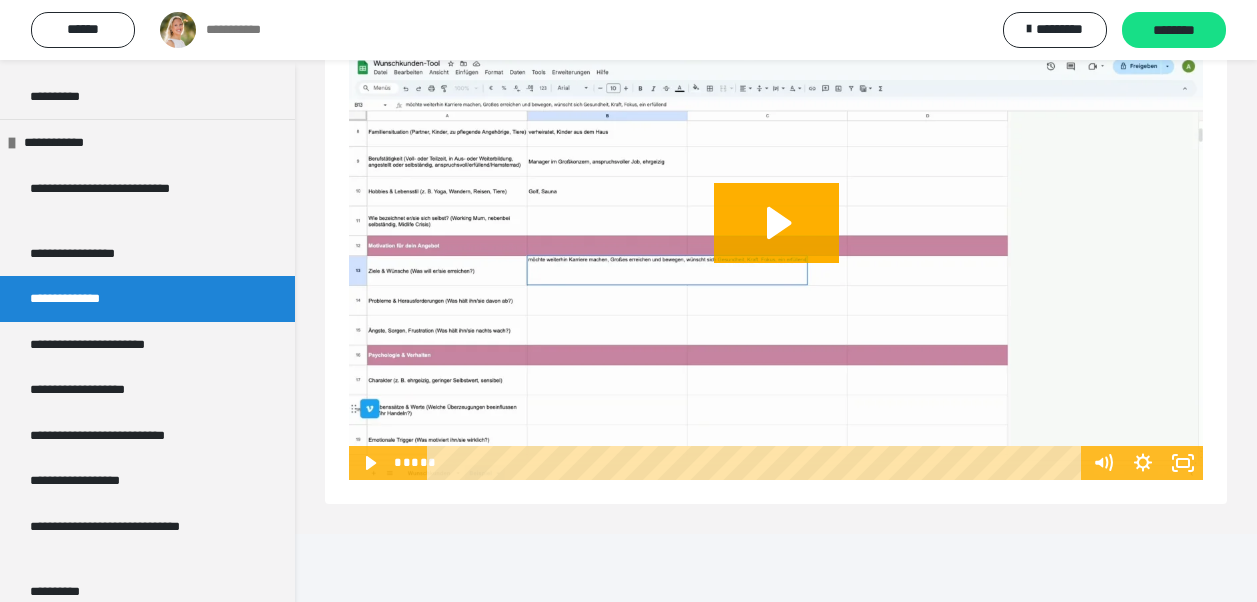 scroll, scrollTop: 988, scrollLeft: 0, axis: vertical 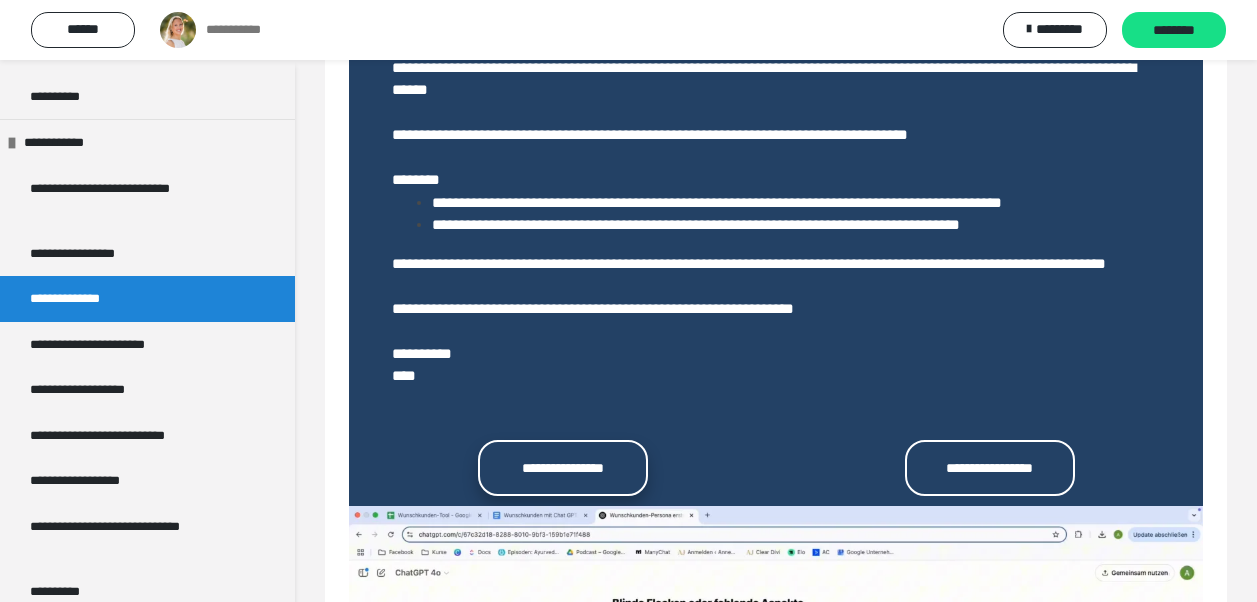 click on "**********" at bounding box center (563, 468) 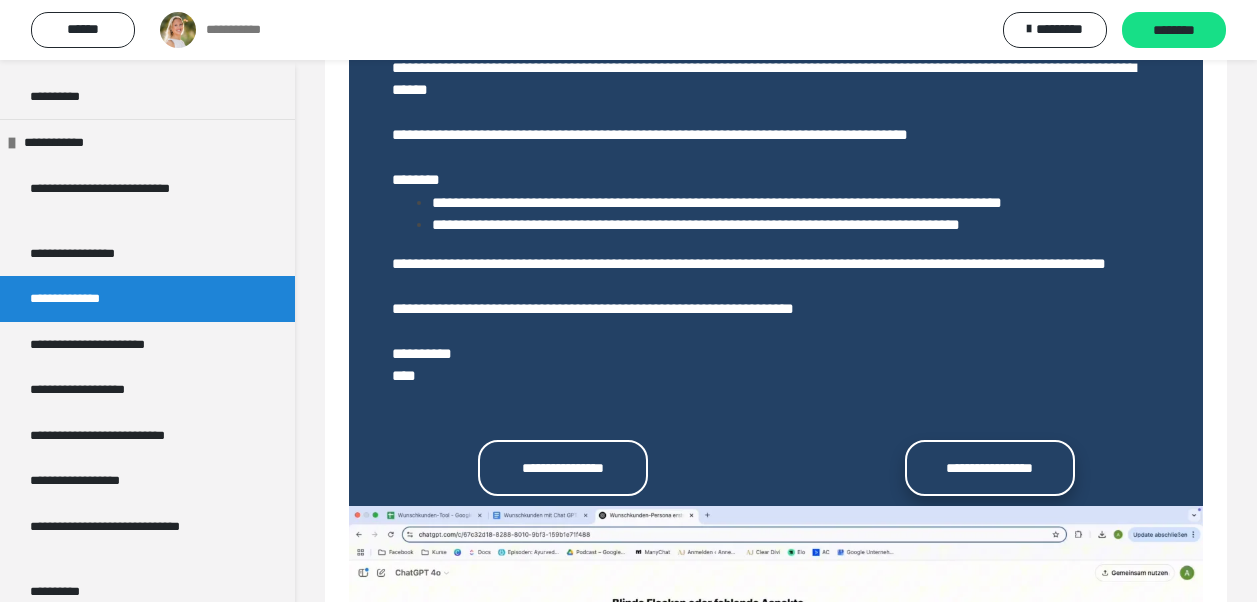 click on "**********" at bounding box center [990, 468] 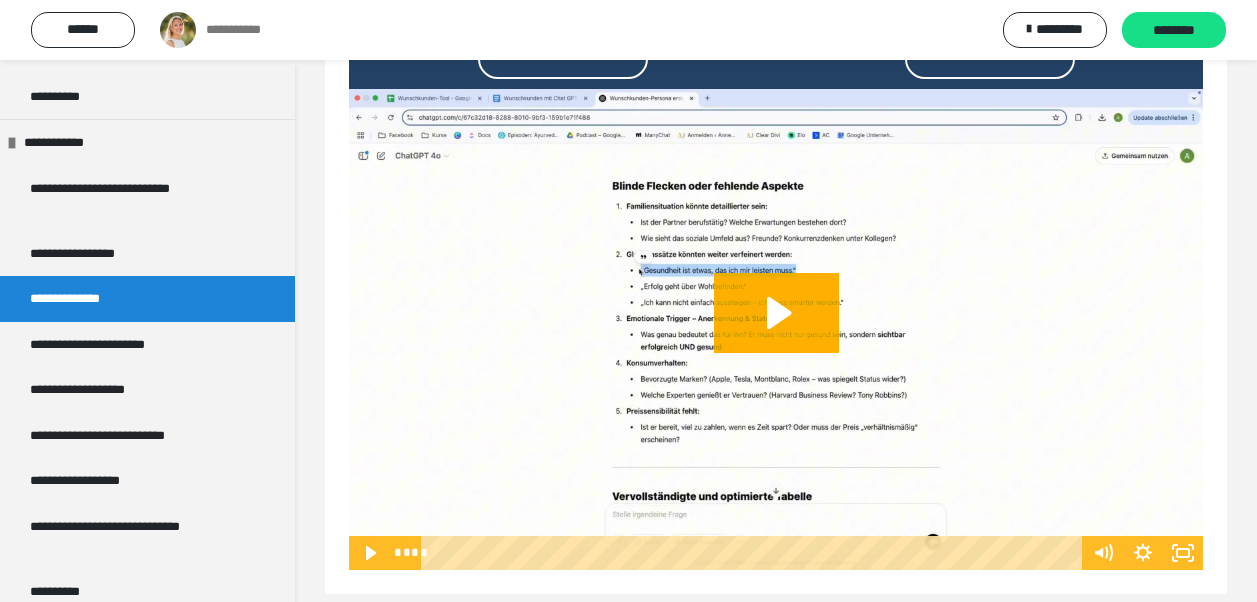 scroll, scrollTop: 1390, scrollLeft: 0, axis: vertical 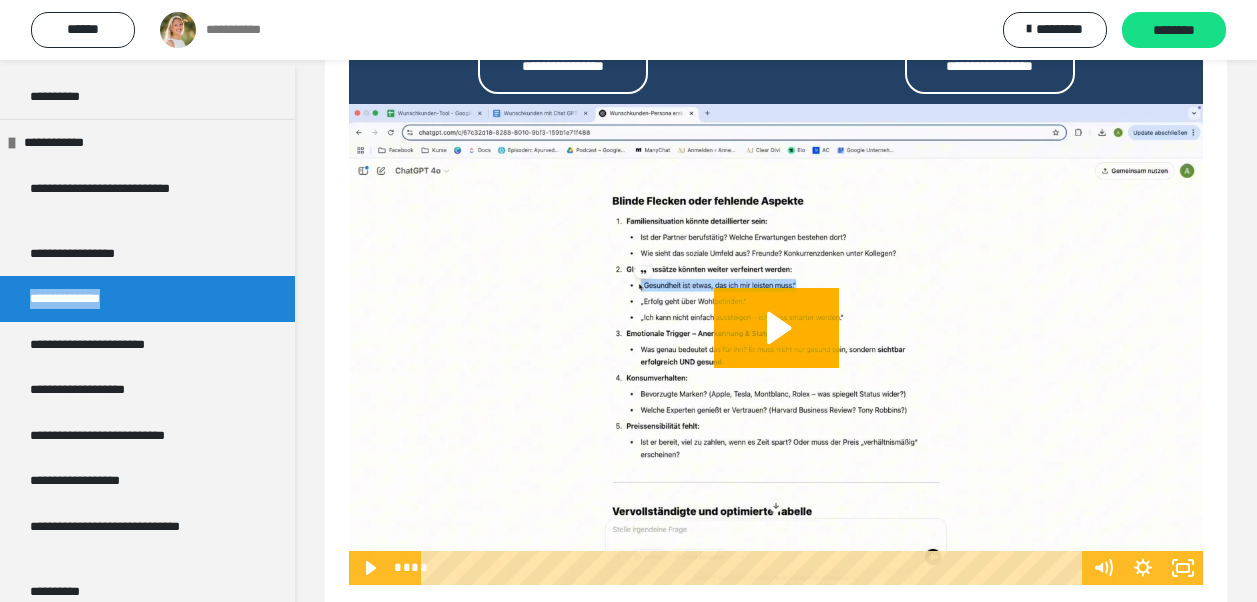 drag, startPoint x: 139, startPoint y: 298, endPoint x: 34, endPoint y: 303, distance: 105.11898 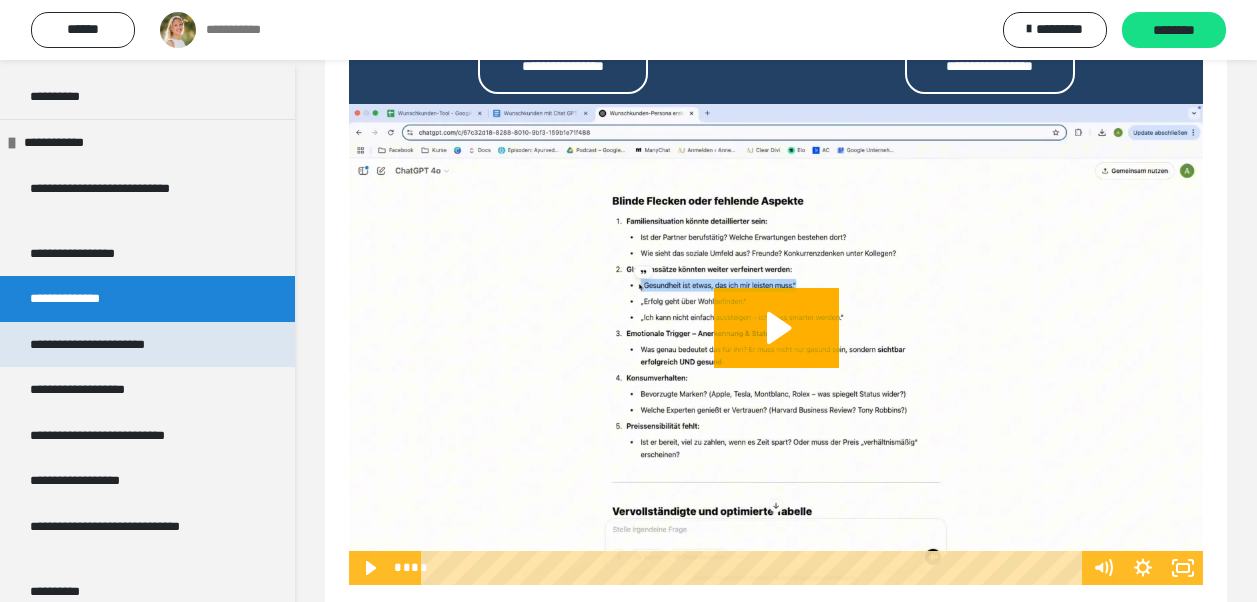 click on "**********" at bounding box center (118, 345) 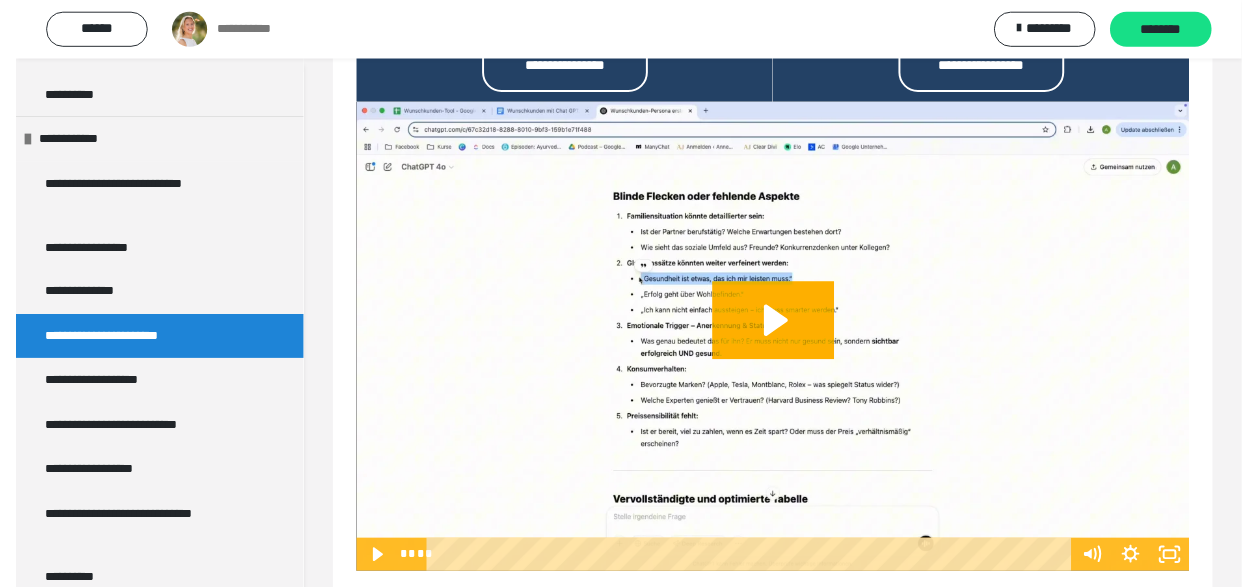 scroll, scrollTop: 827, scrollLeft: 0, axis: vertical 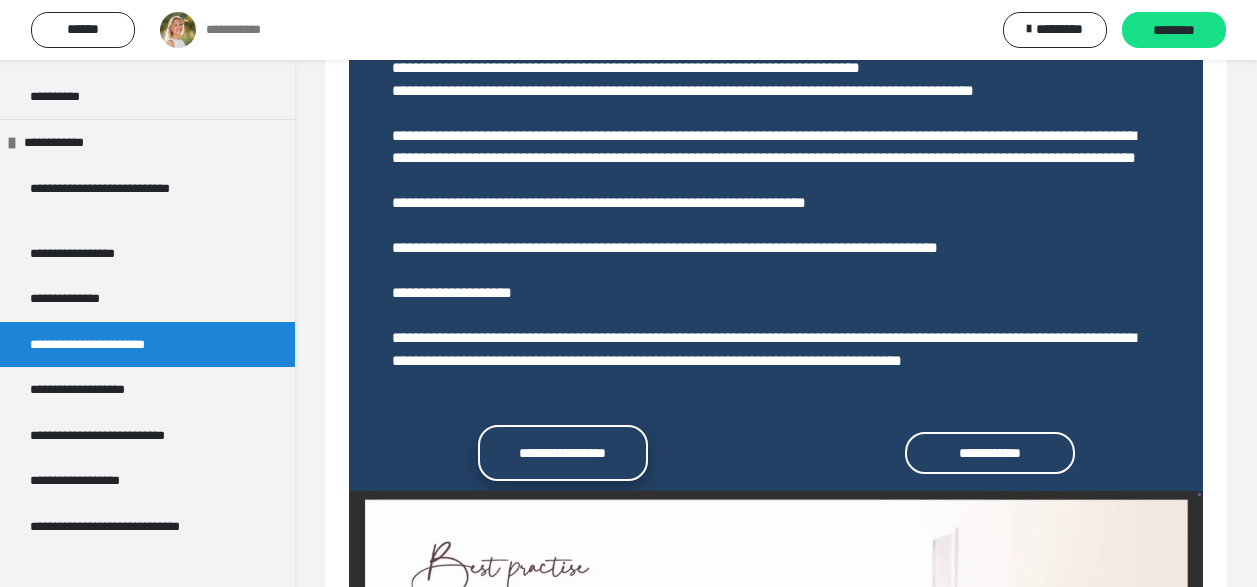 click on "**********" at bounding box center [563, 453] 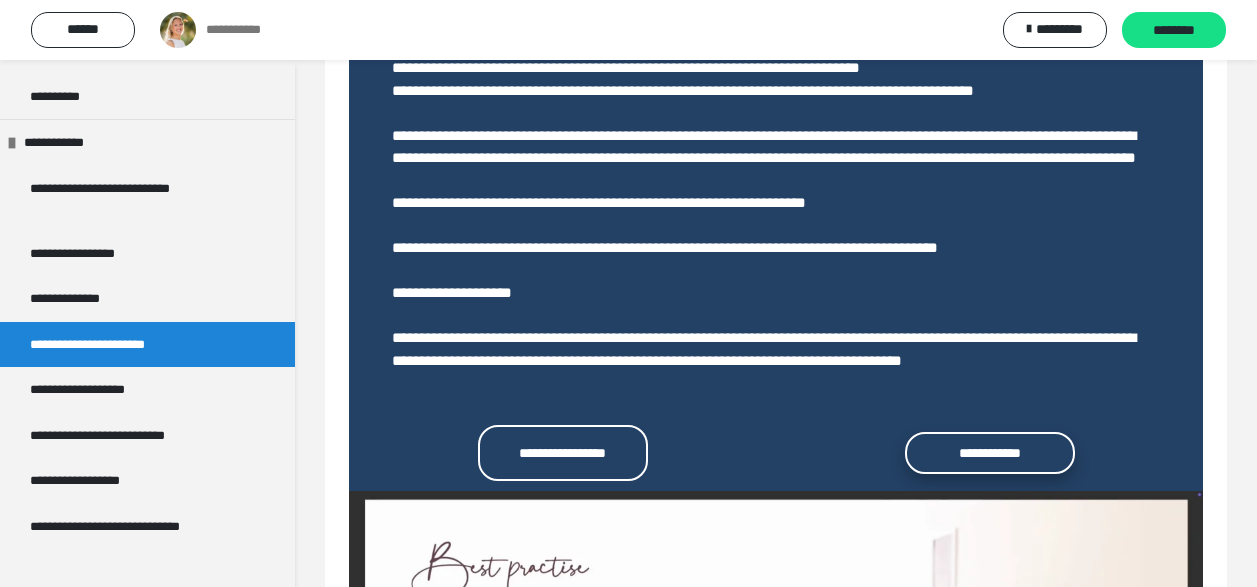 click on "**********" at bounding box center [990, 453] 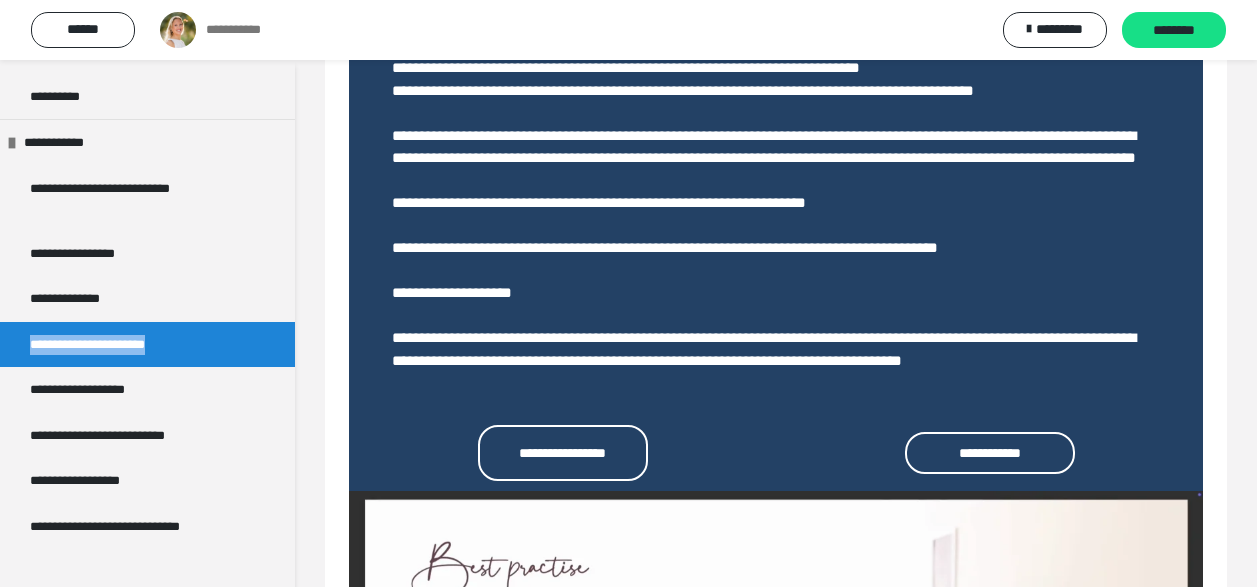 drag, startPoint x: 220, startPoint y: 344, endPoint x: 35, endPoint y: 348, distance: 185.04324 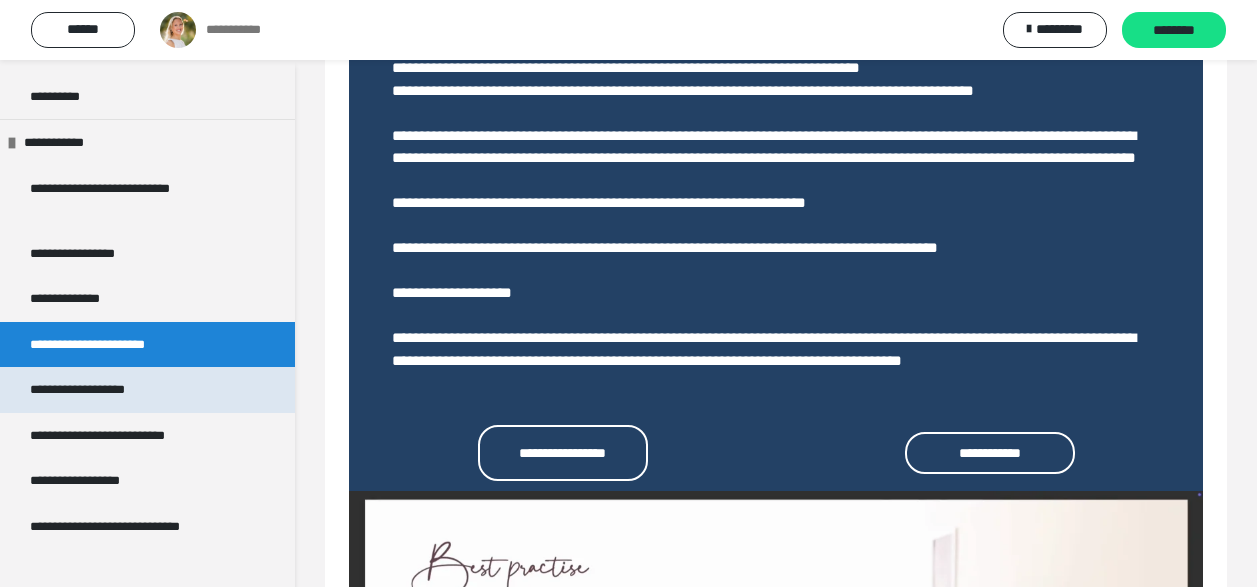 click on "**********" at bounding box center [147, 390] 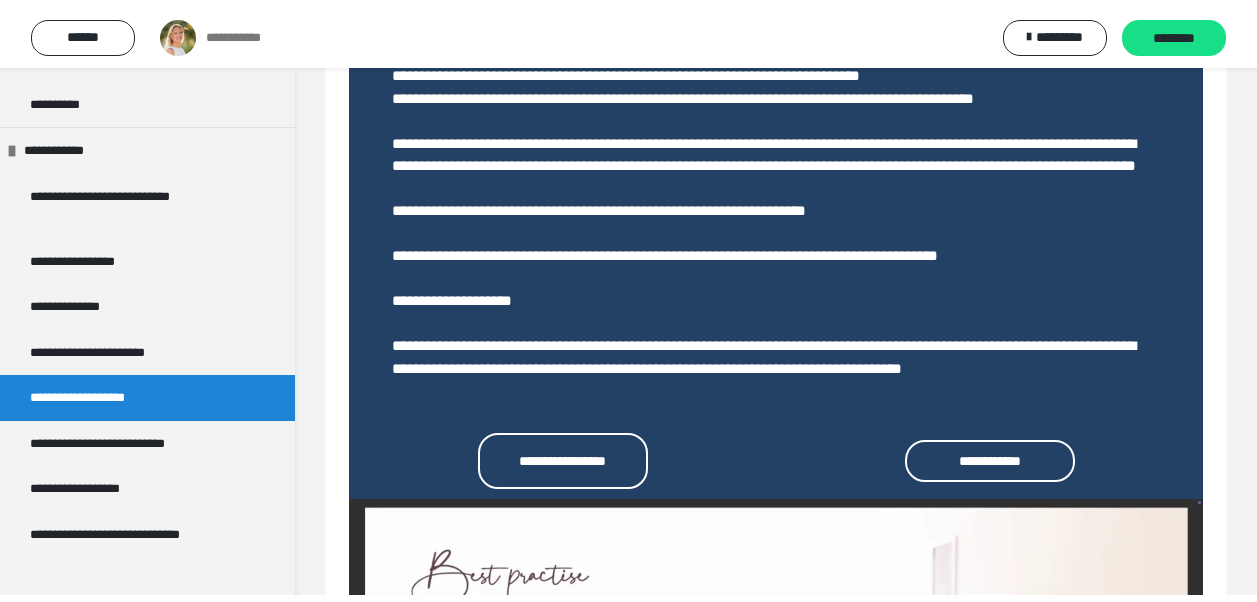 scroll, scrollTop: 654, scrollLeft: 0, axis: vertical 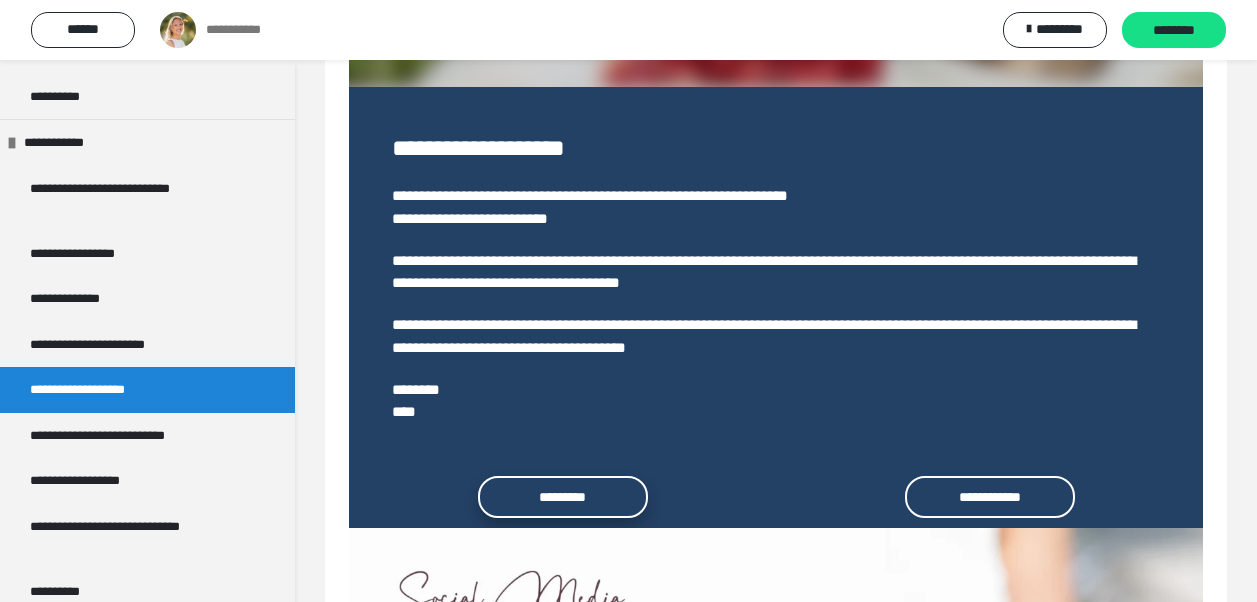 click on "*********" at bounding box center [563, 497] 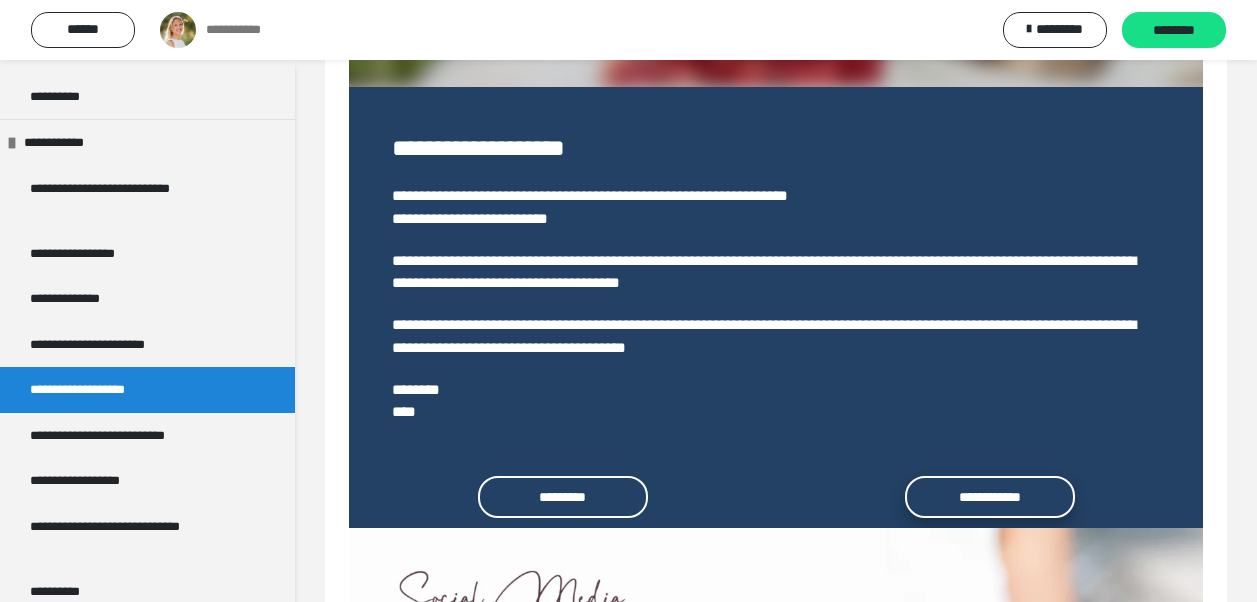 click on "**********" at bounding box center (990, 497) 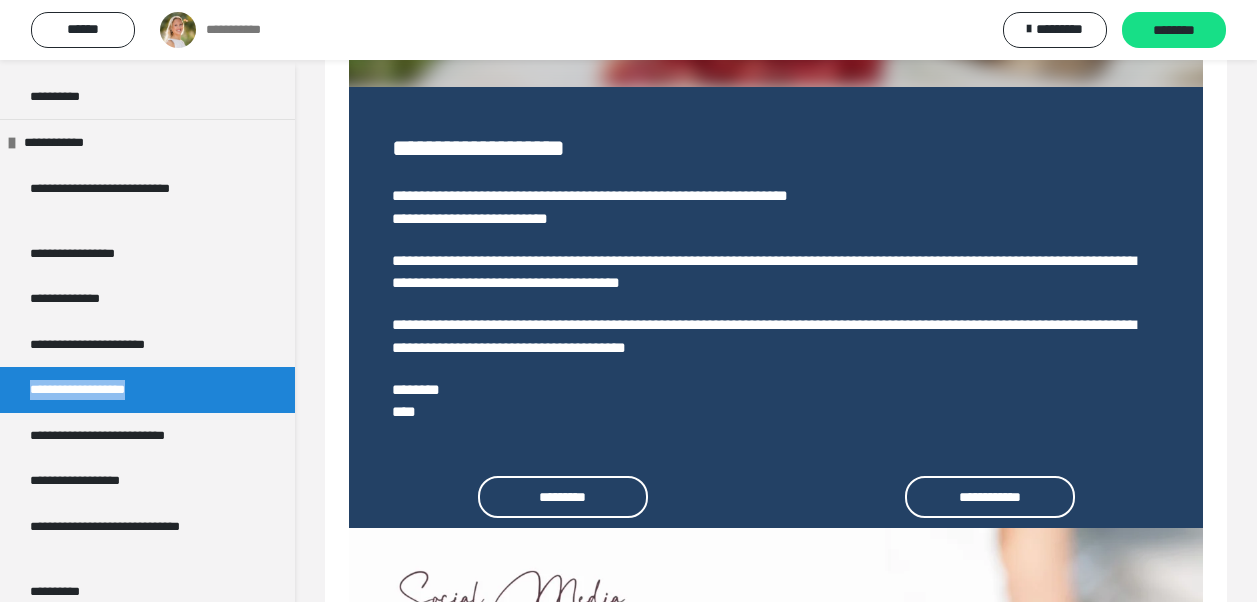 drag, startPoint x: 183, startPoint y: 387, endPoint x: 32, endPoint y: 388, distance: 151.00331 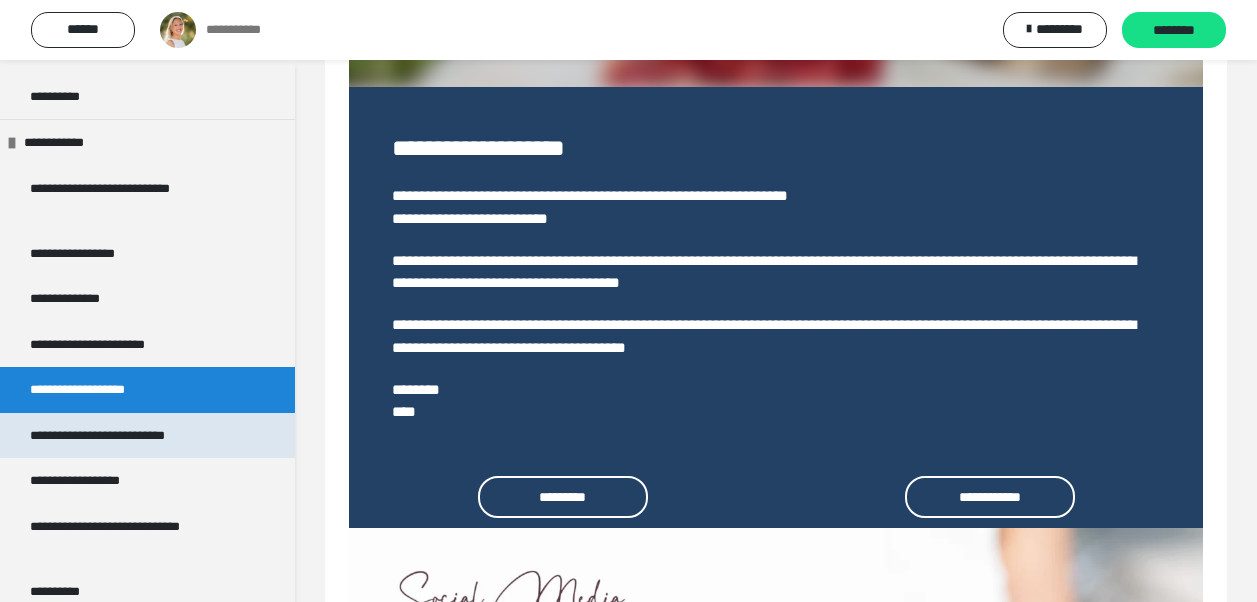 click on "**********" at bounding box center (130, 436) 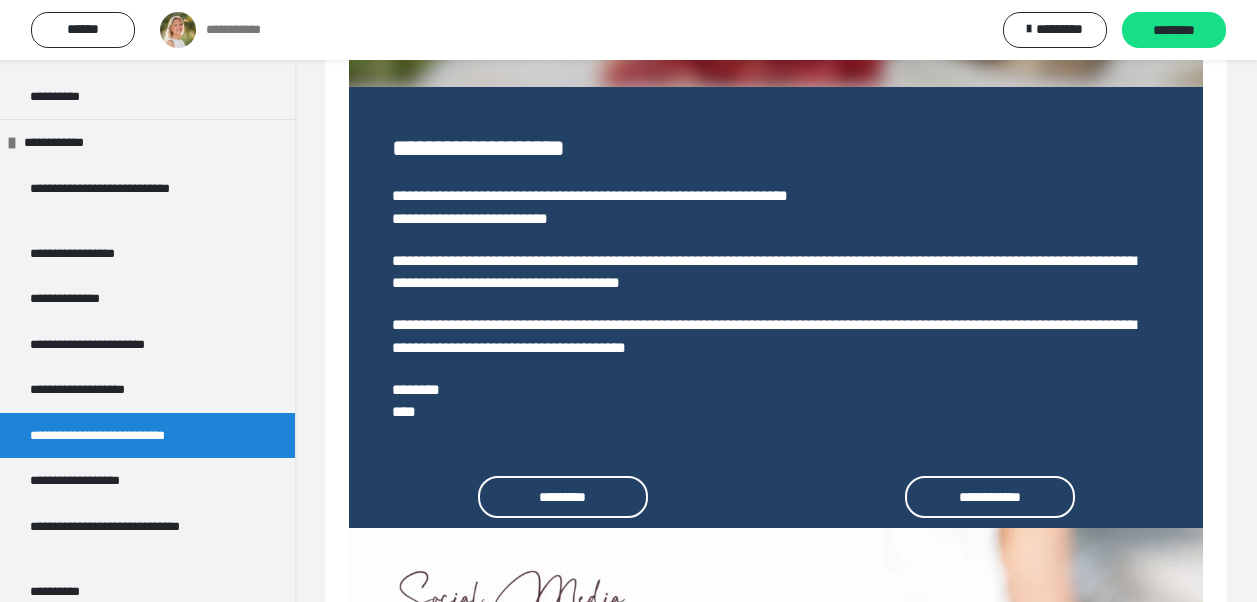 scroll, scrollTop: 572, scrollLeft: 0, axis: vertical 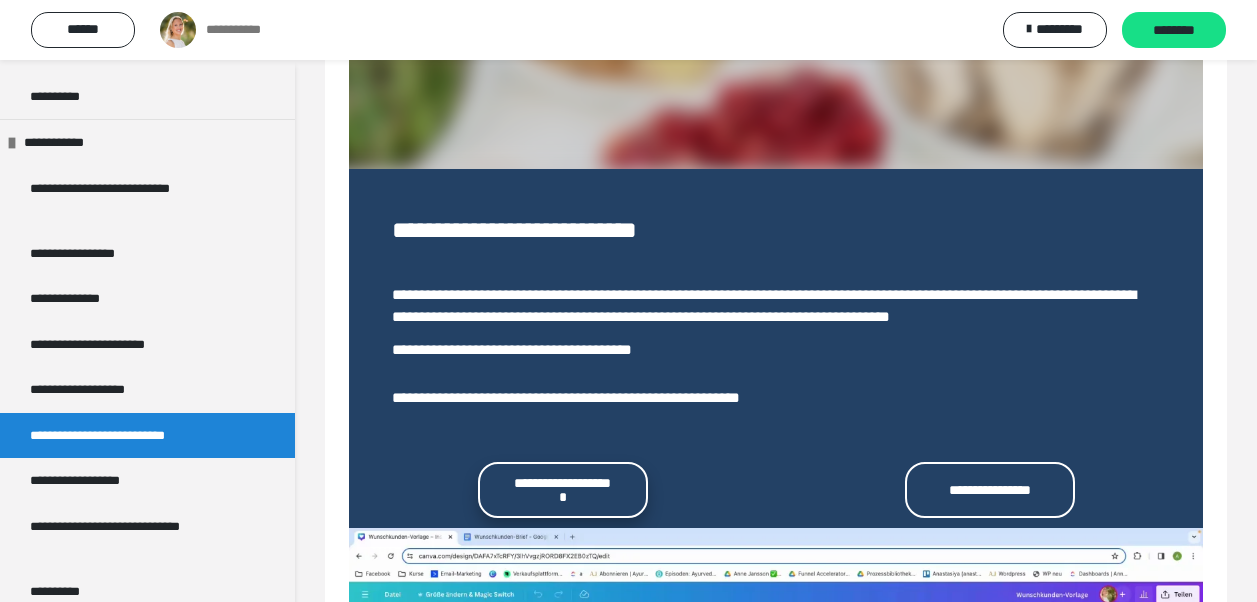 click on "**********" at bounding box center [563, 490] 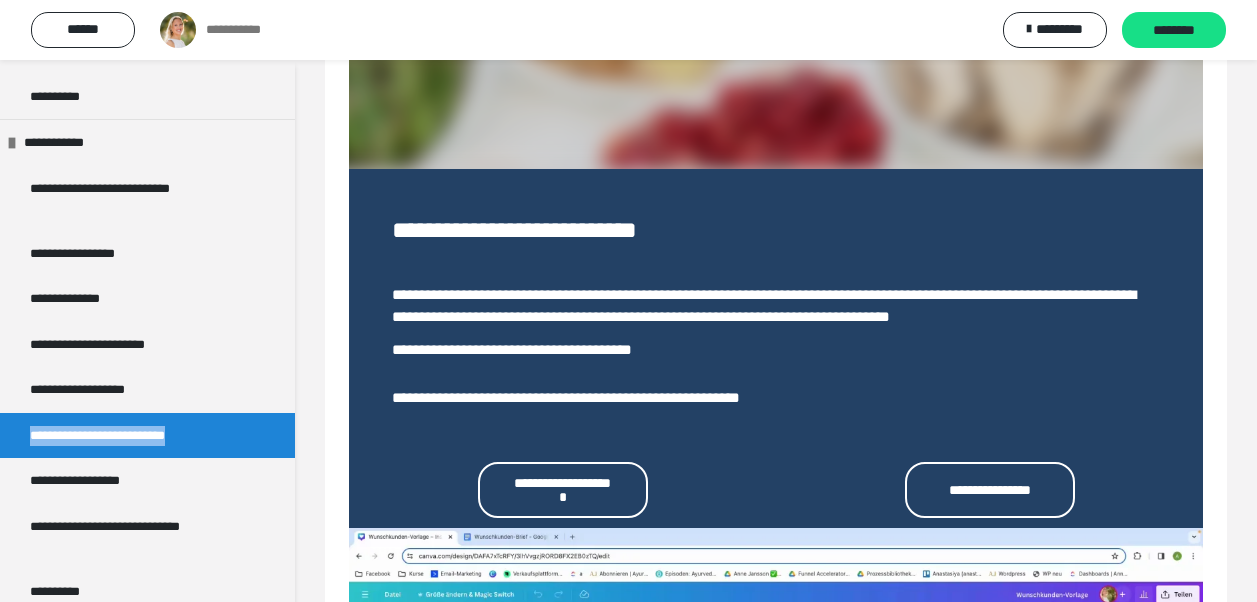 drag, startPoint x: 243, startPoint y: 433, endPoint x: 36, endPoint y: 435, distance: 207.00966 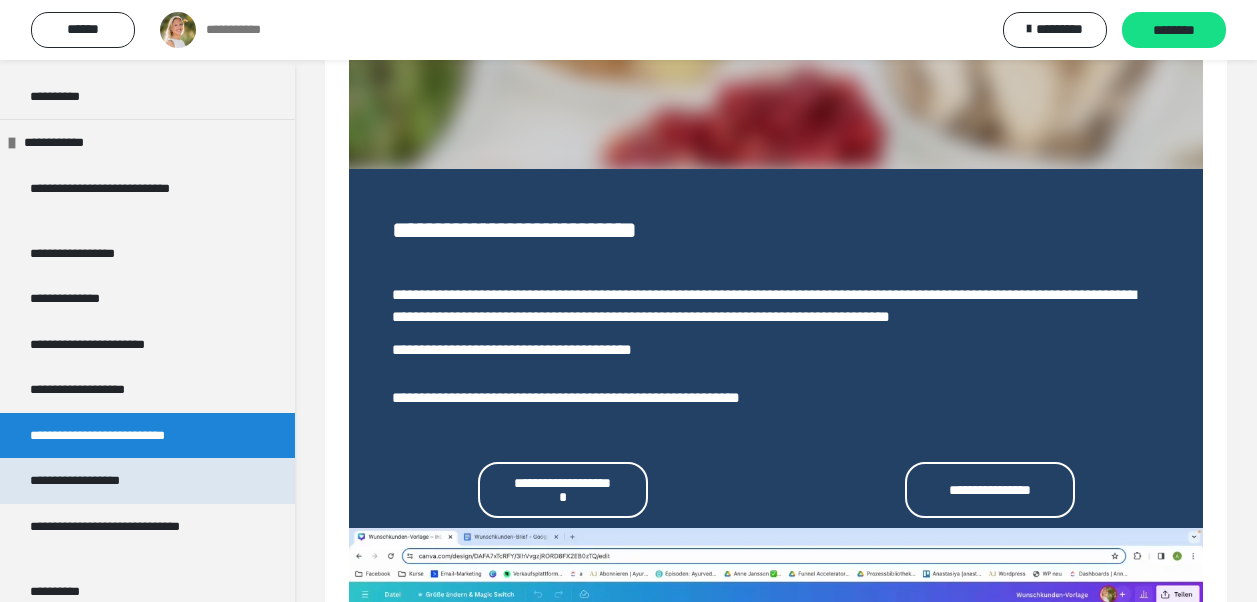 click on "**********" at bounding box center [100, 481] 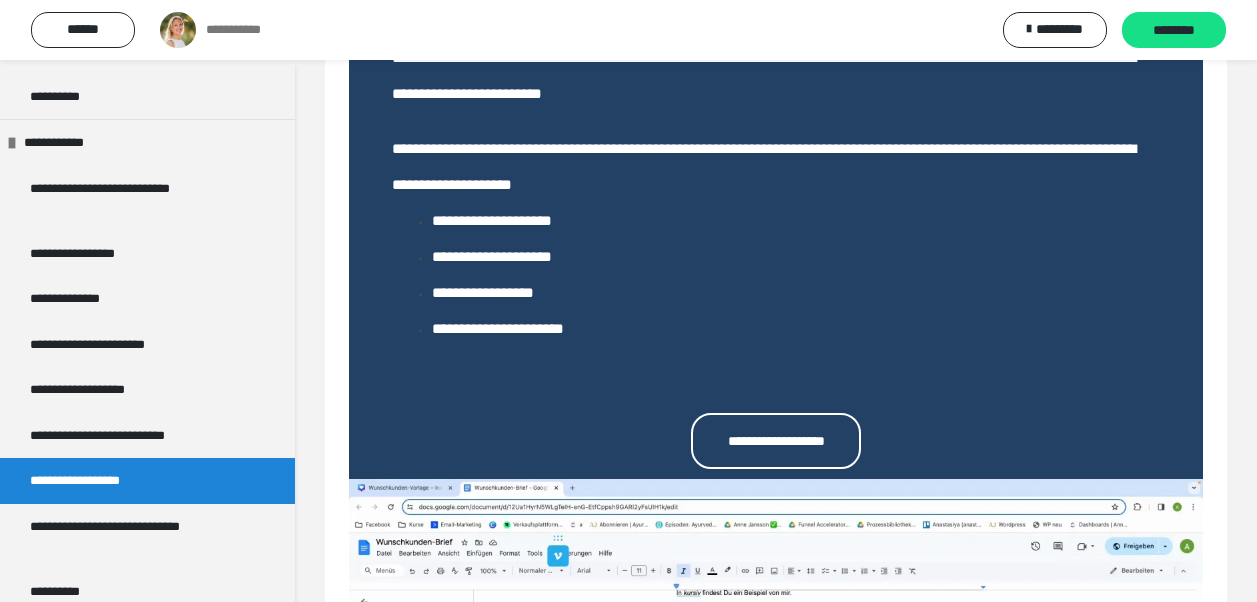 scroll, scrollTop: 832, scrollLeft: 0, axis: vertical 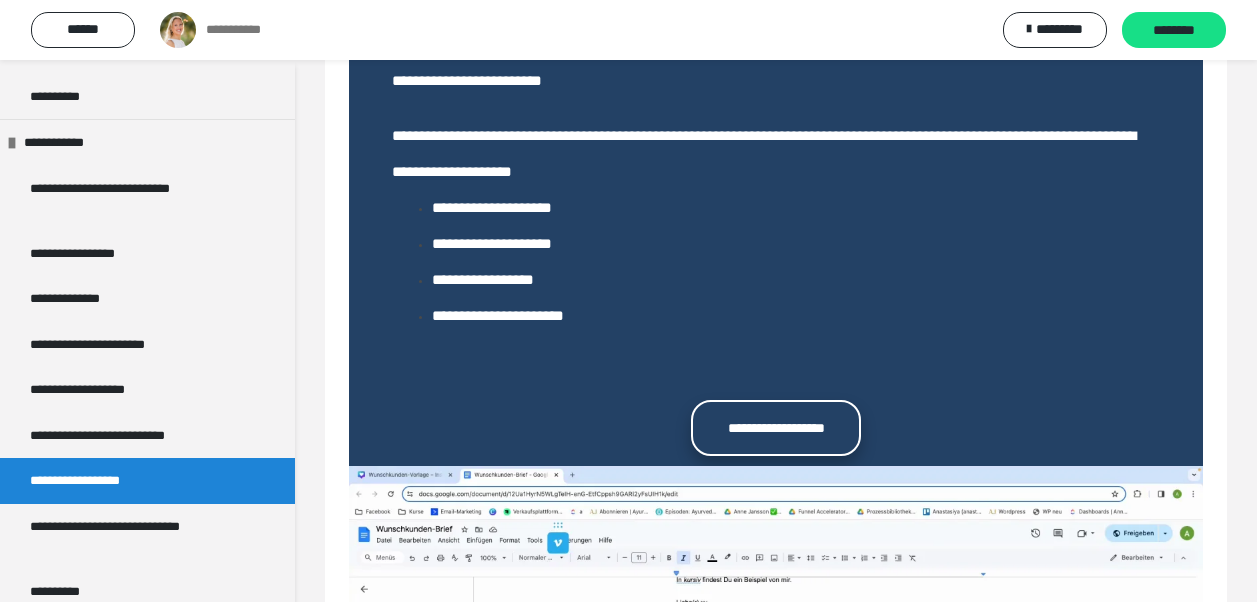 click on "**********" at bounding box center [776, 428] 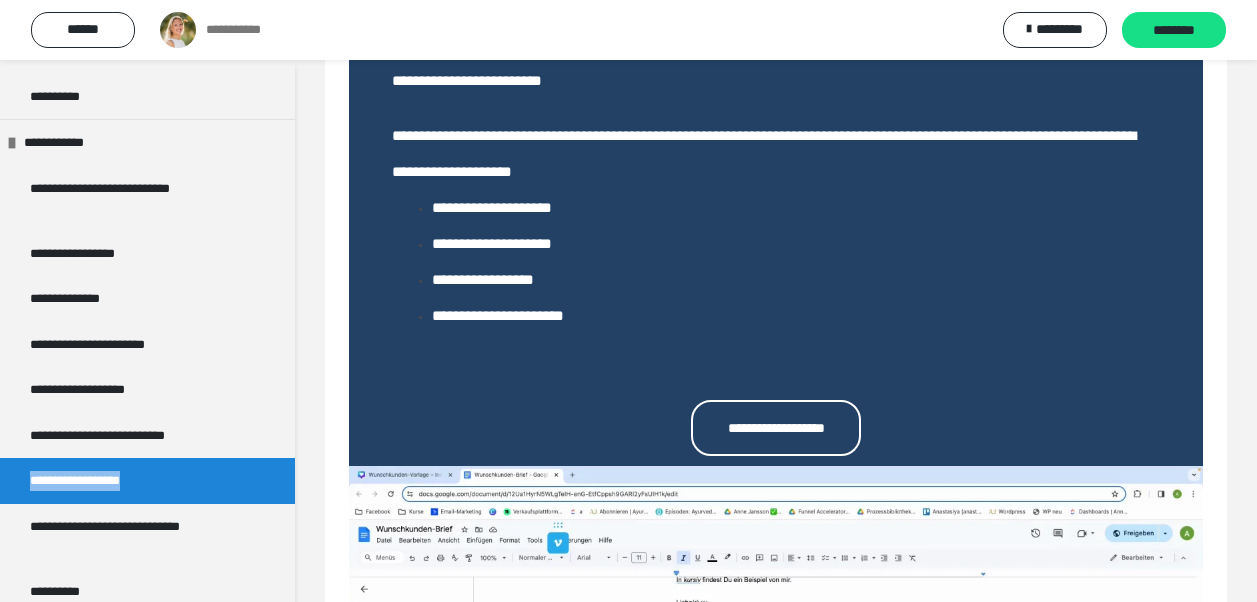 drag, startPoint x: 179, startPoint y: 476, endPoint x: 22, endPoint y: 480, distance: 157.05095 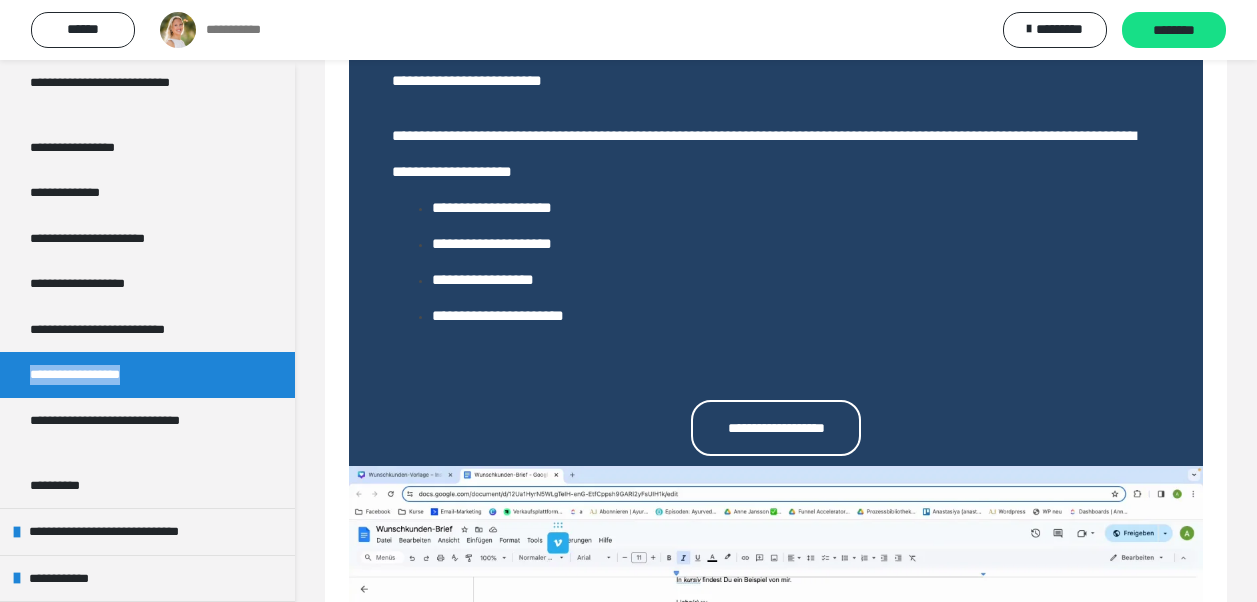 scroll, scrollTop: 2518, scrollLeft: 0, axis: vertical 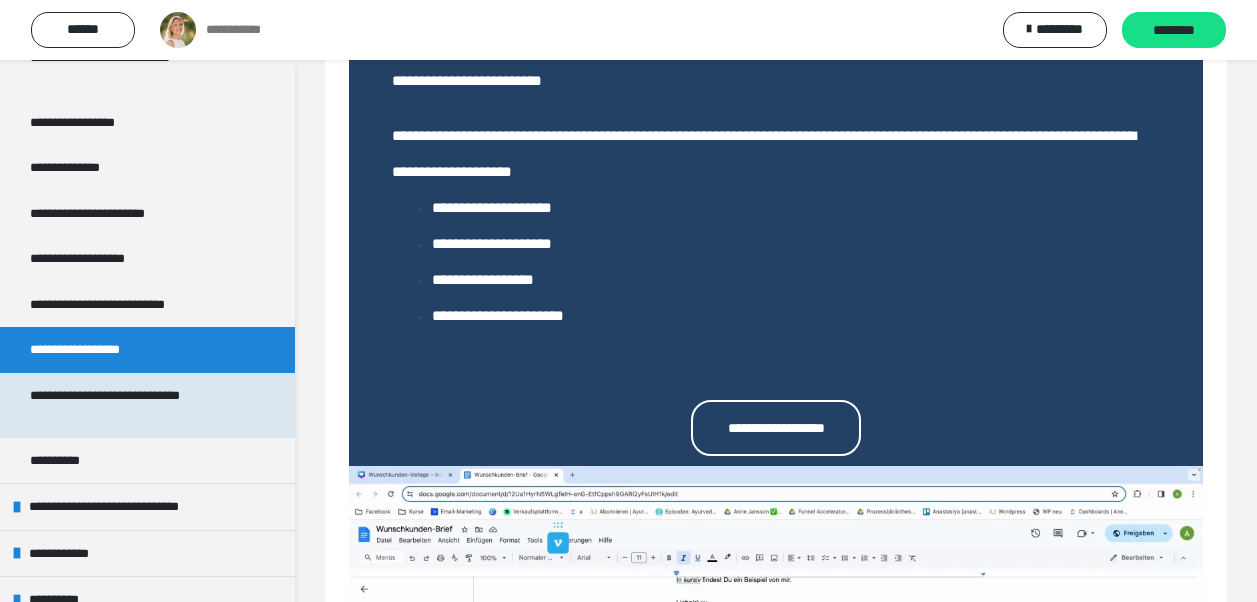 click on "**********" at bounding box center [132, 405] 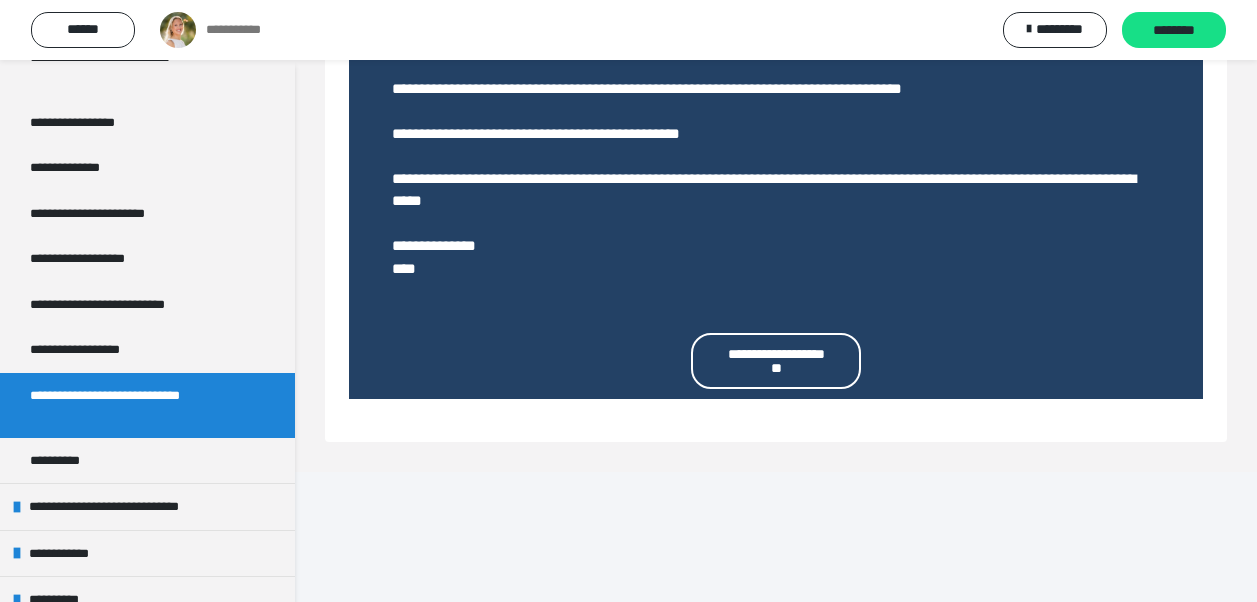 scroll, scrollTop: 702, scrollLeft: 0, axis: vertical 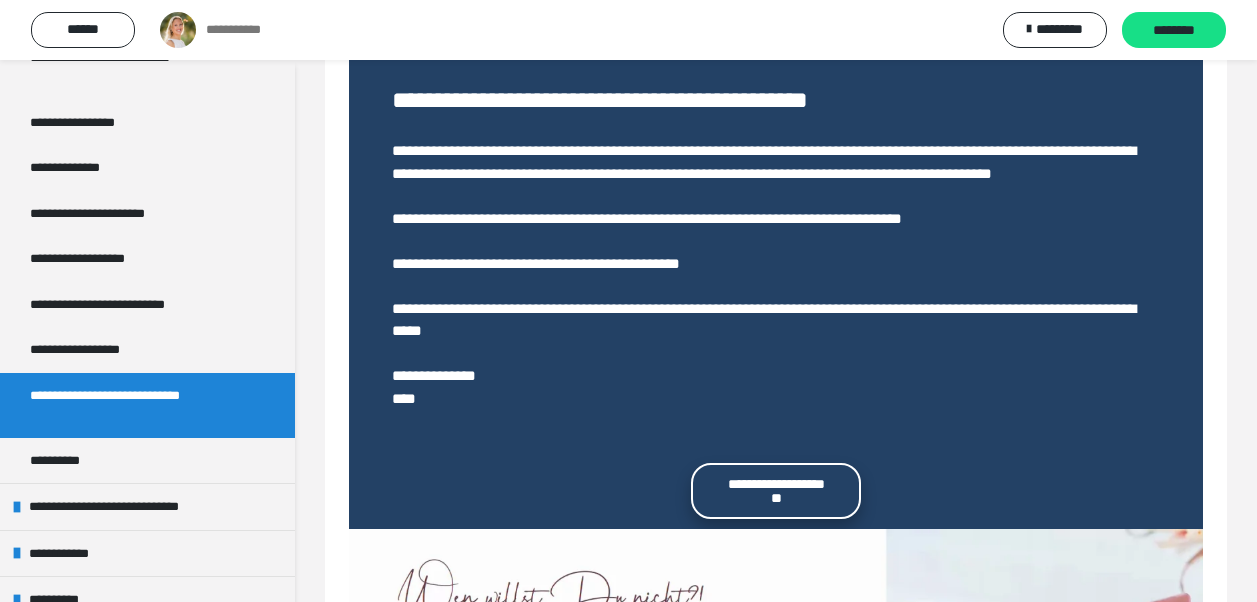 click on "**********" at bounding box center (776, 491) 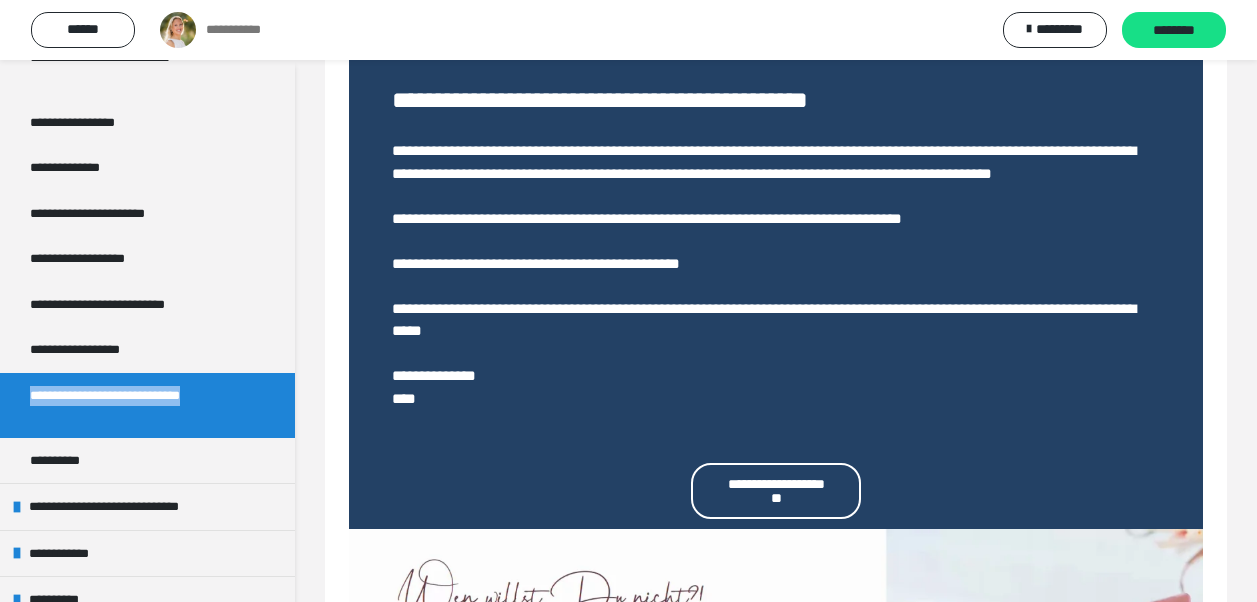 drag, startPoint x: 162, startPoint y: 409, endPoint x: 27, endPoint y: 395, distance: 135.72398 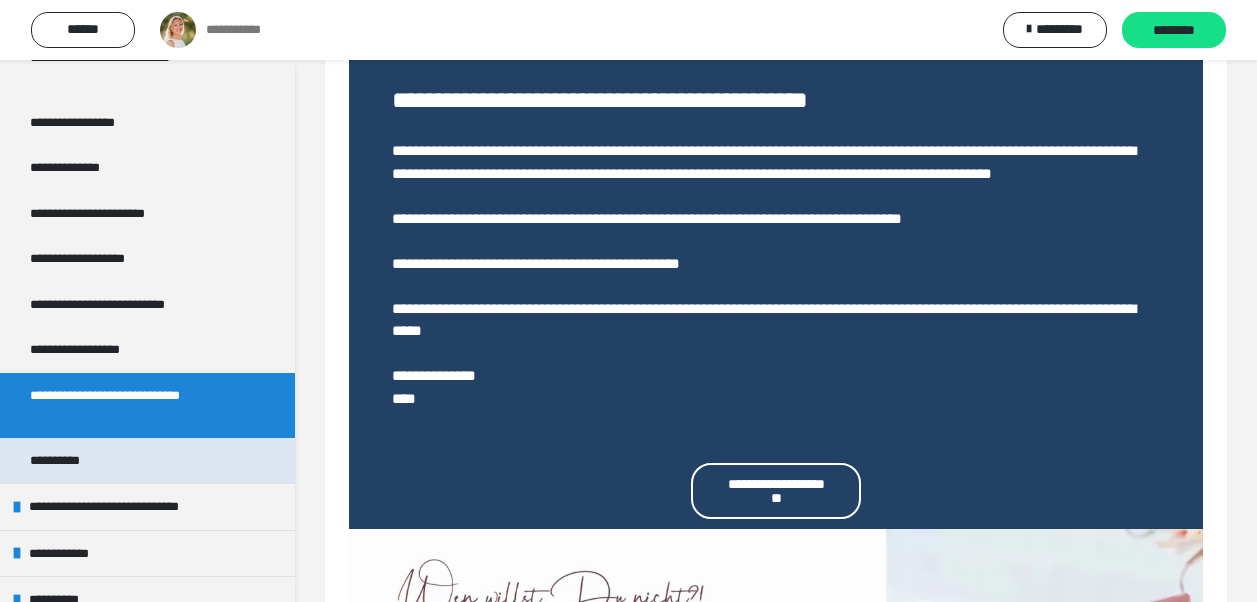 click on "**********" at bounding box center (63, 461) 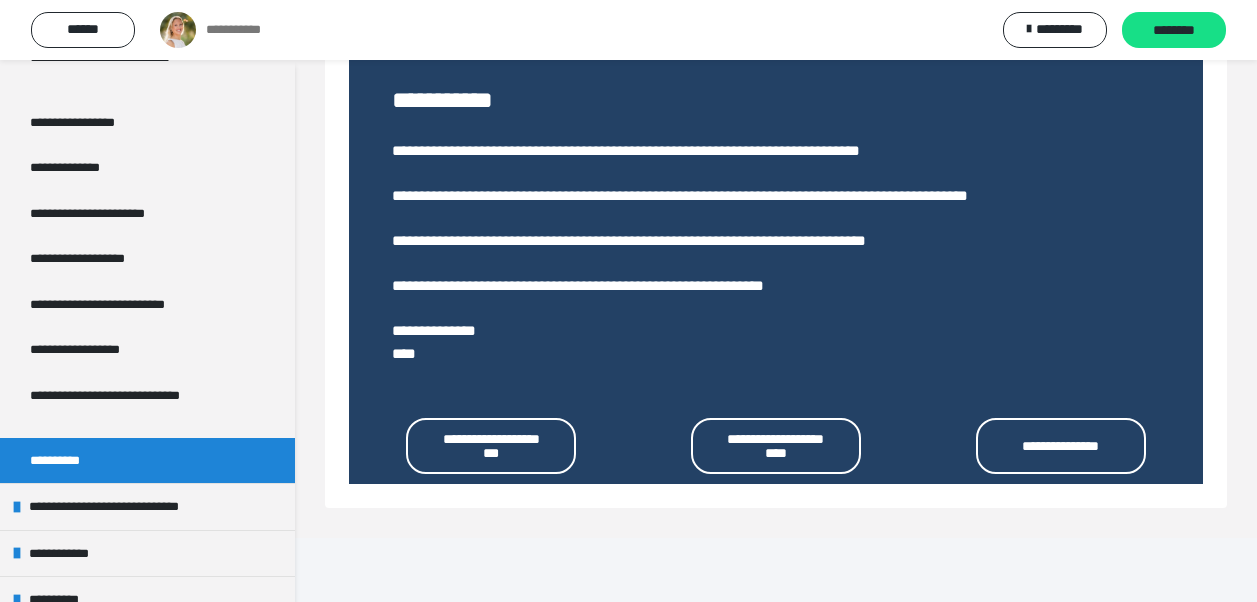 scroll, scrollTop: 638, scrollLeft: 0, axis: vertical 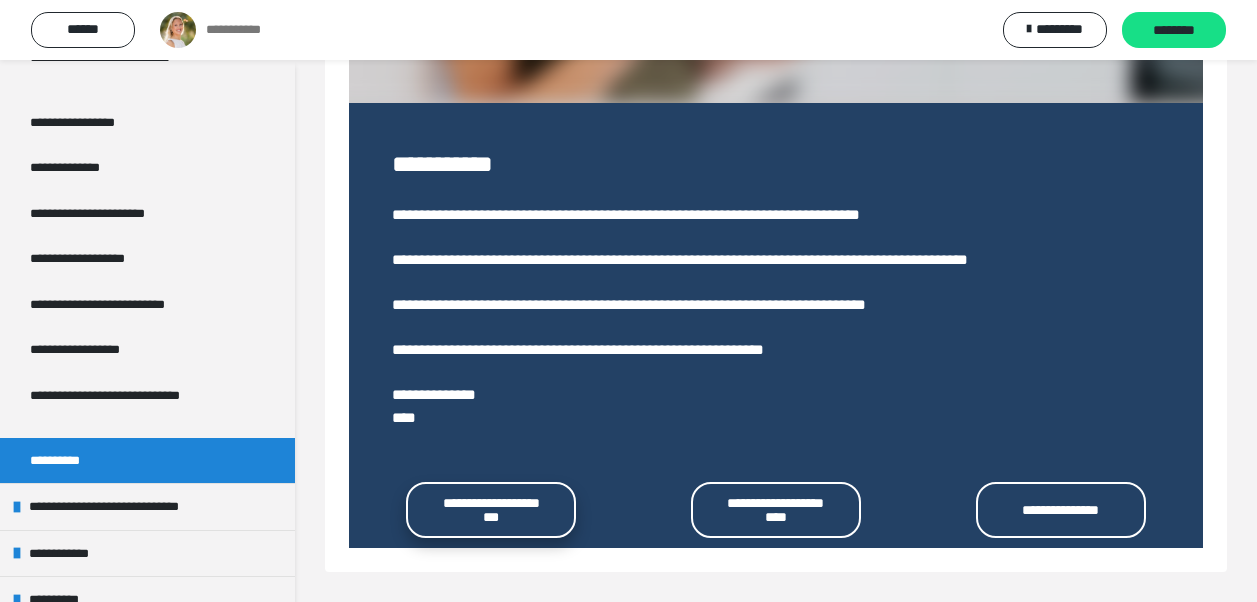 click on "**********" at bounding box center (491, 510) 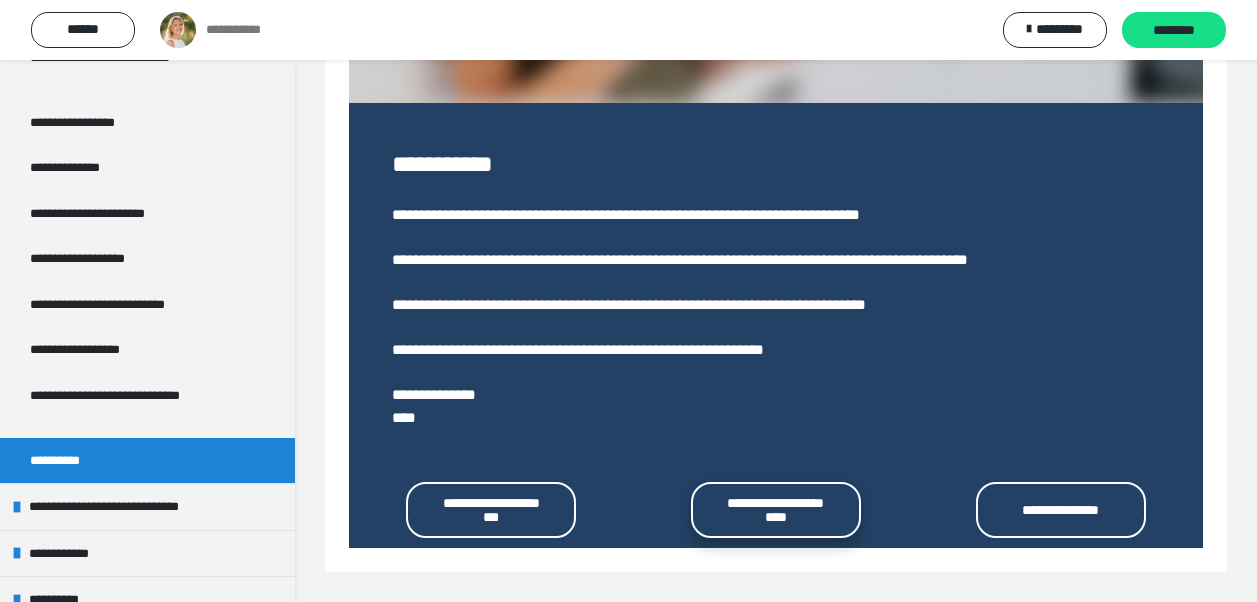 click on "**********" at bounding box center [776, 510] 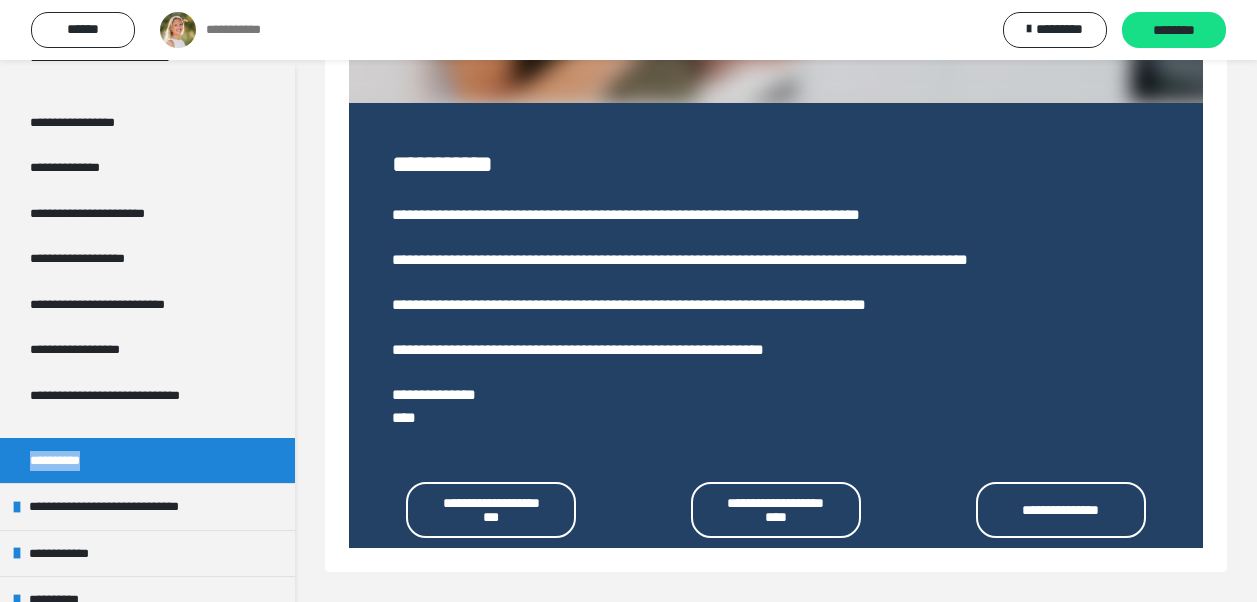 drag, startPoint x: 120, startPoint y: 456, endPoint x: 20, endPoint y: 461, distance: 100.12492 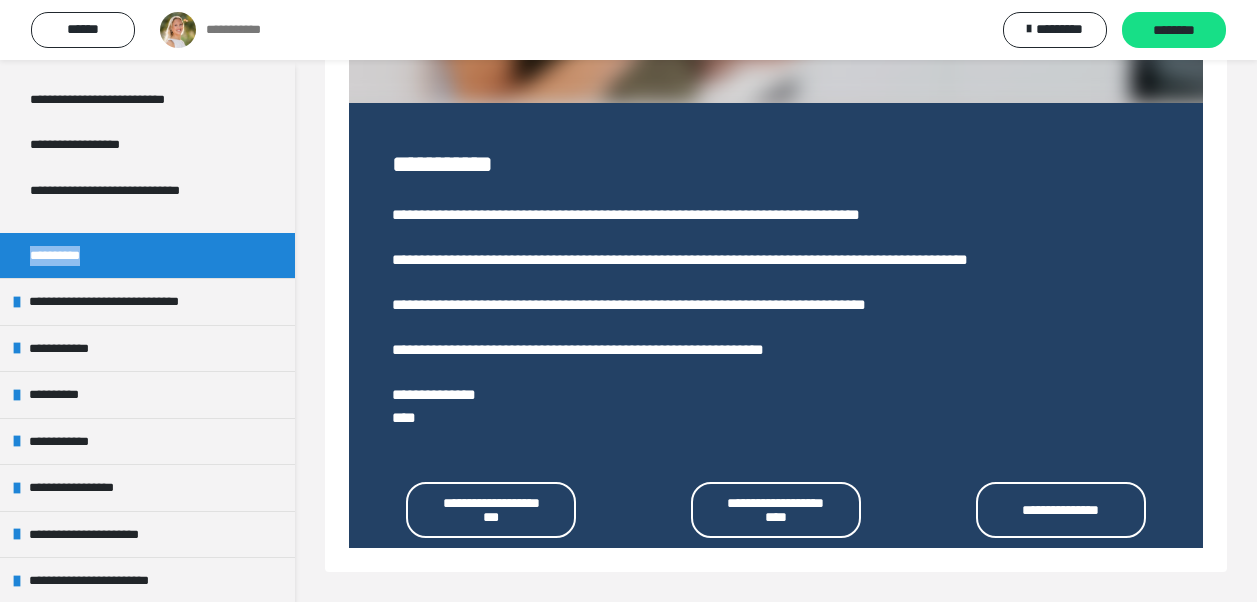 scroll, scrollTop: 2730, scrollLeft: 0, axis: vertical 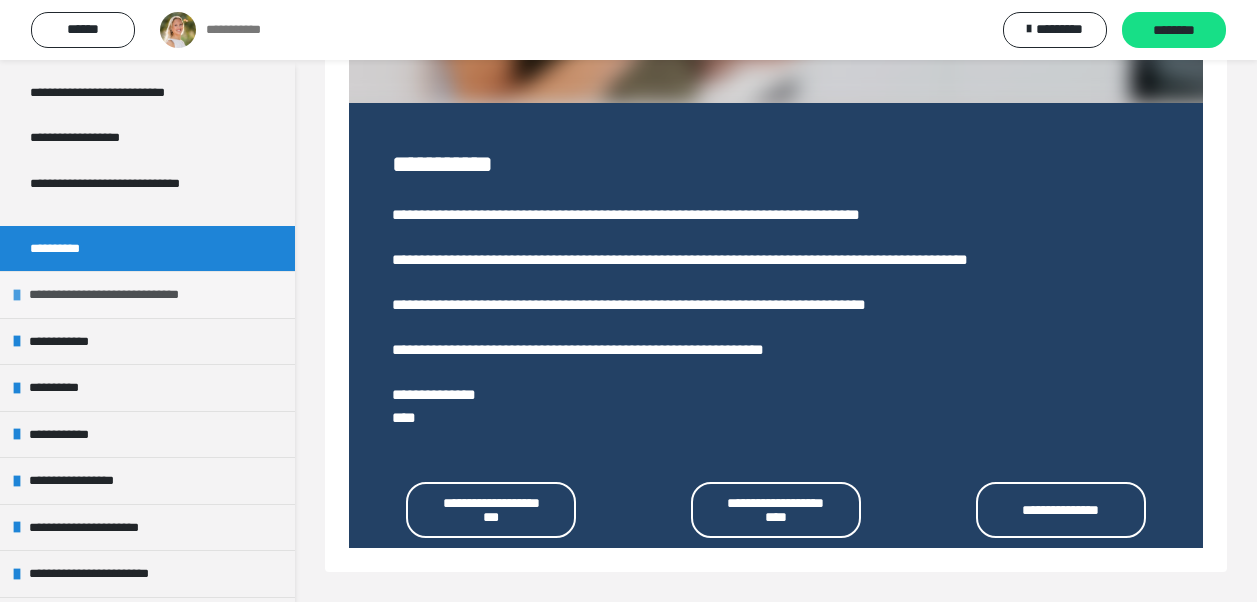 click on "**********" at bounding box center (147, 294) 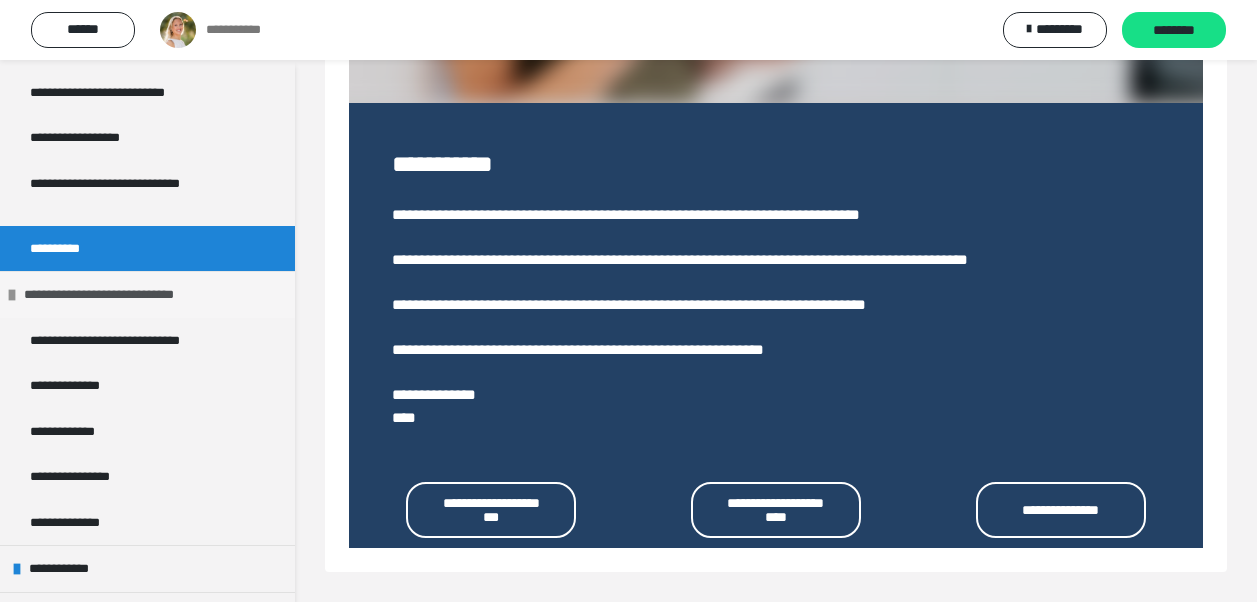 click on "**********" at bounding box center (120, 295) 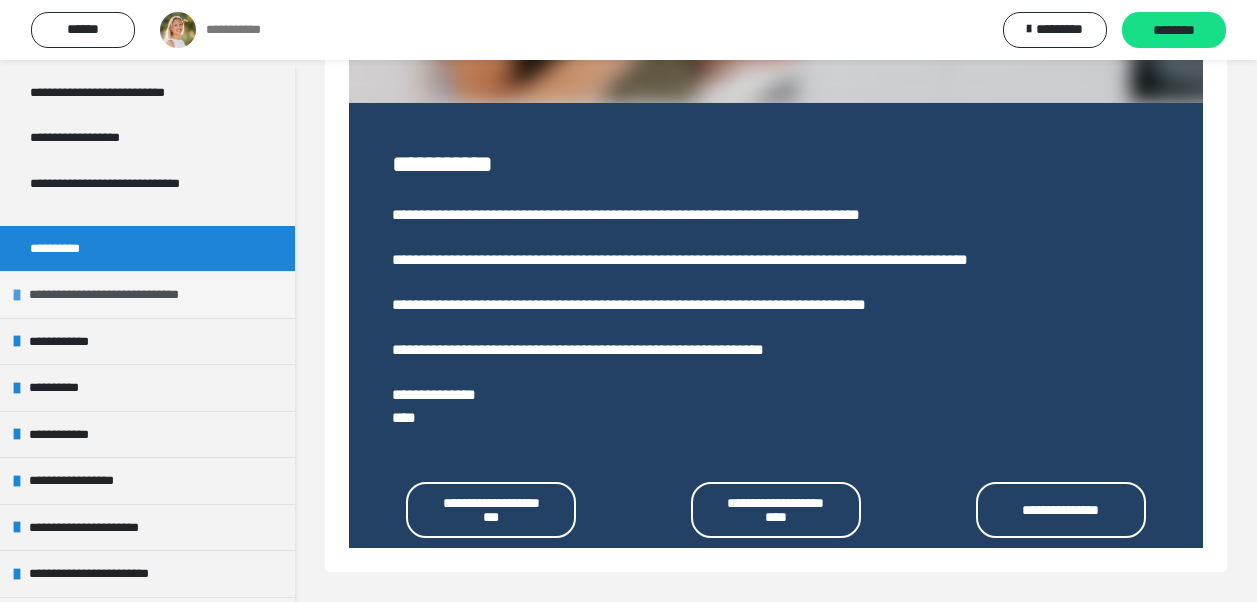 click on "**********" at bounding box center (125, 295) 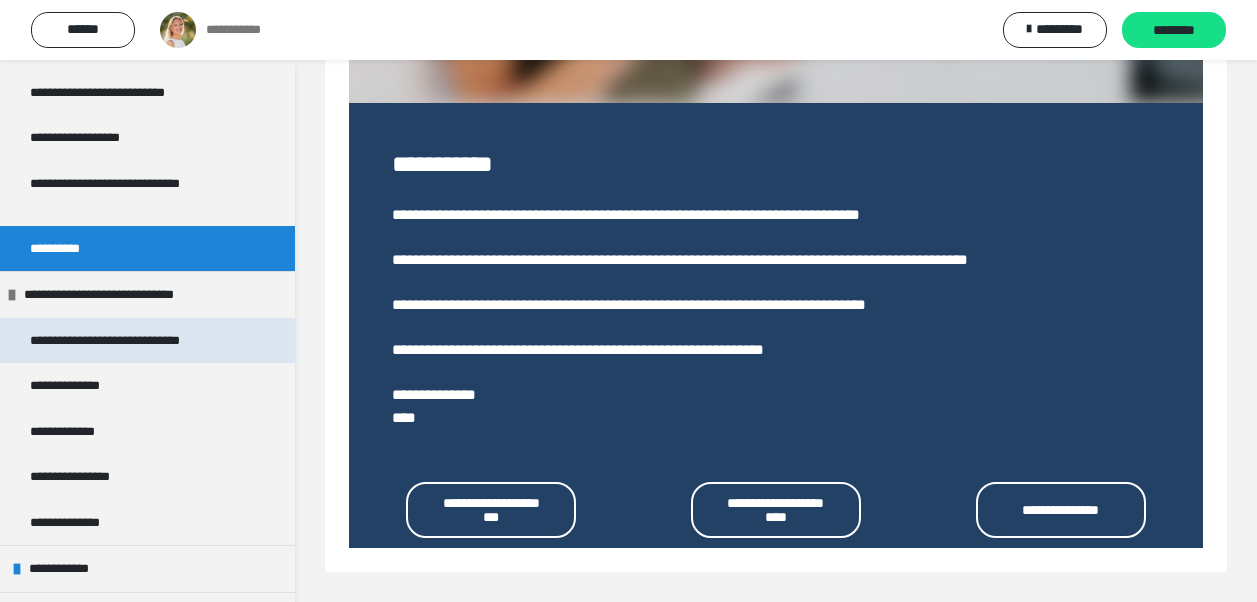 click on "**********" at bounding box center [132, 341] 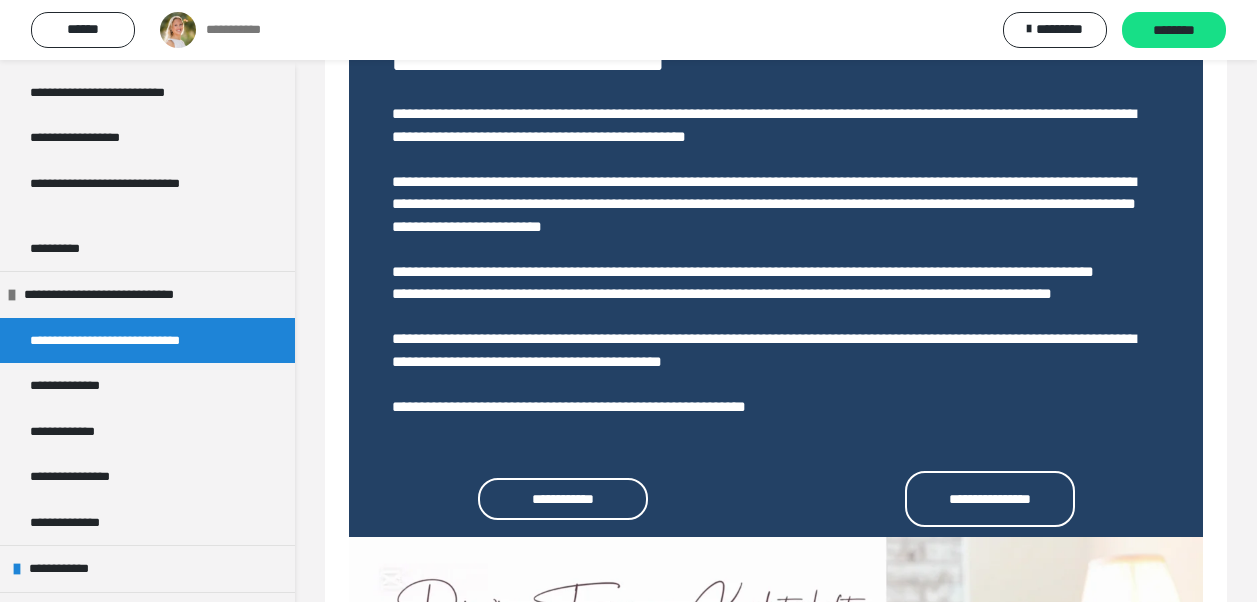 scroll, scrollTop: 742, scrollLeft: 0, axis: vertical 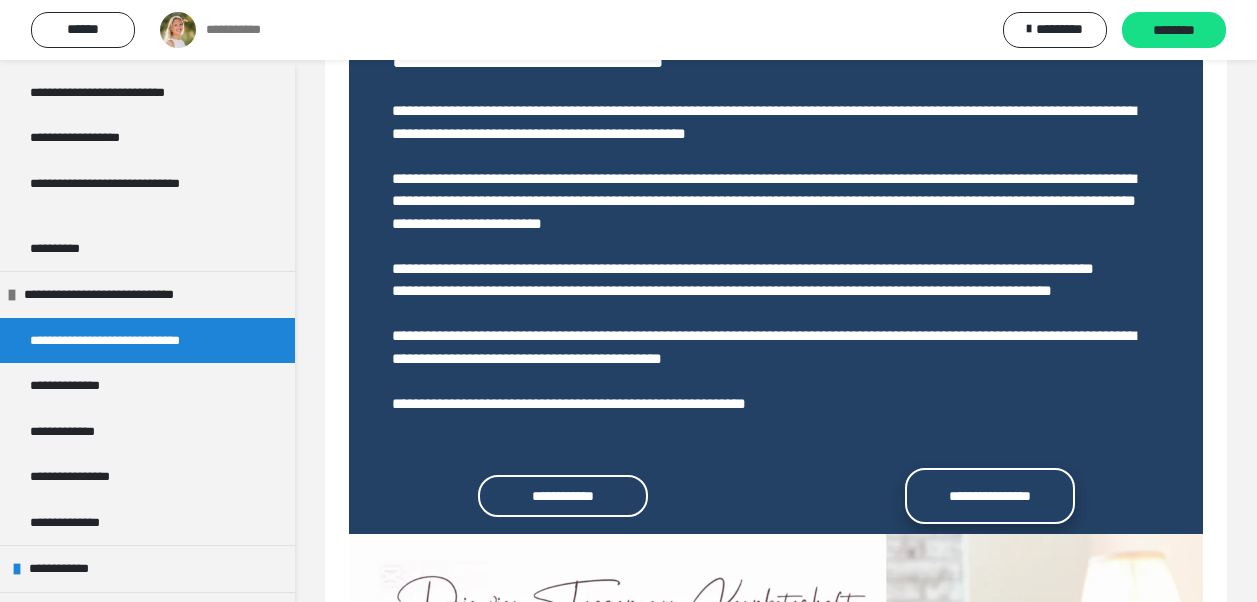 click on "**********" at bounding box center [990, 496] 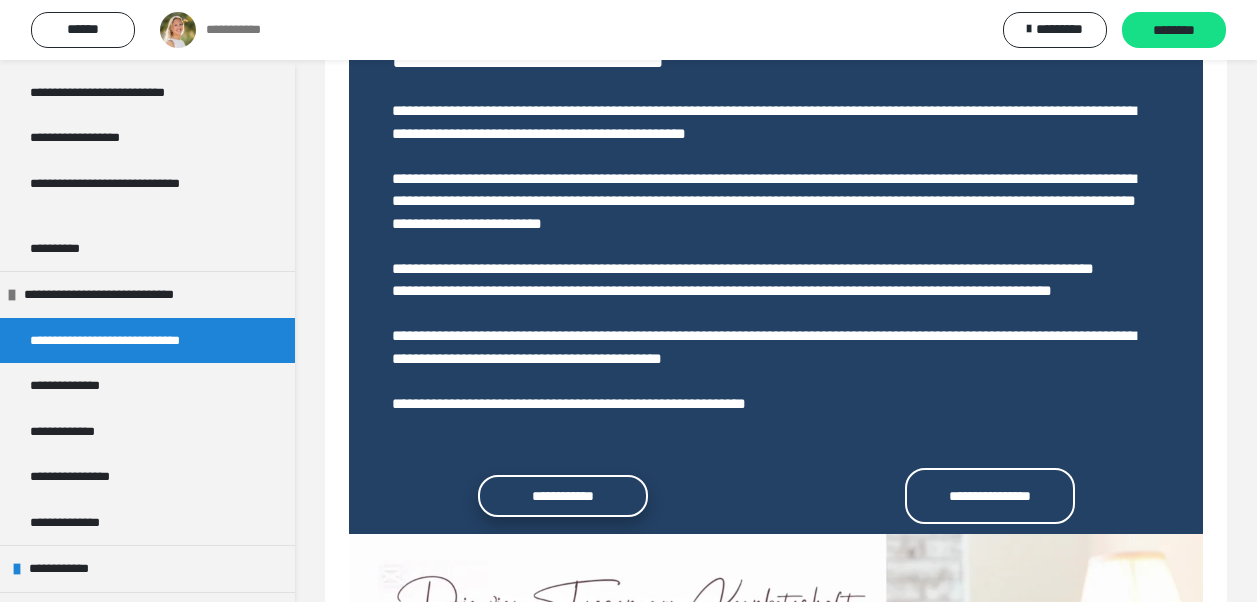 click on "**********" at bounding box center [563, 496] 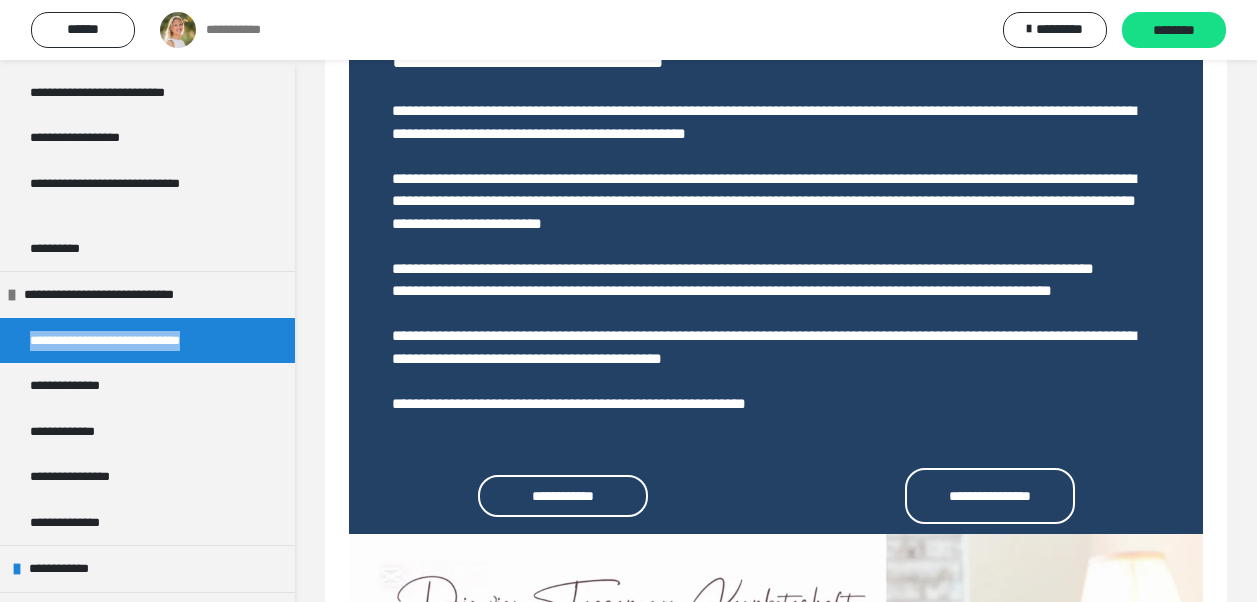 drag, startPoint x: 245, startPoint y: 340, endPoint x: 33, endPoint y: 337, distance: 212.02122 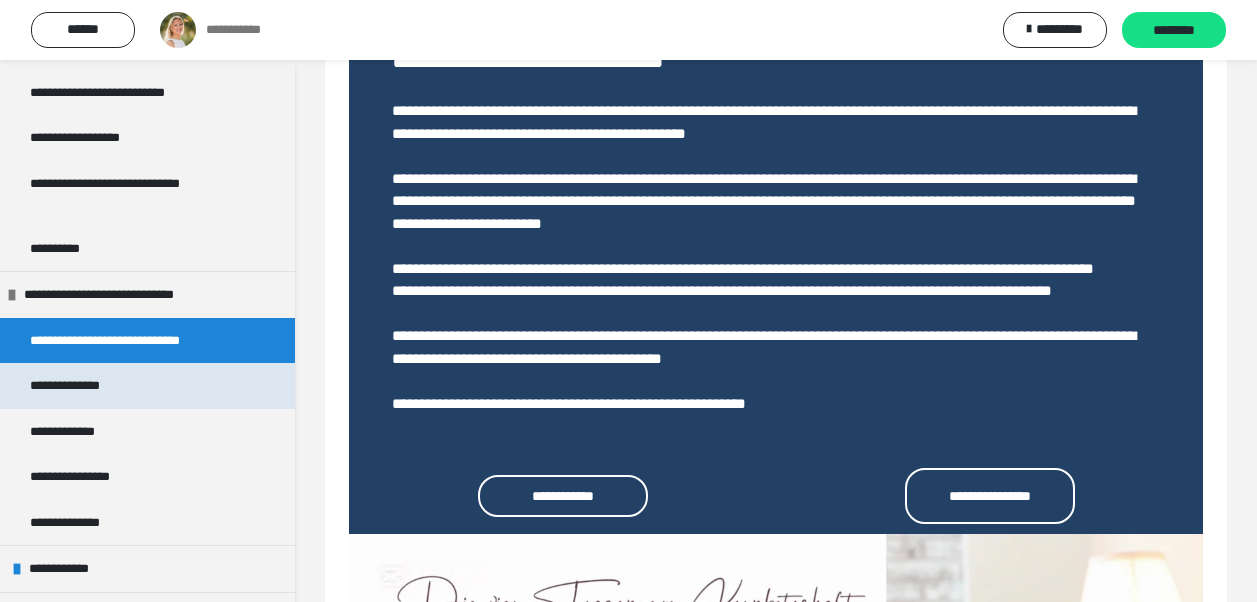 click on "**********" at bounding box center [85, 386] 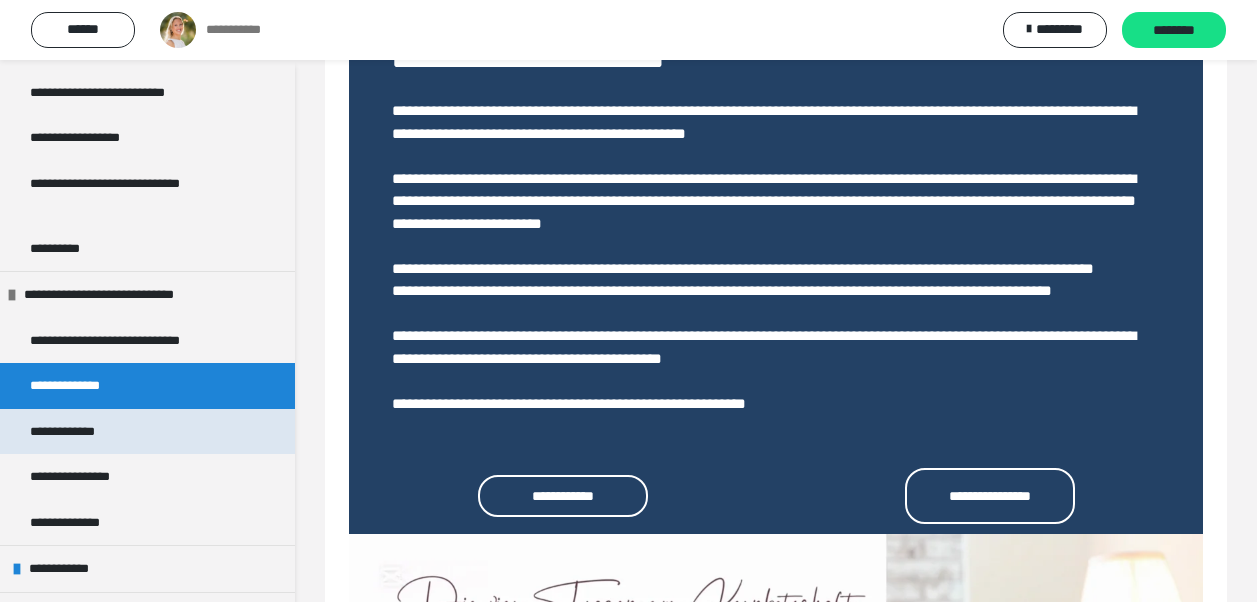 scroll, scrollTop: 676, scrollLeft: 0, axis: vertical 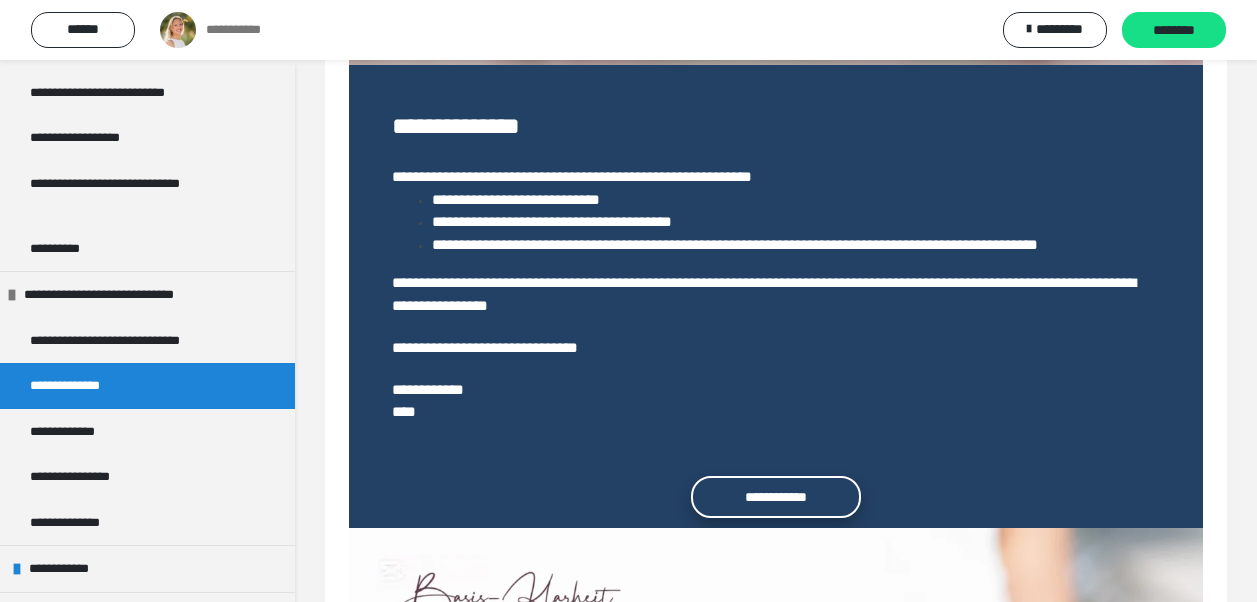 click on "**********" at bounding box center [776, 497] 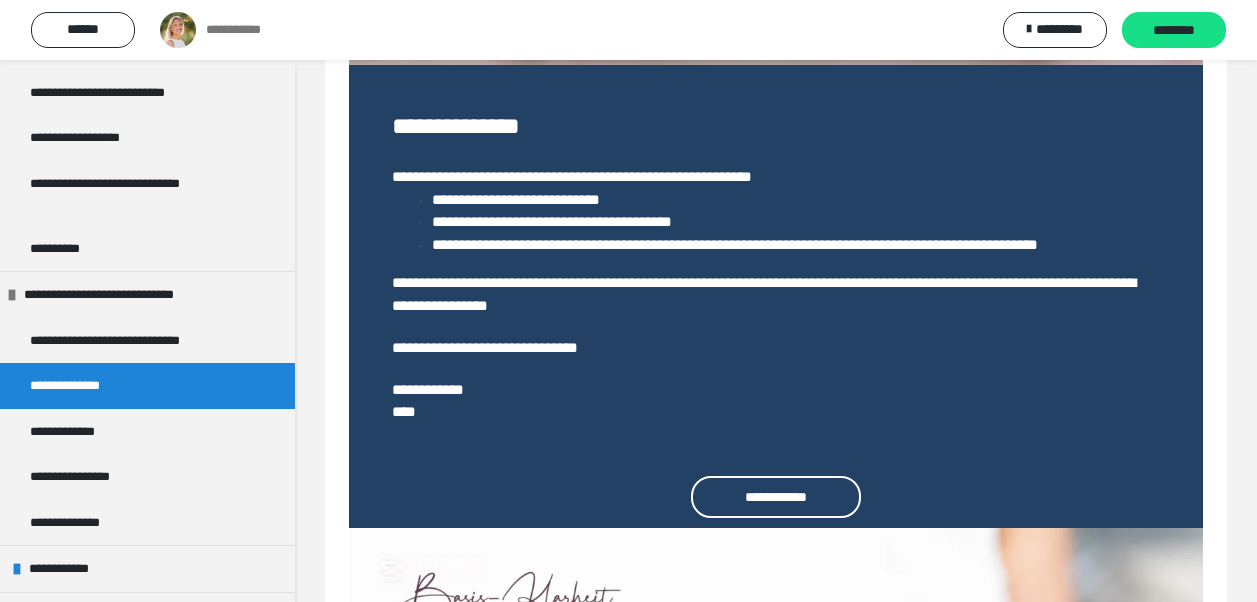 click on "**********" at bounding box center (628, 193) 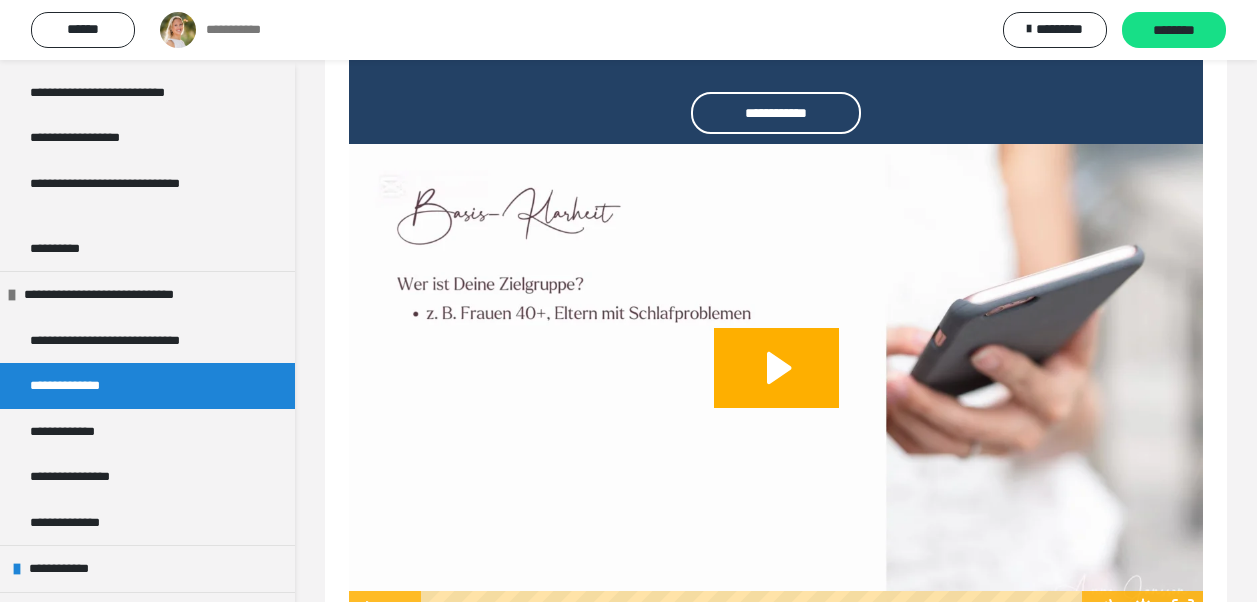 scroll, scrollTop: 1137, scrollLeft: 0, axis: vertical 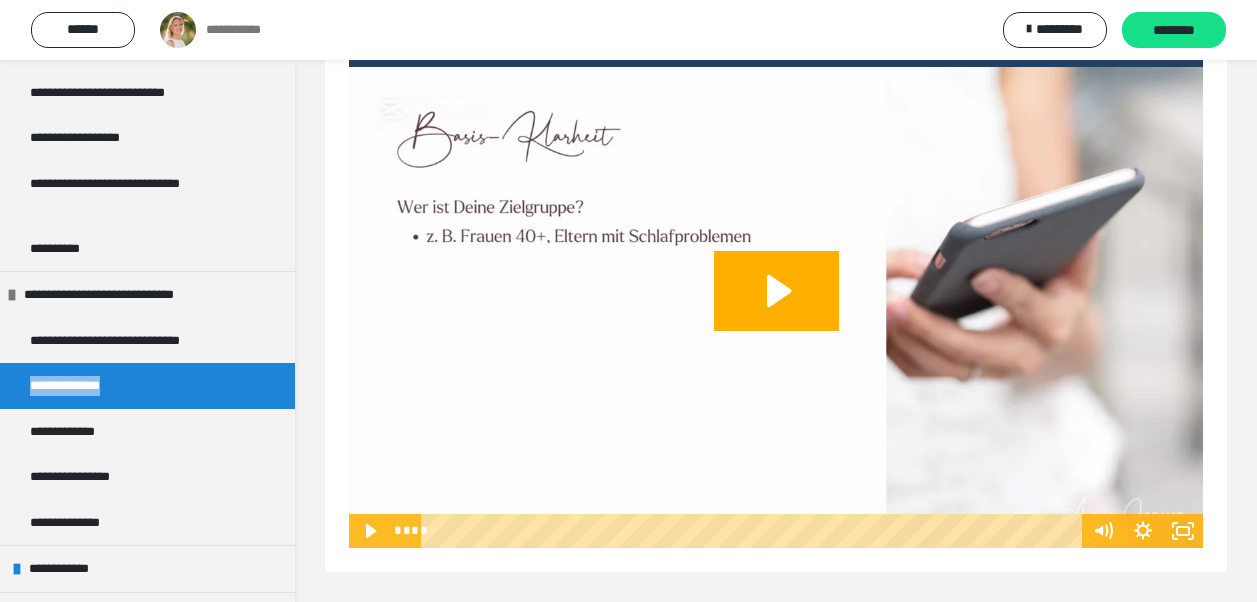 drag, startPoint x: 148, startPoint y: 385, endPoint x: 28, endPoint y: 385, distance: 120 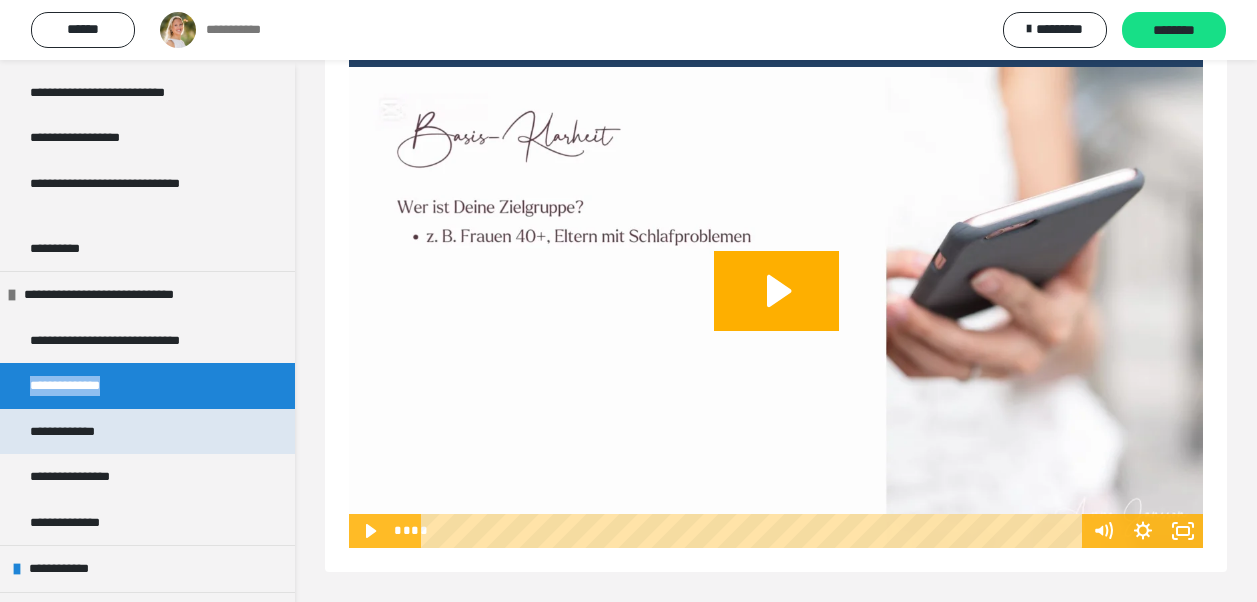 click on "**********" at bounding box center (147, 432) 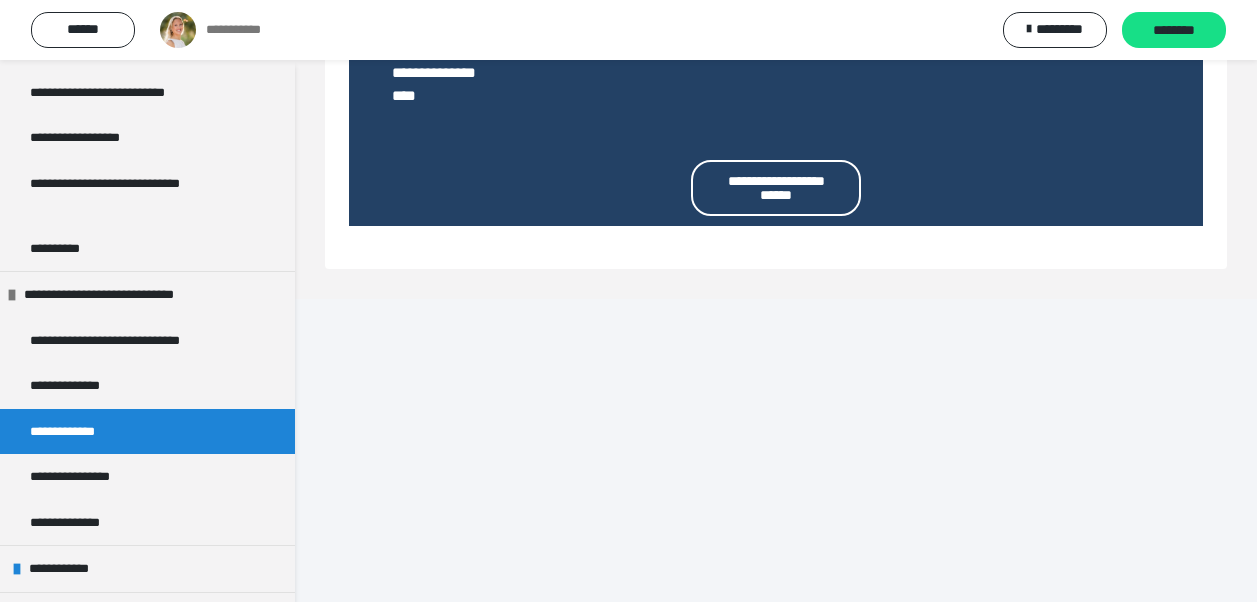 scroll, scrollTop: 857, scrollLeft: 0, axis: vertical 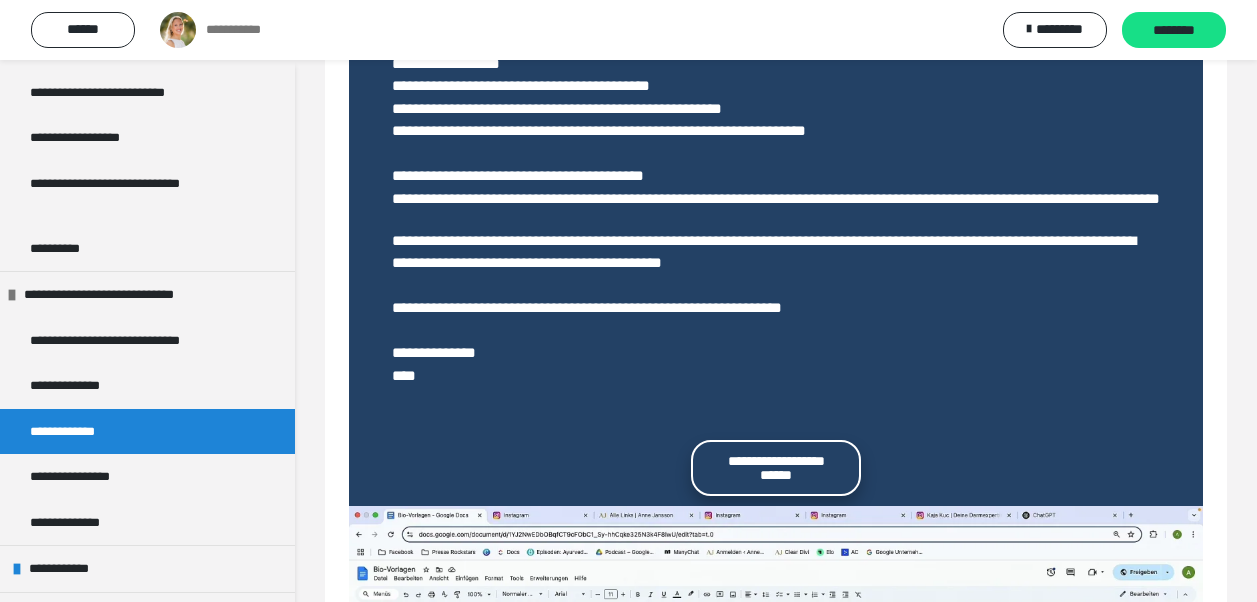 click on "**********" at bounding box center (776, 468) 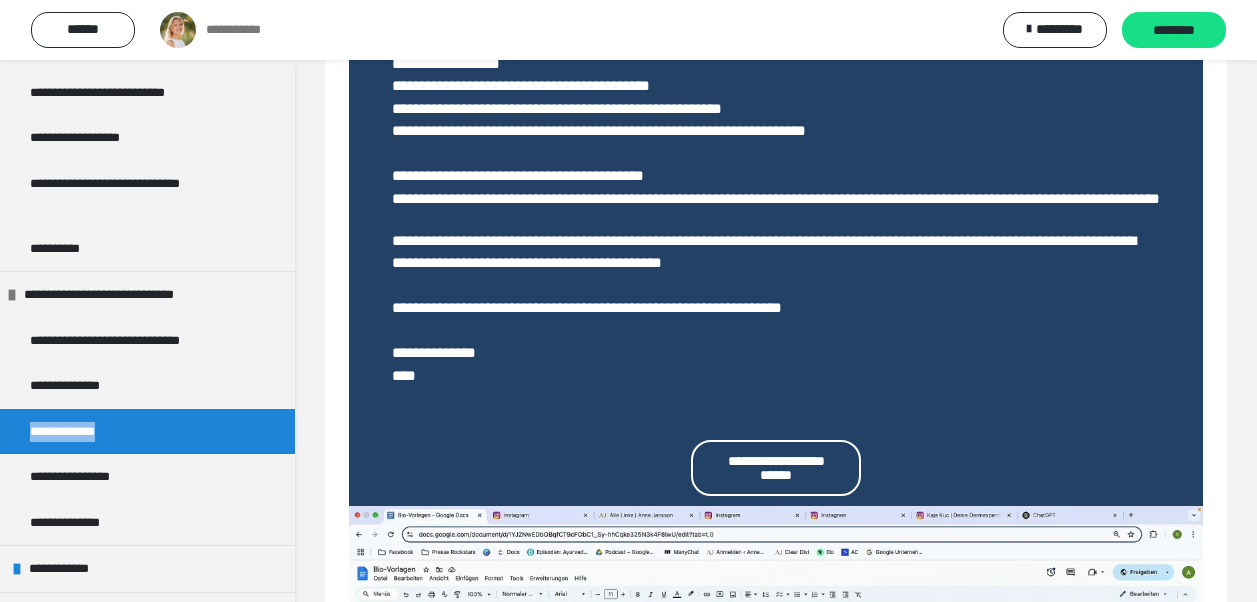 drag, startPoint x: 150, startPoint y: 435, endPoint x: 30, endPoint y: 443, distance: 120.26637 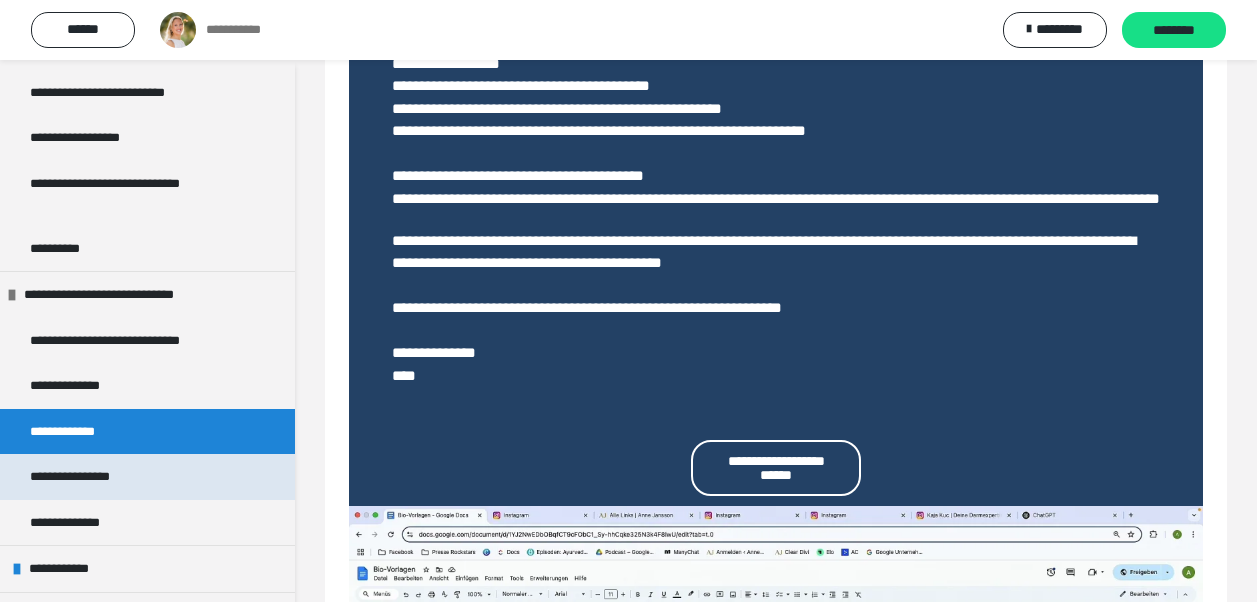 click on "**********" at bounding box center [81, 477] 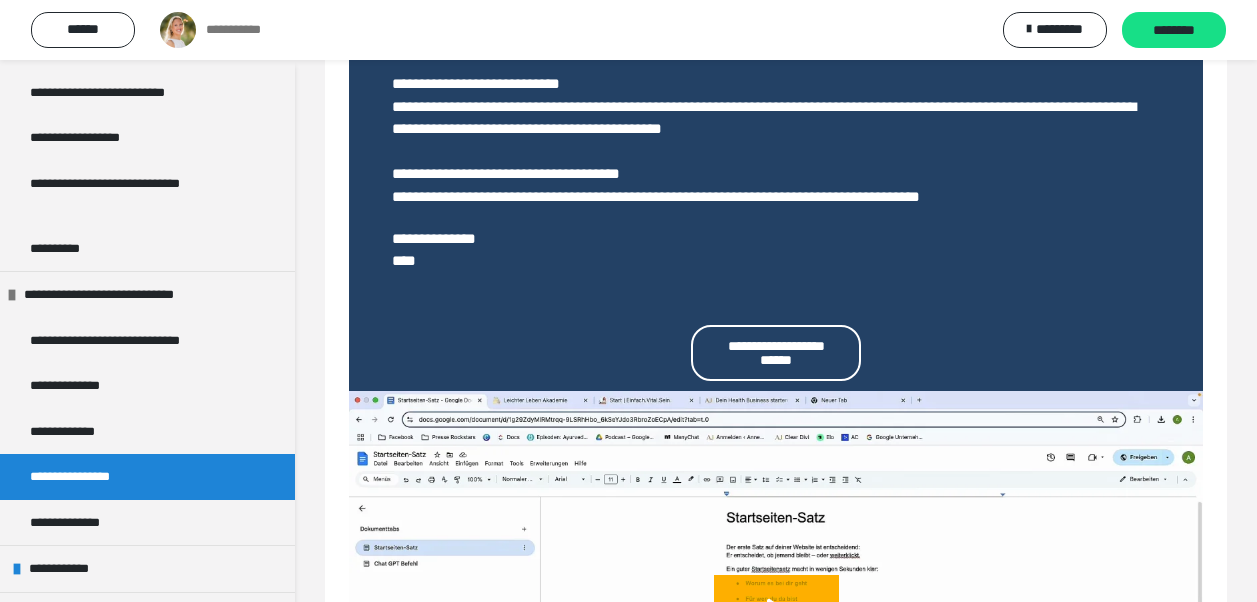 scroll, scrollTop: 1134, scrollLeft: 0, axis: vertical 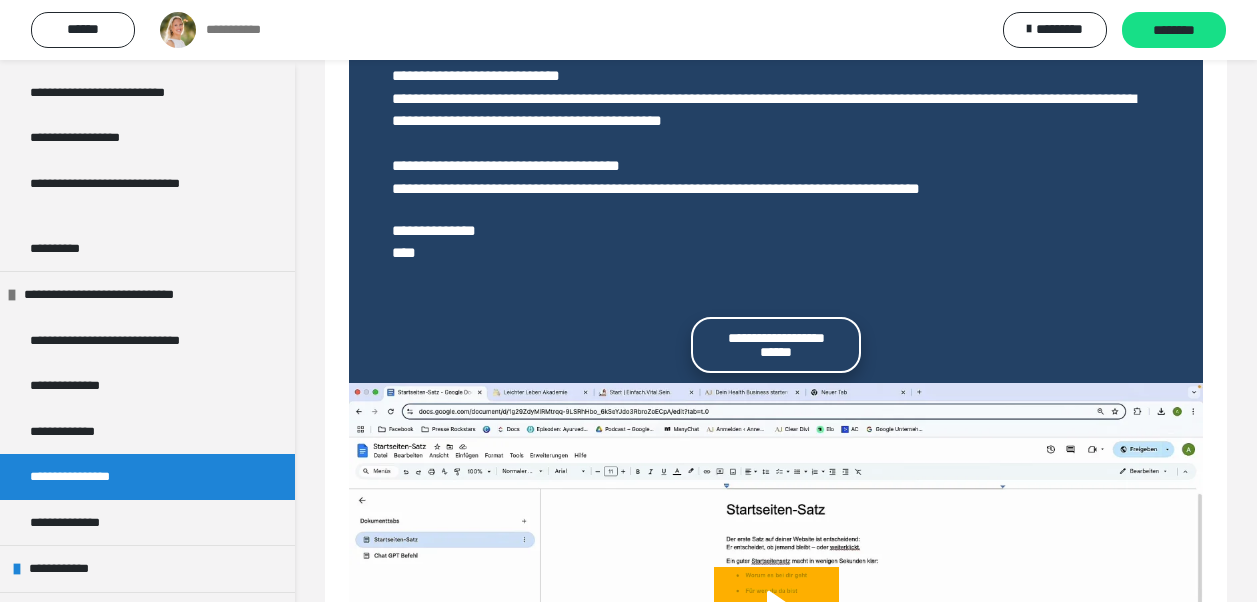 click on "**********" at bounding box center [776, 345] 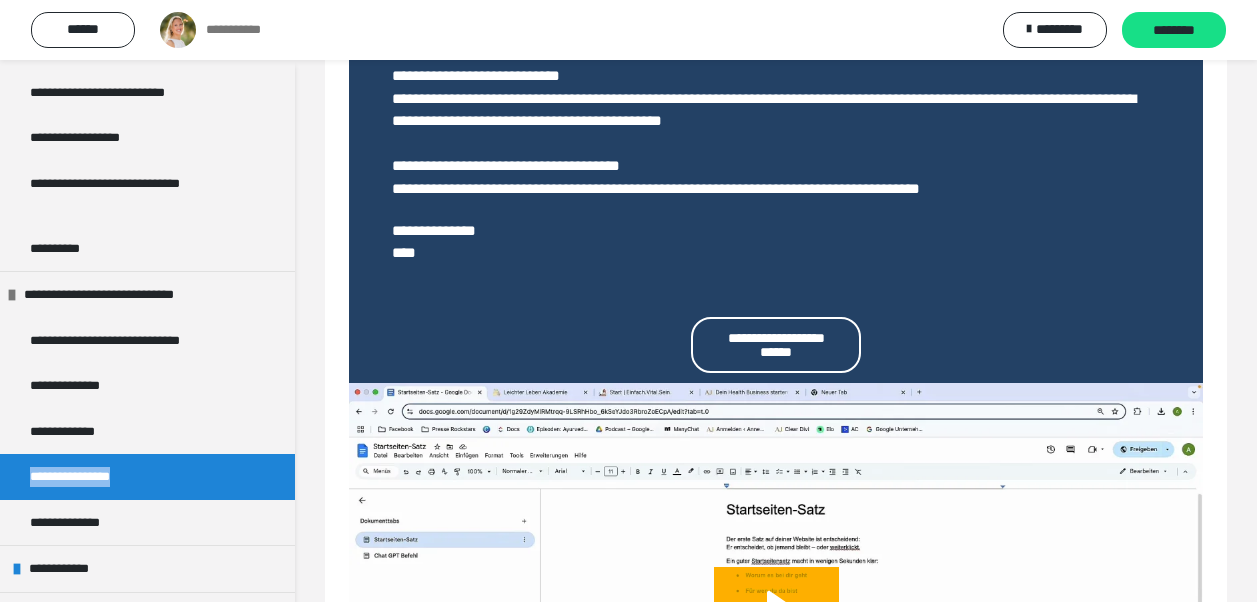 drag, startPoint x: 147, startPoint y: 480, endPoint x: 30, endPoint y: 482, distance: 117.01709 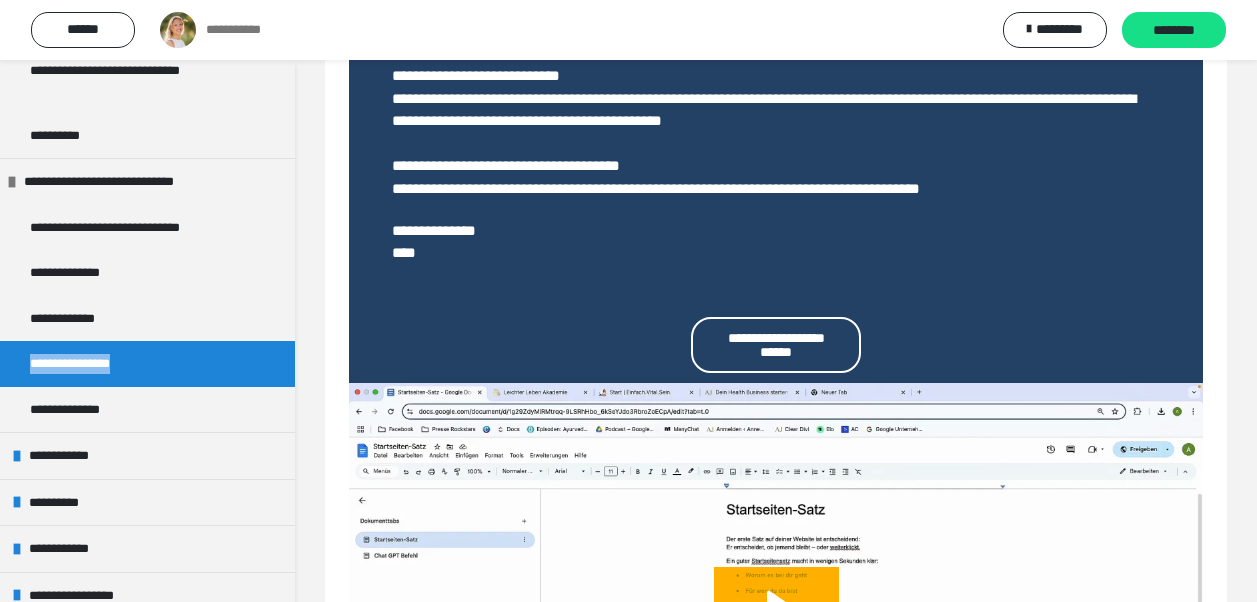 scroll, scrollTop: 2836, scrollLeft: 0, axis: vertical 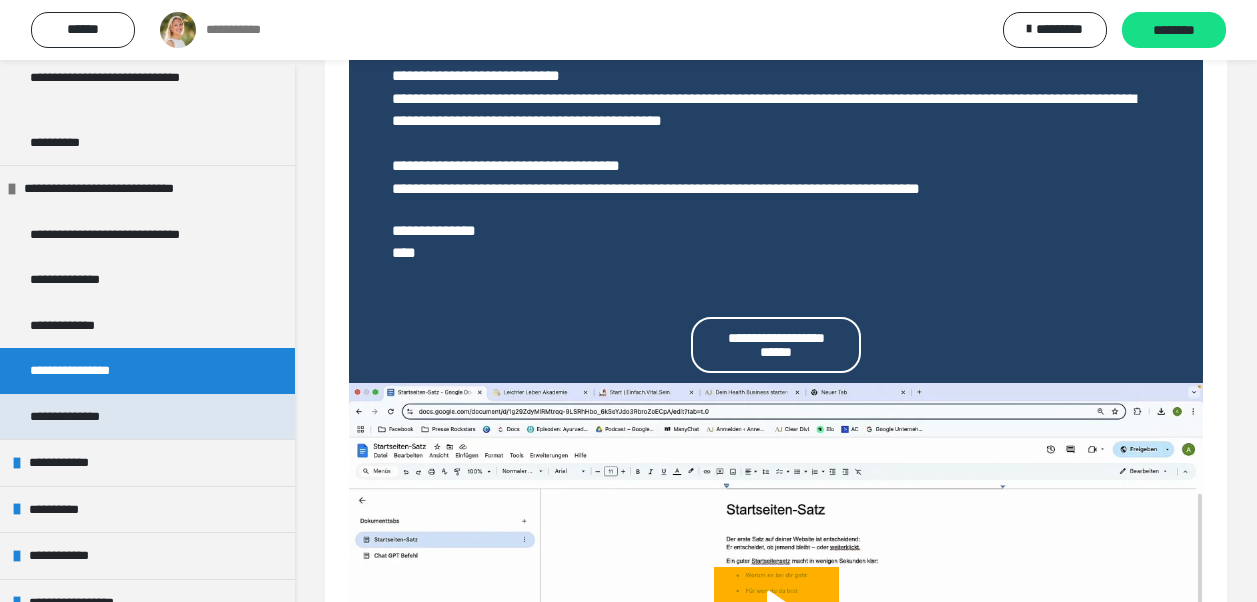 click on "**********" at bounding box center [147, 417] 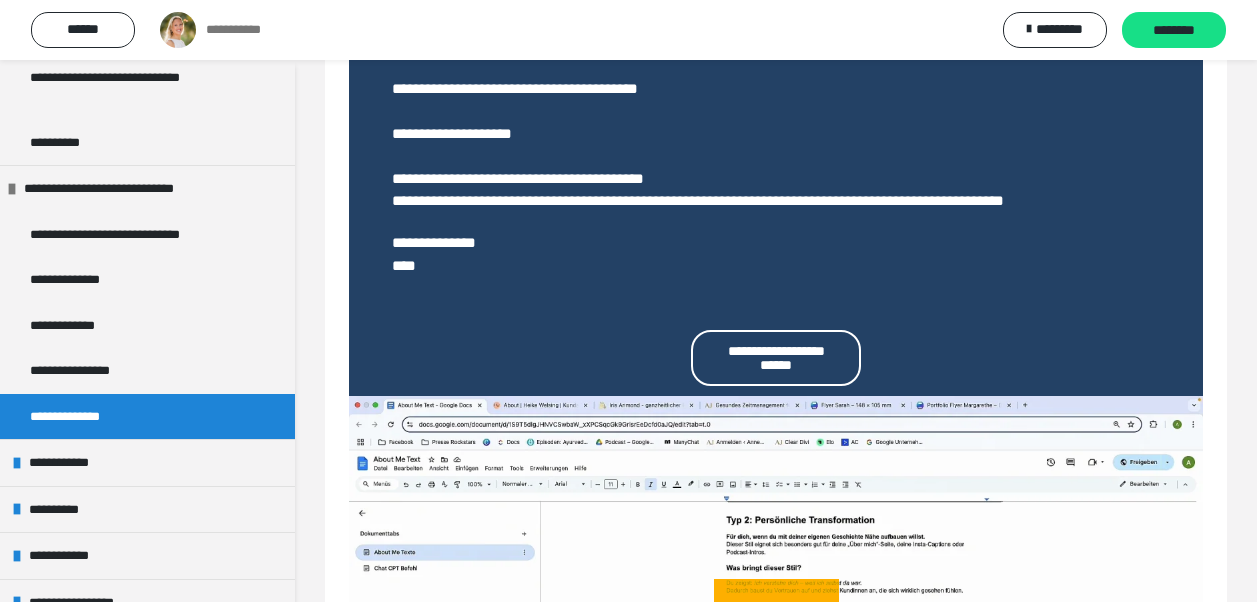 scroll, scrollTop: 1421, scrollLeft: 0, axis: vertical 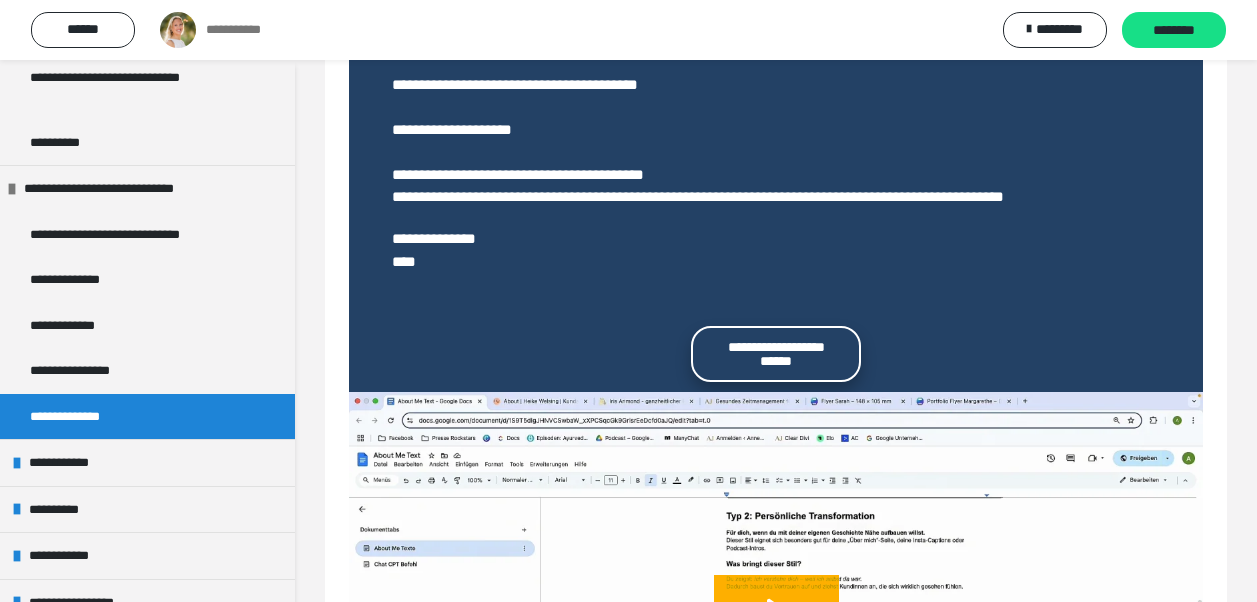 click on "**********" at bounding box center [776, 354] 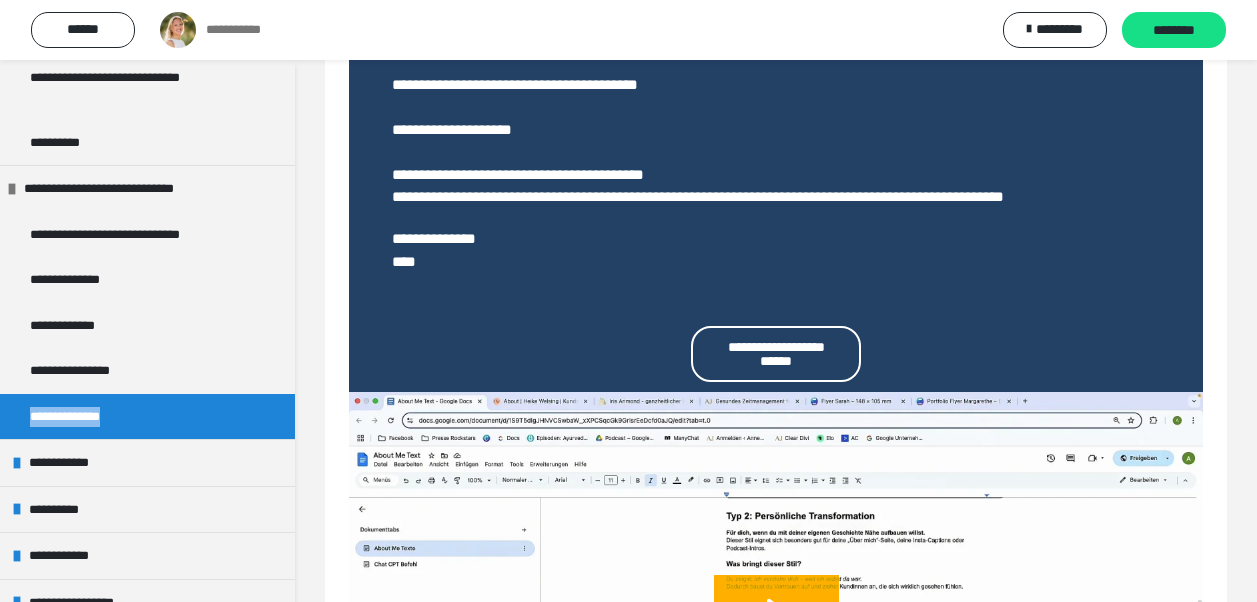 drag, startPoint x: 143, startPoint y: 417, endPoint x: 32, endPoint y: 424, distance: 111.220505 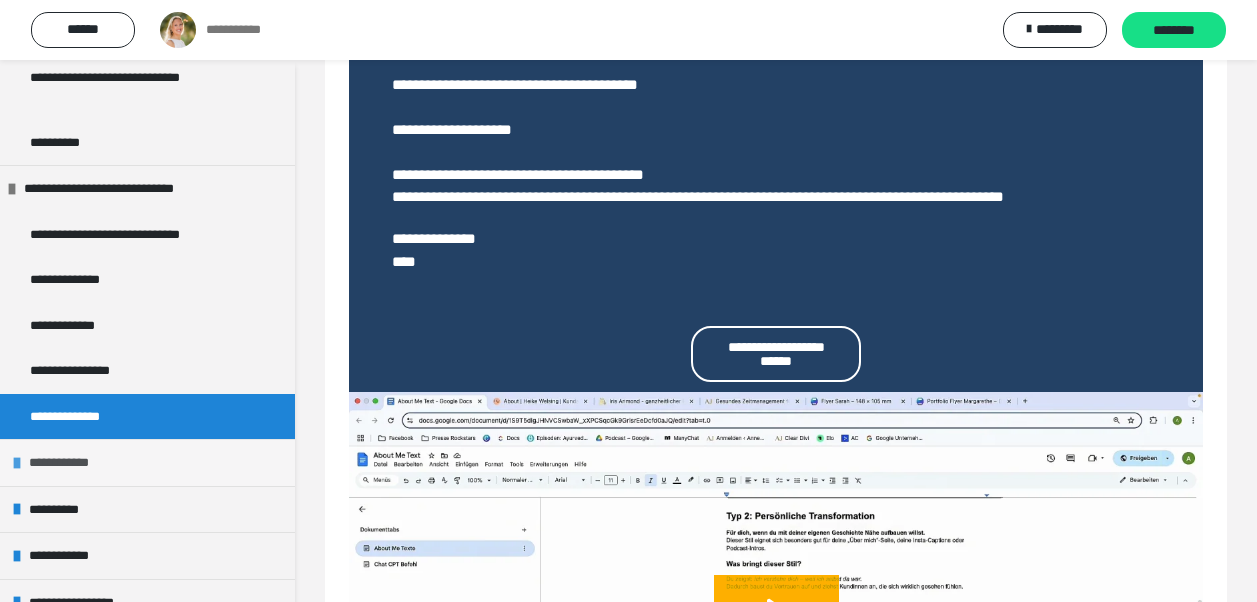 click on "**********" at bounding box center (147, 462) 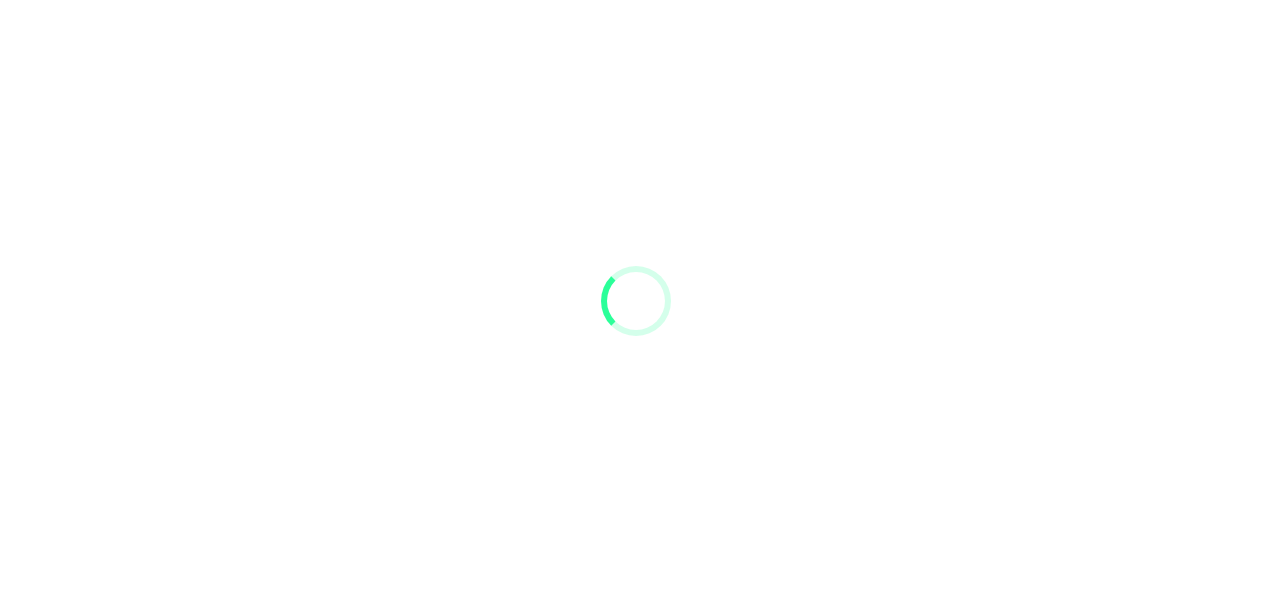 scroll, scrollTop: 0, scrollLeft: 0, axis: both 